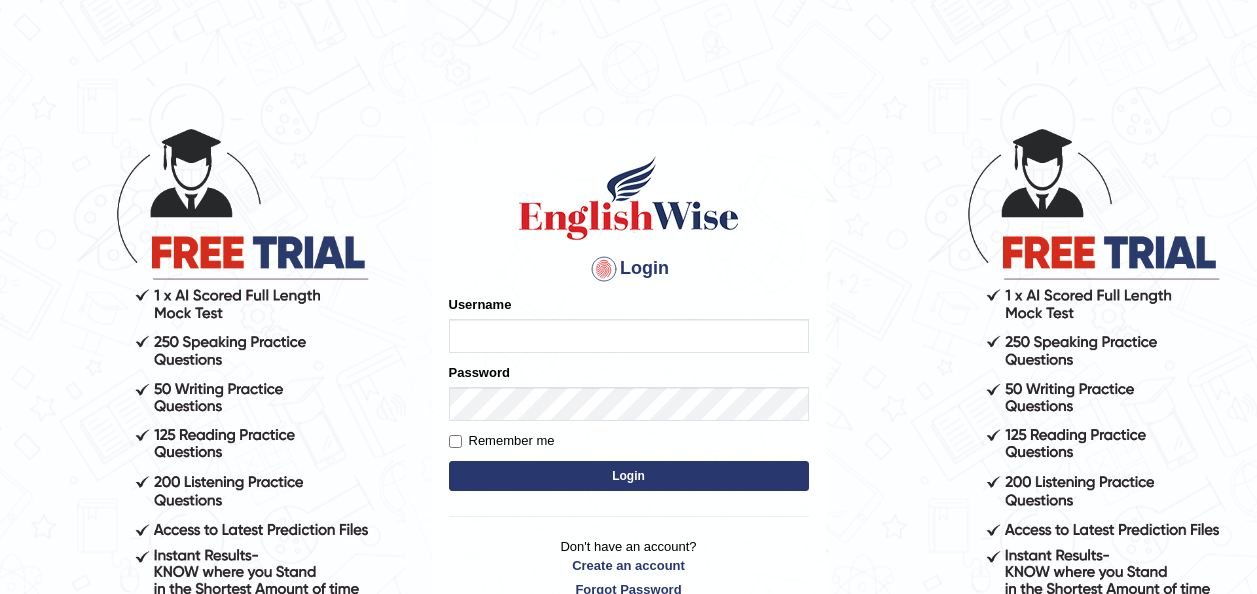 scroll, scrollTop: 0, scrollLeft: 0, axis: both 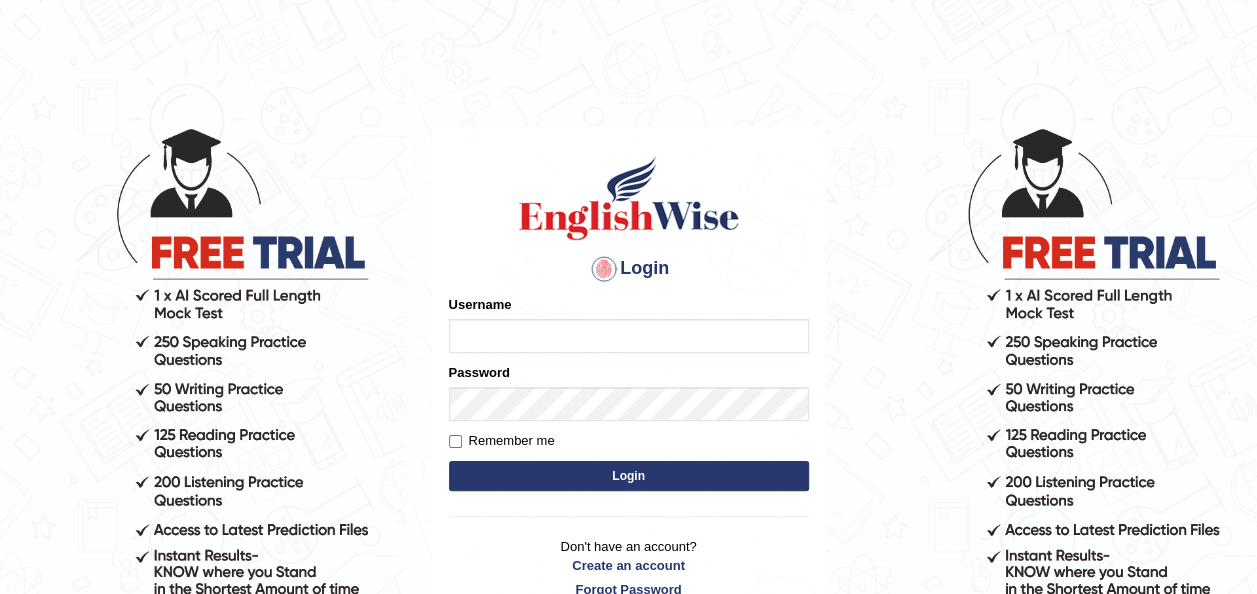 type on "otgontsetseg_parramatta" 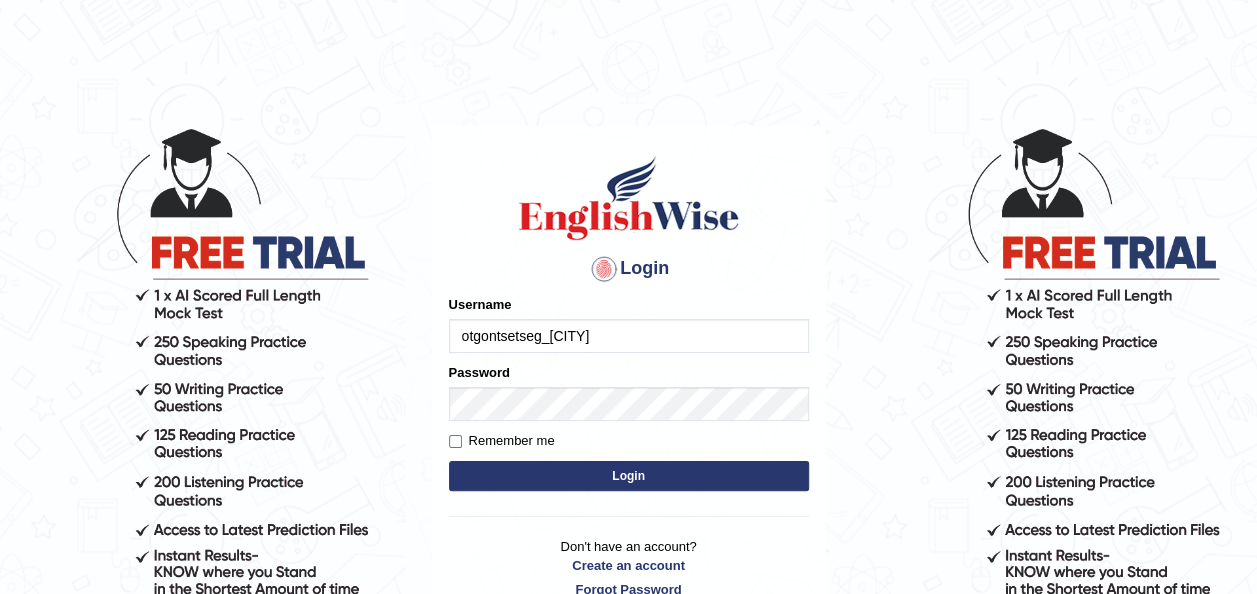 click on "Login" at bounding box center [629, 476] 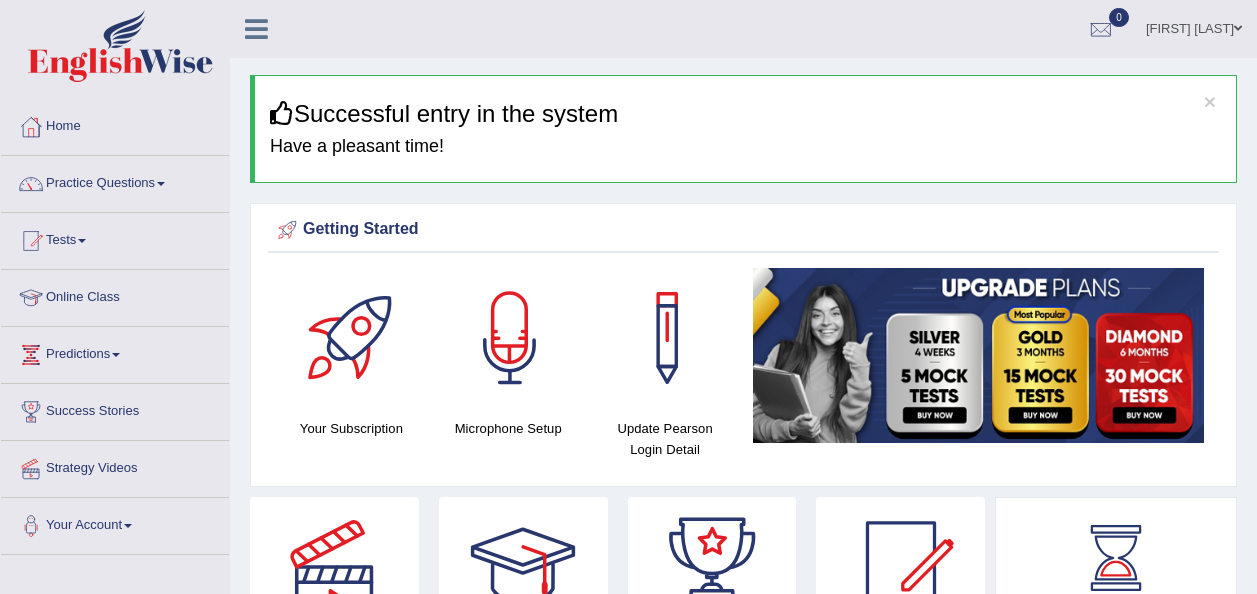 scroll, scrollTop: 0, scrollLeft: 0, axis: both 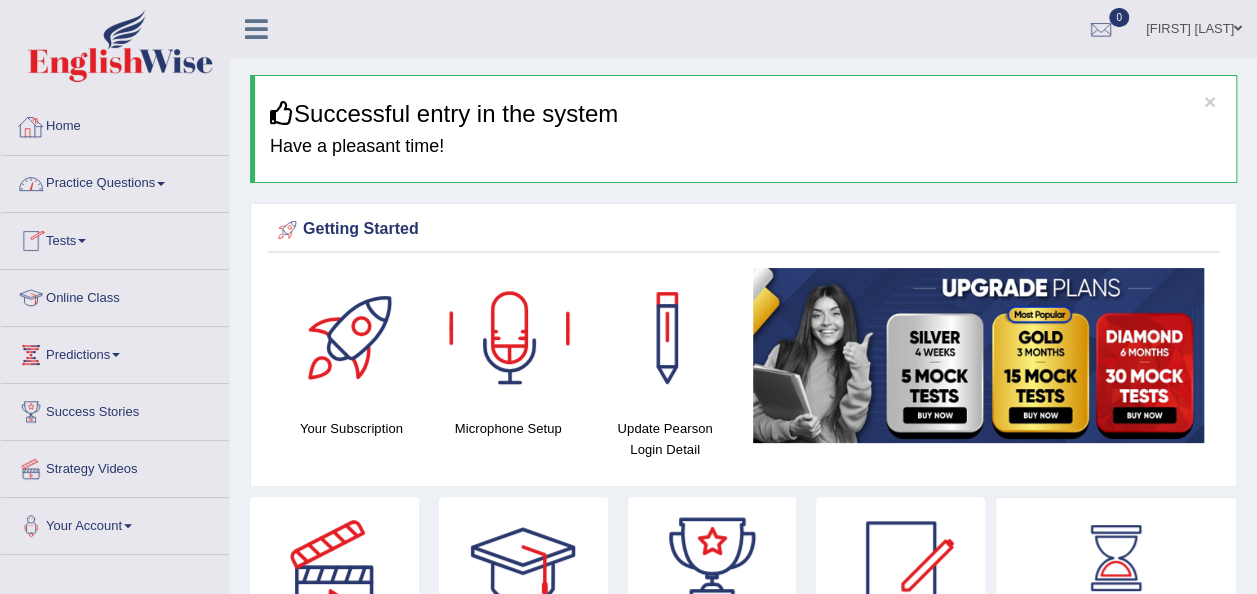 click on "Practice Questions" at bounding box center (115, 181) 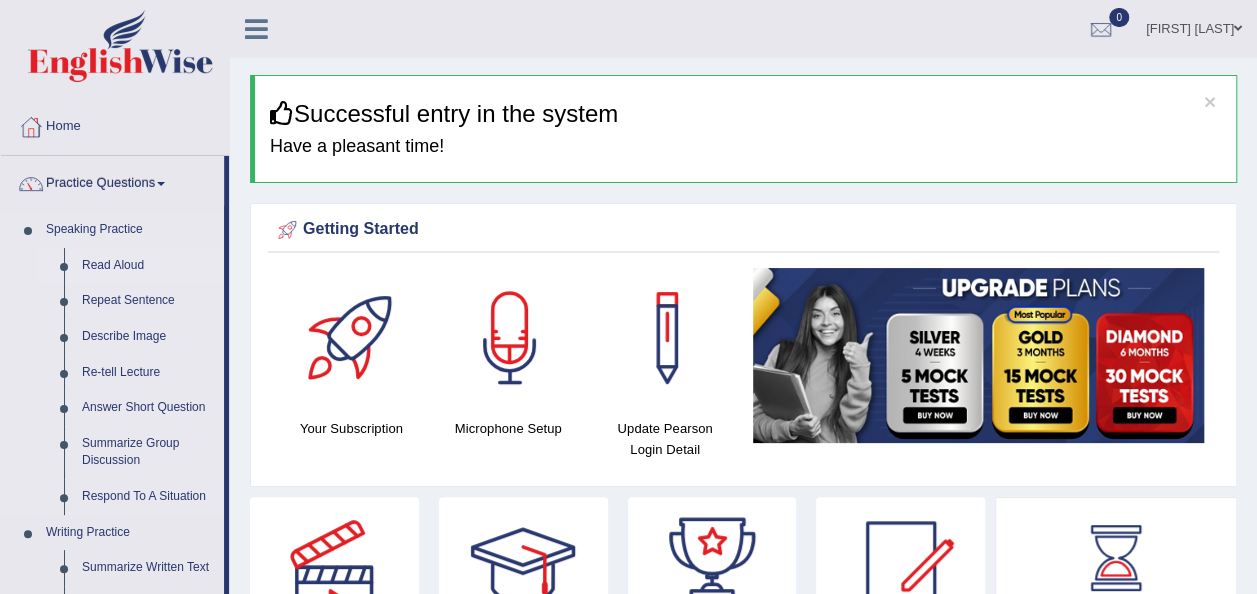 click on "Read Aloud" at bounding box center [148, 266] 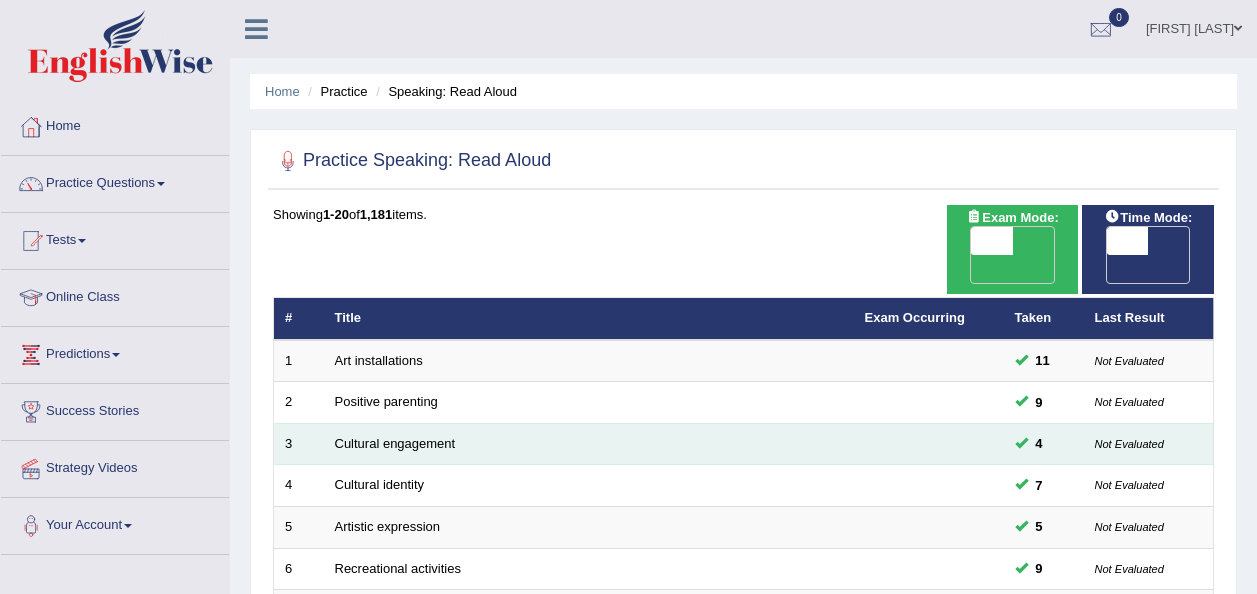 scroll, scrollTop: 0, scrollLeft: 0, axis: both 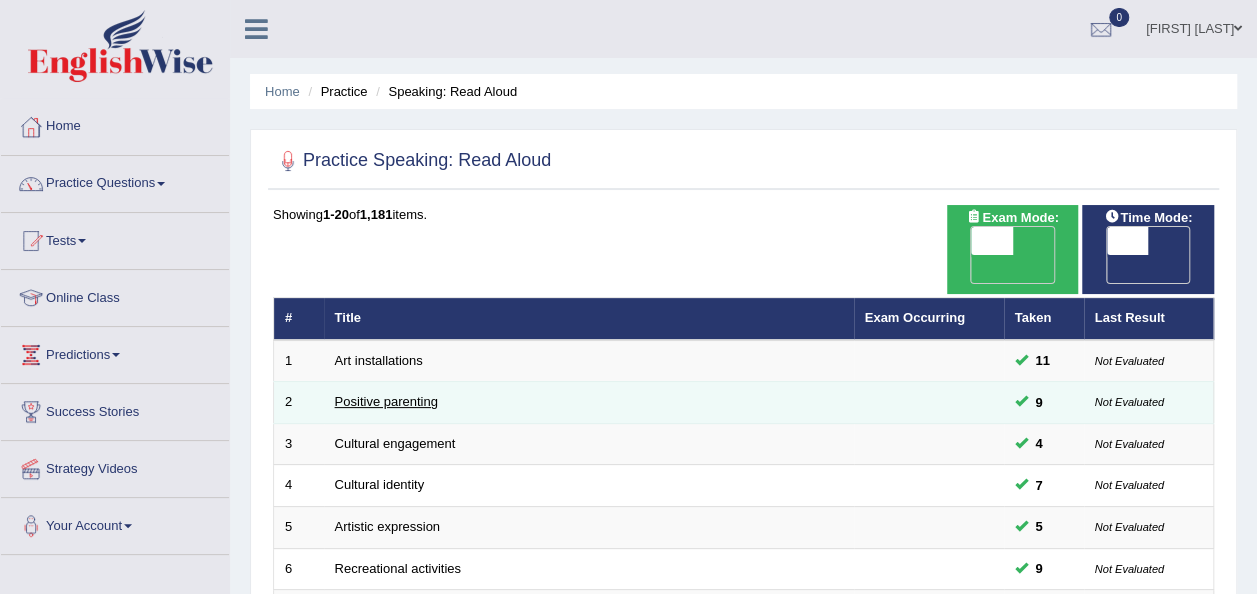 click on "Positive parenting" at bounding box center [386, 401] 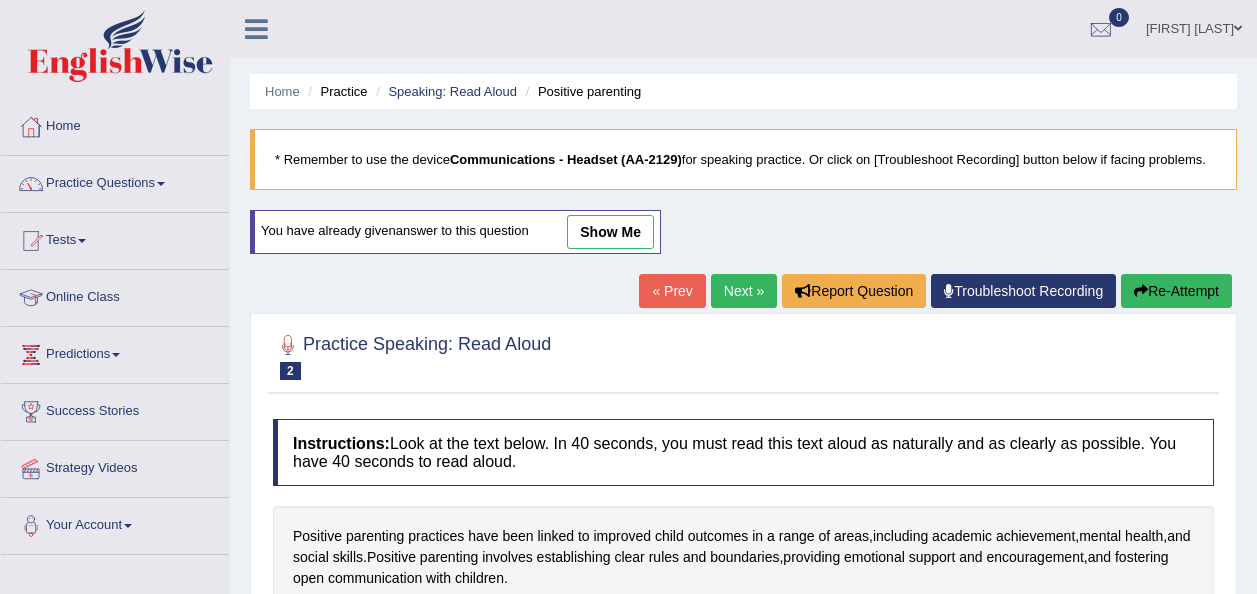 scroll, scrollTop: 0, scrollLeft: 0, axis: both 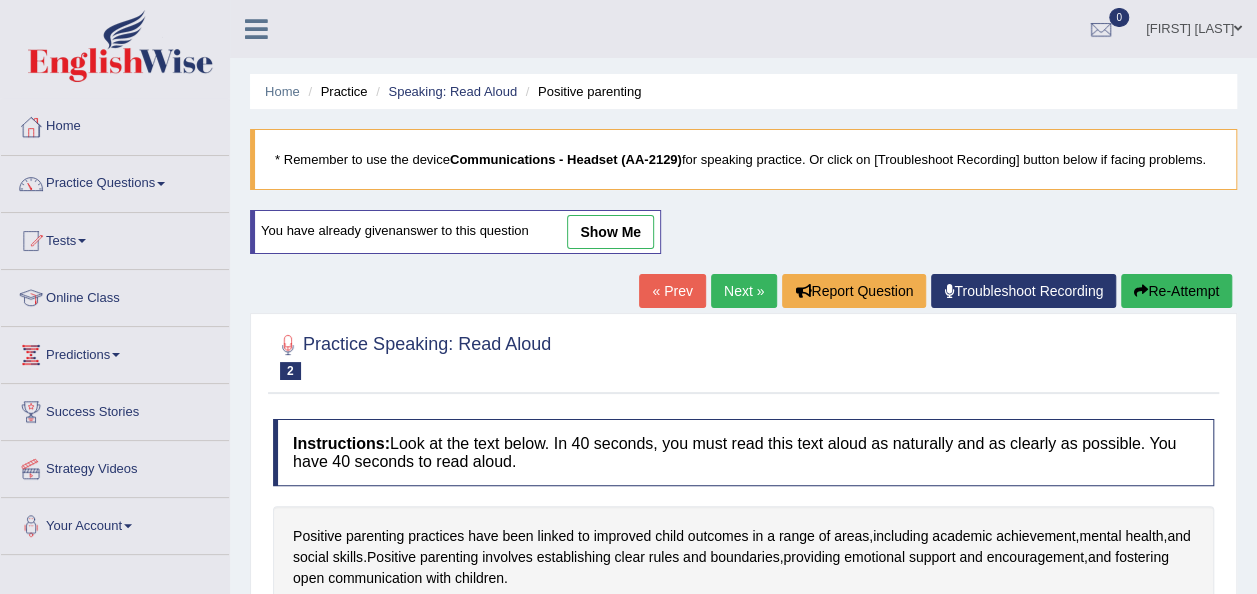 click on "Practice Speaking: Read Aloud
2
Positive parenting
Instructions:  Look at the text below. In 40 seconds, you must read this text aloud as naturally and as clearly as possible. You have 40 seconds to read aloud.
Positive   parenting   practices   have   been   linked   to   improved   child   outcomes   in   a   range   of   areas ,  including   academic   achievement ,  mental   health ,  and   social   skills .  Positive   parenting   involves   establishing   clear   rules   and   boundaries ,  providing   emotional   support   and   encouragement ,  and   fostering   open   communication   with   children . Created with Highcharts 7.1.2 Too low Too high Time Pitch meter: 0 10 20 30 40 Created with Highcharts 7.1.2 Great Too slow Too fast Time Speech pace meter: 0 10 20 30 40 Accuracy Comparison for Reading Scores: Labels:
Red:  Missed/Mispronounced Words
Green:  Correct Words  Accuracy:  Voice Analysis:" at bounding box center [743, 515] 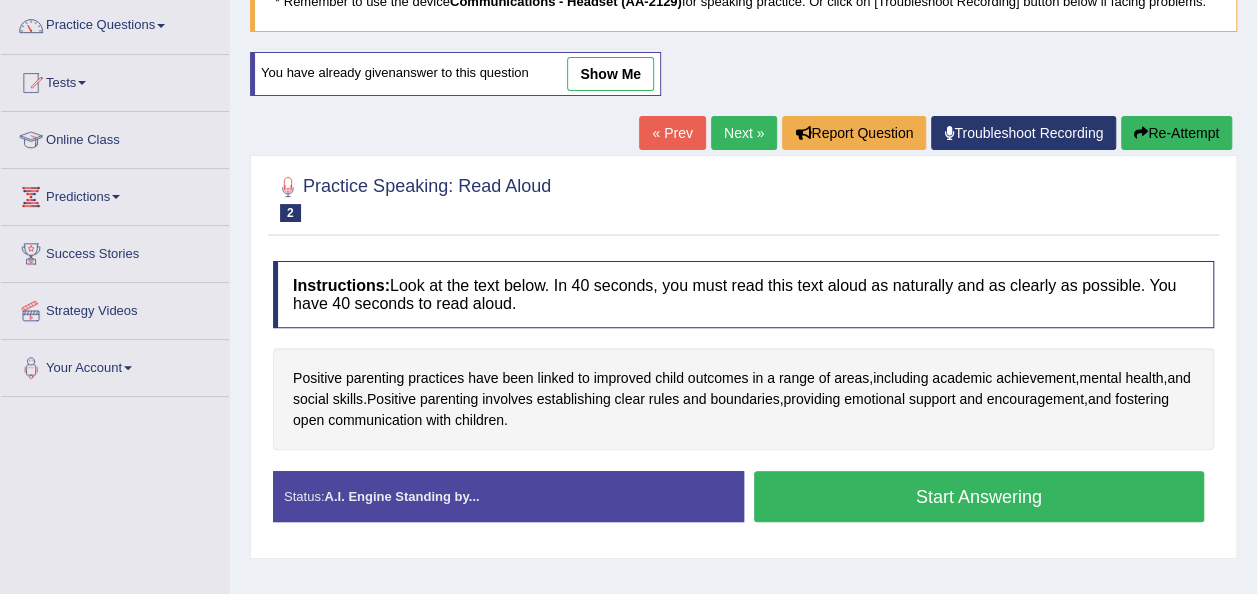 scroll, scrollTop: 160, scrollLeft: 0, axis: vertical 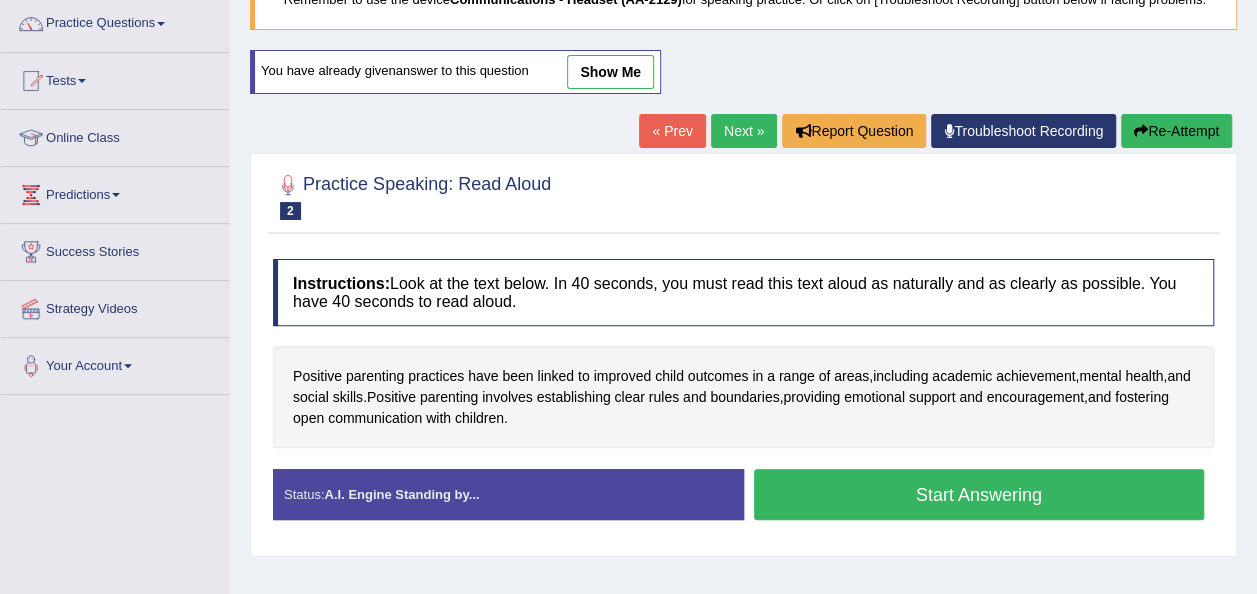 click on "Start Answering" at bounding box center (979, 494) 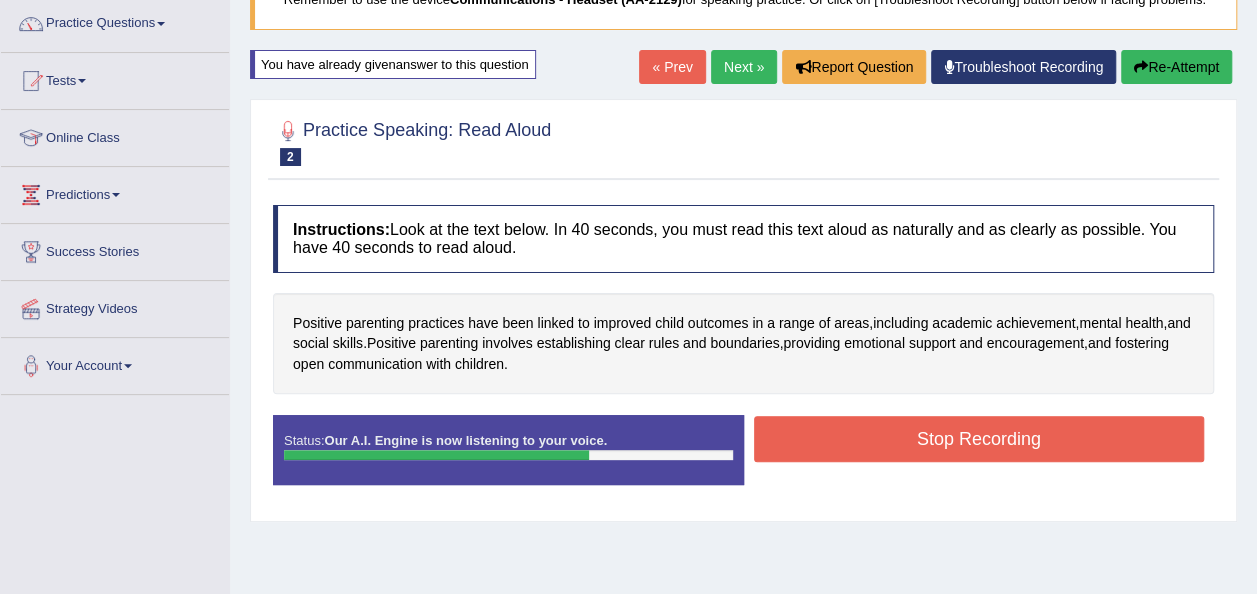 click on "Stop Recording" at bounding box center (979, 439) 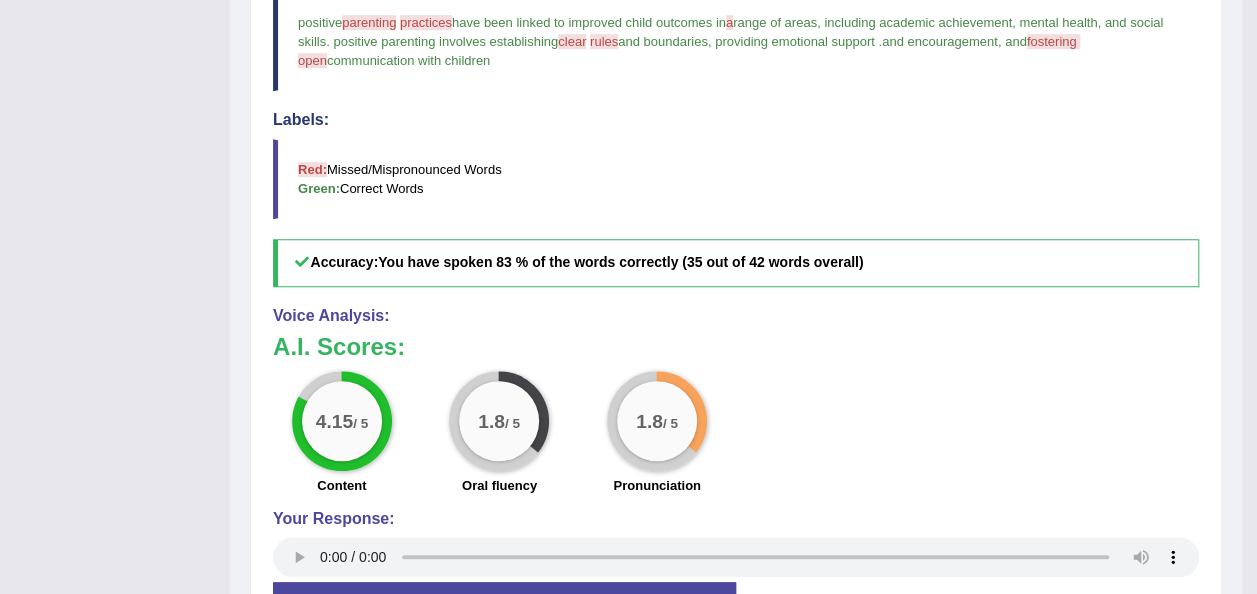 scroll, scrollTop: 600, scrollLeft: 0, axis: vertical 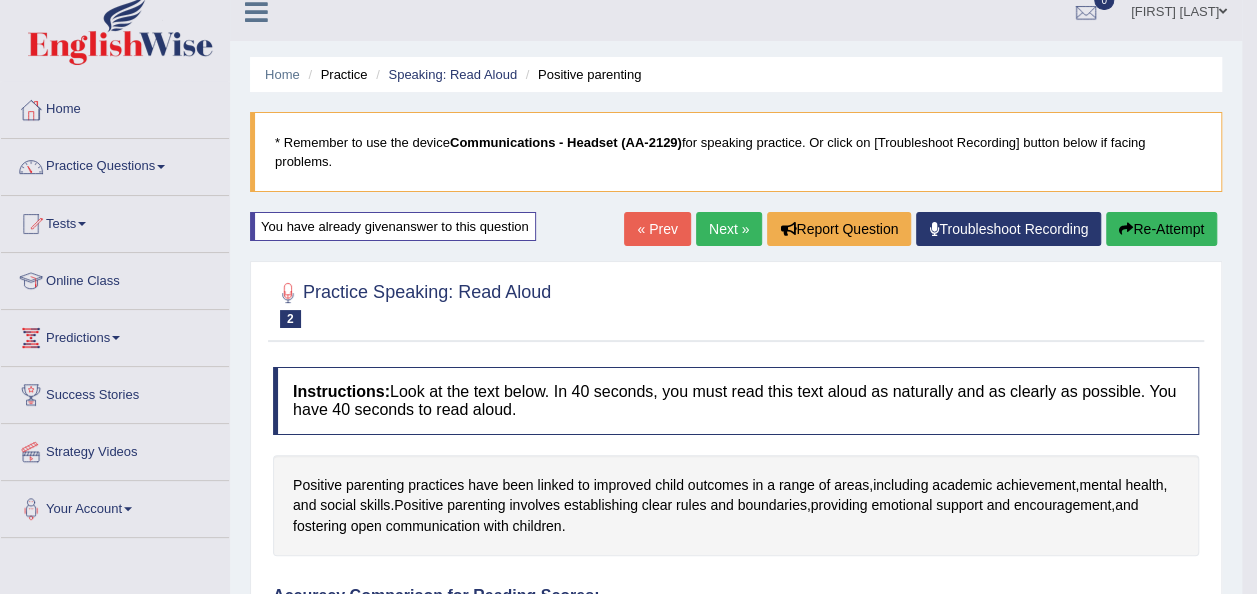 click on "Re-Attempt" at bounding box center (1161, 229) 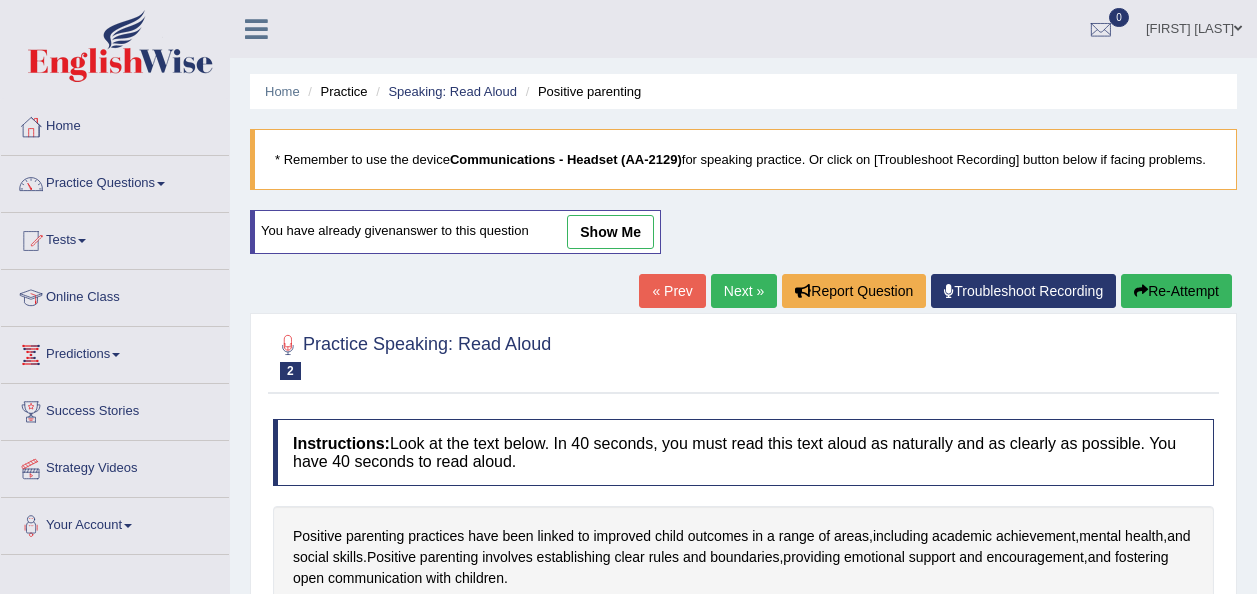 scroll, scrollTop: 17, scrollLeft: 0, axis: vertical 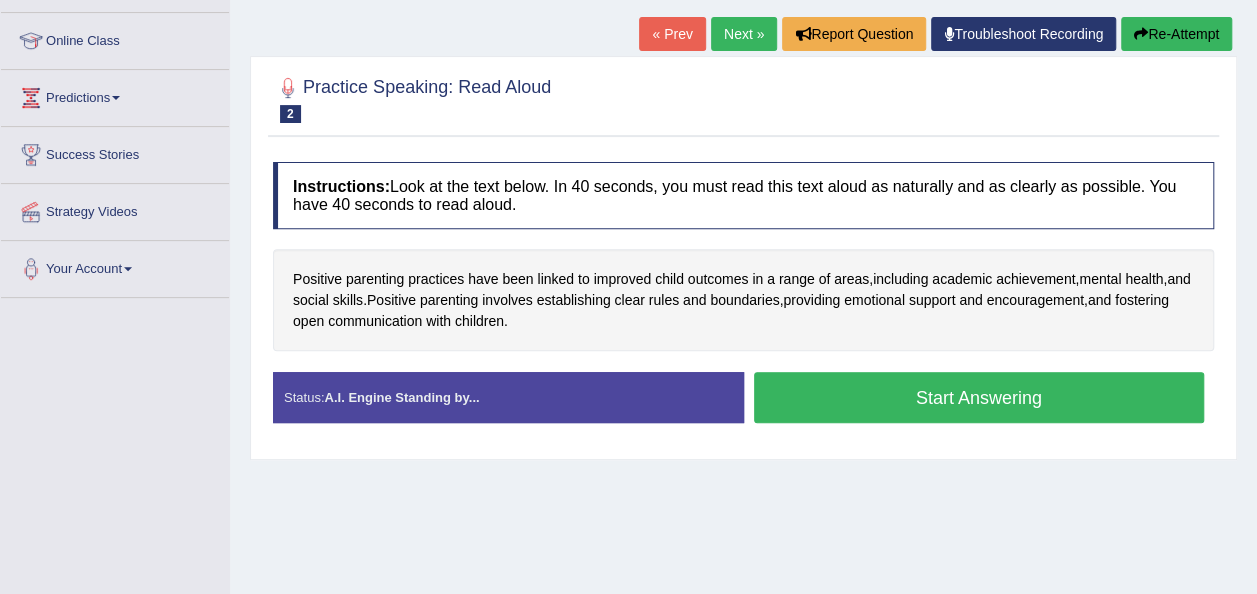 click on "Start Answering" at bounding box center (979, 397) 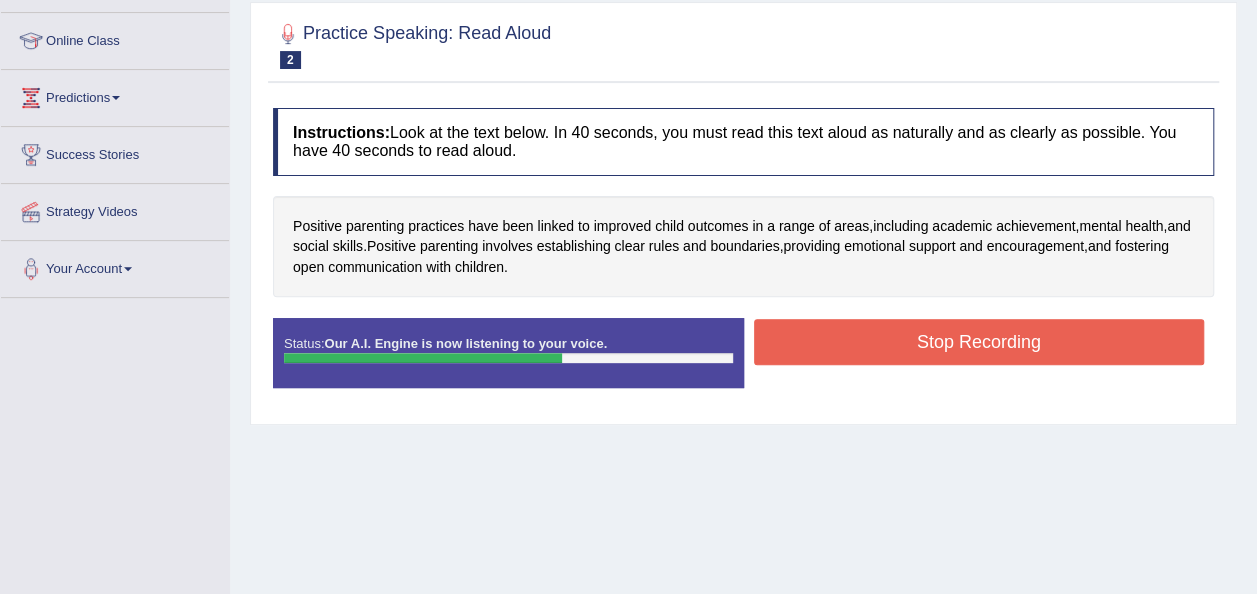 click on "Stop Recording" at bounding box center [979, 342] 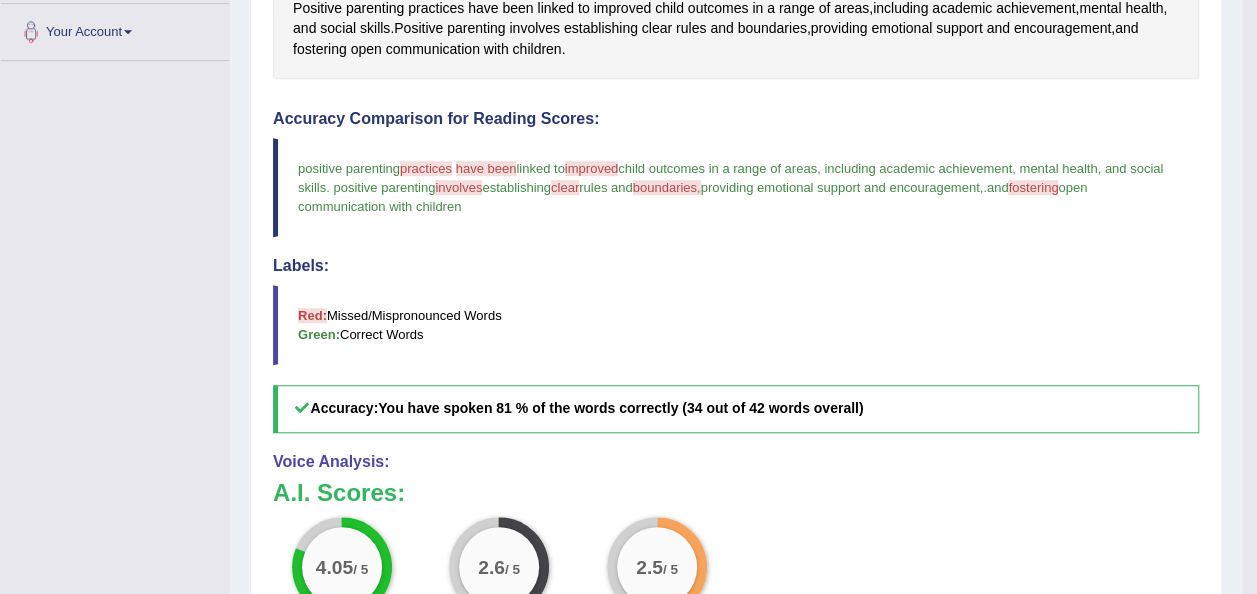 scroll, scrollTop: 617, scrollLeft: 0, axis: vertical 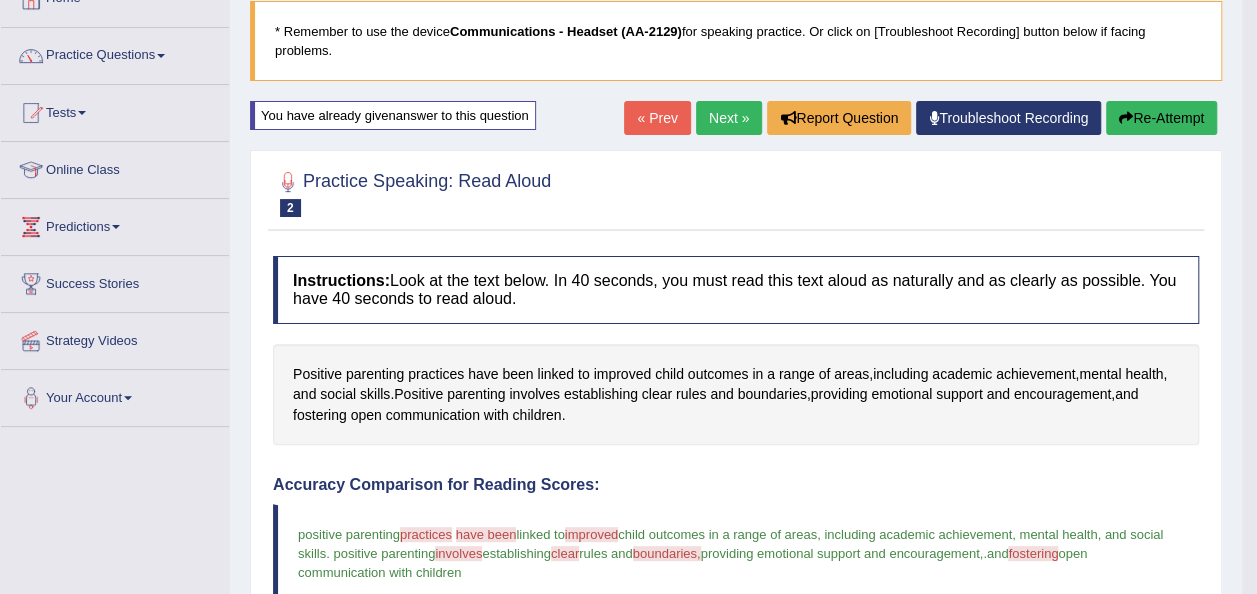 click on "Next »" at bounding box center [729, 118] 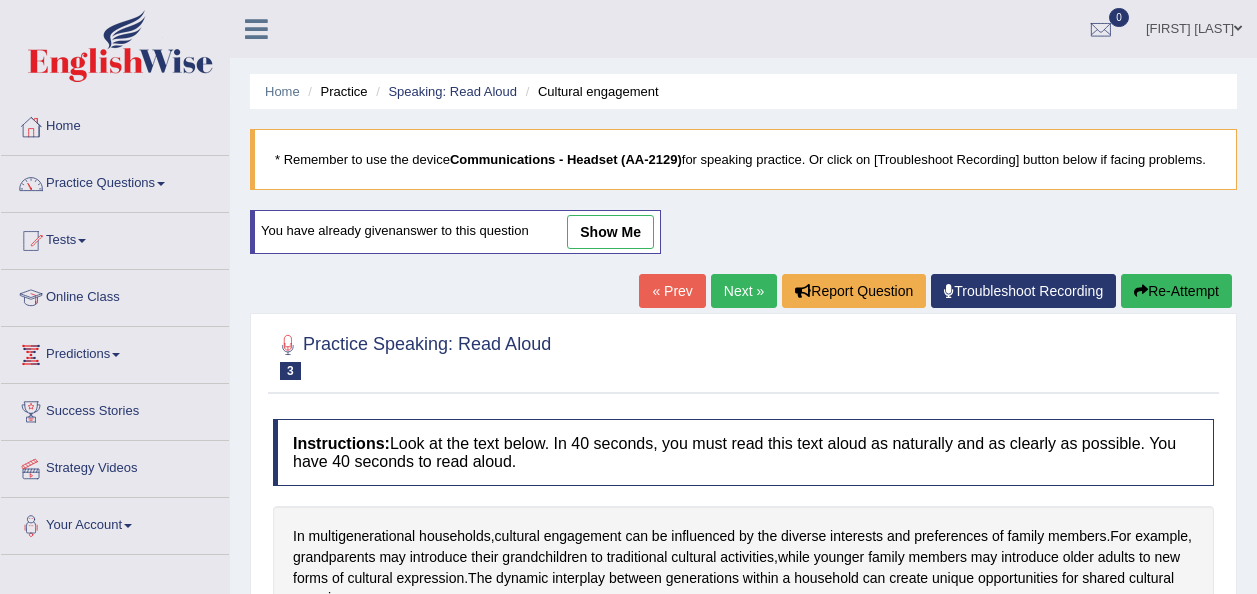 scroll, scrollTop: 0, scrollLeft: 0, axis: both 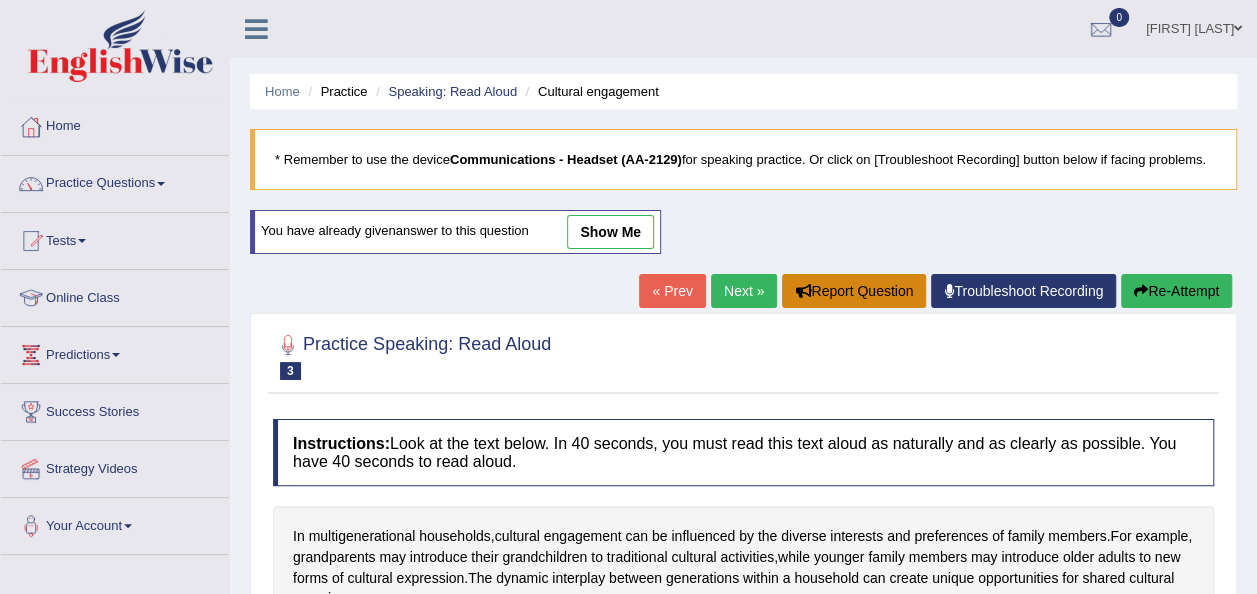 click on "Report Question" at bounding box center [854, 291] 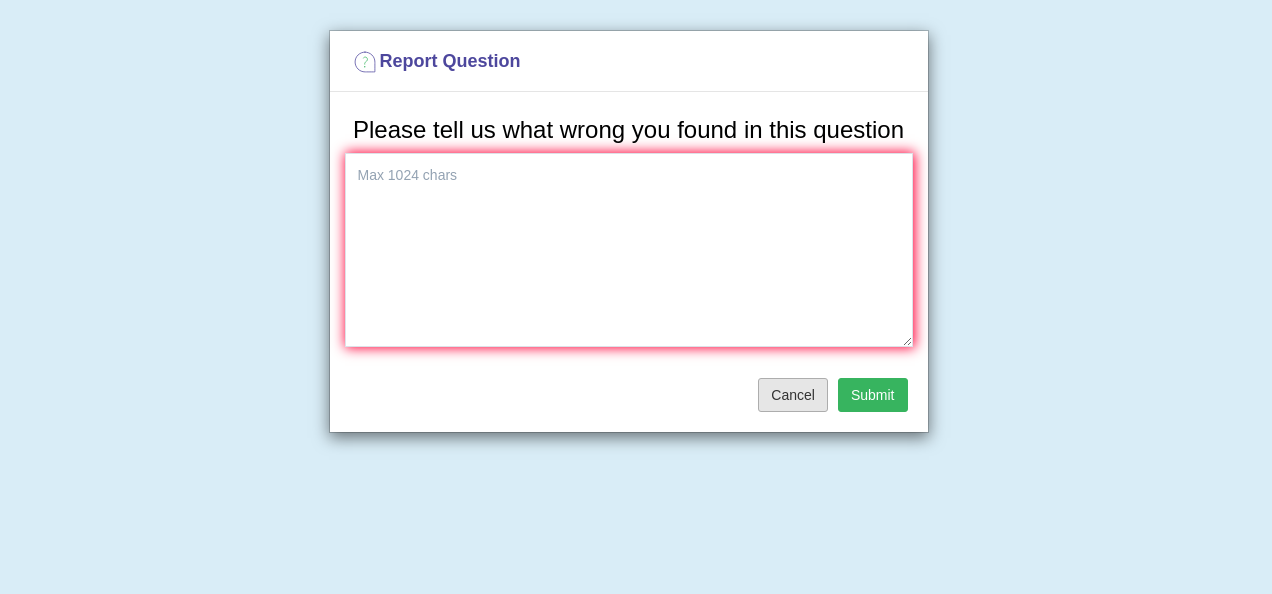 click on "Cancel" at bounding box center [793, 395] 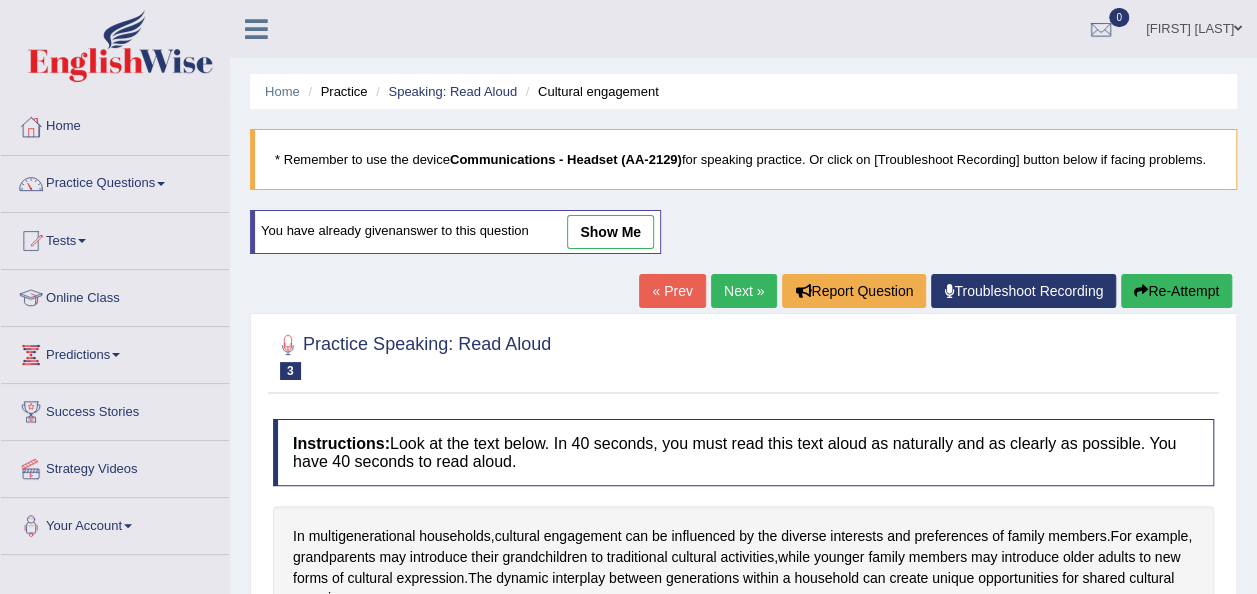 click at bounding box center [743, 355] 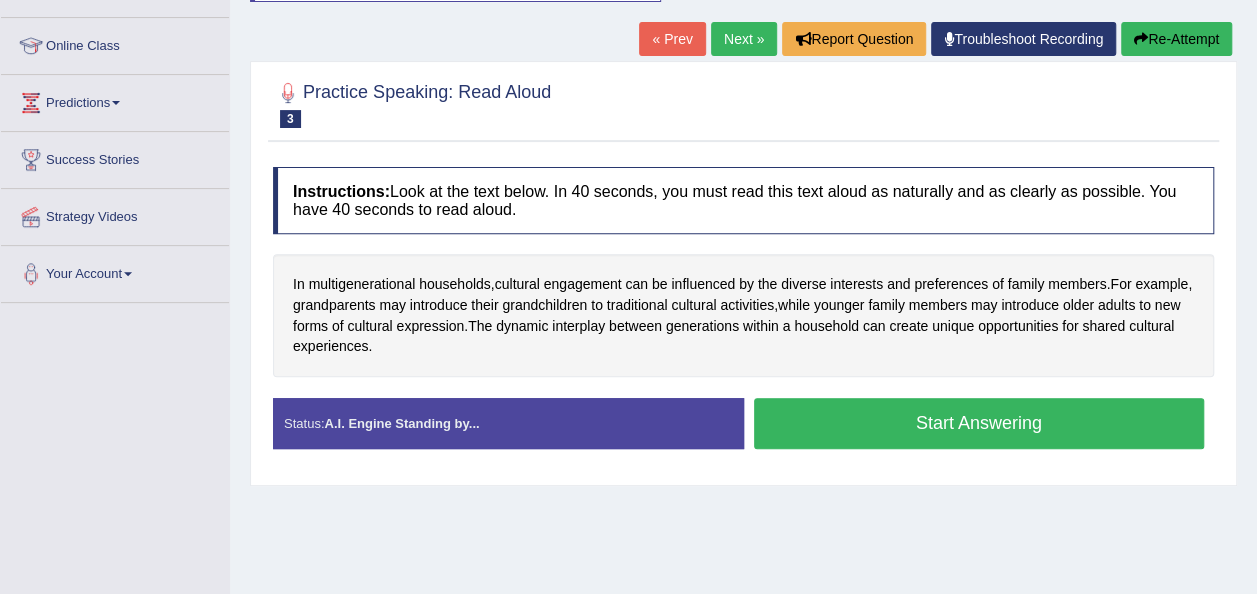 scroll, scrollTop: 320, scrollLeft: 0, axis: vertical 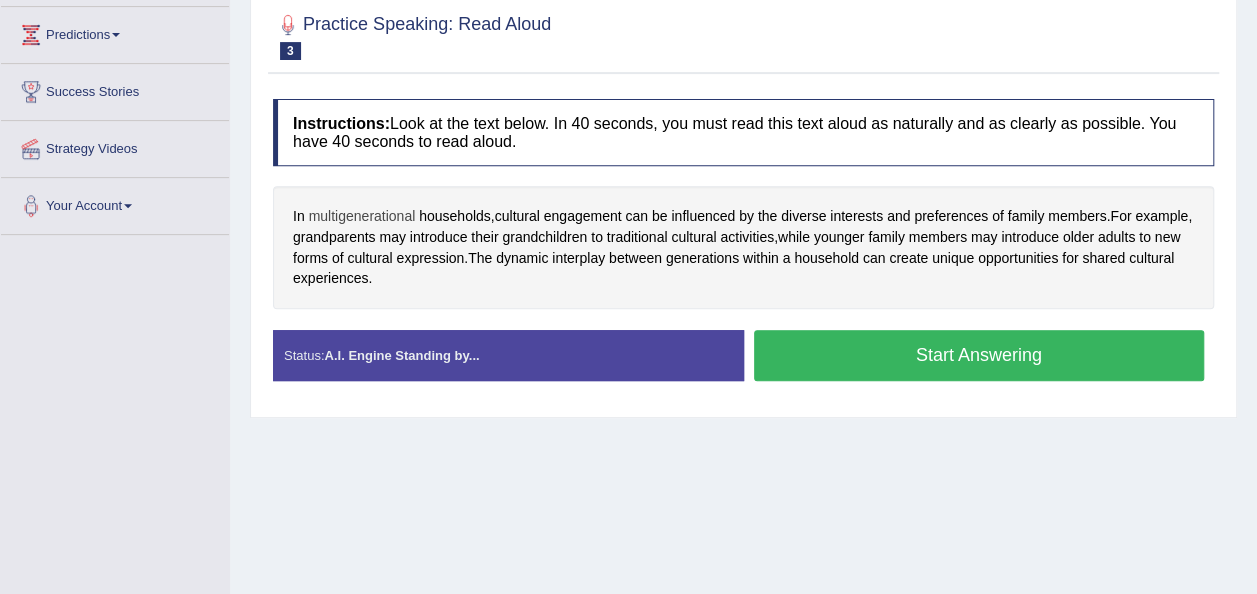 click on "multigenerational" at bounding box center (362, 216) 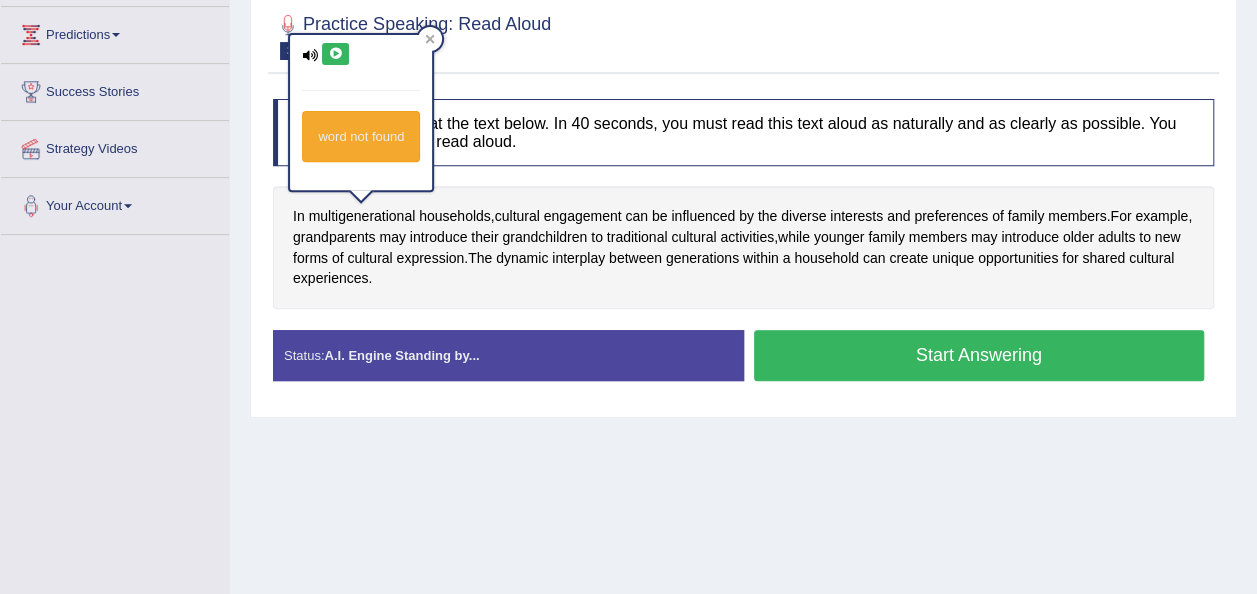 click at bounding box center (335, 54) 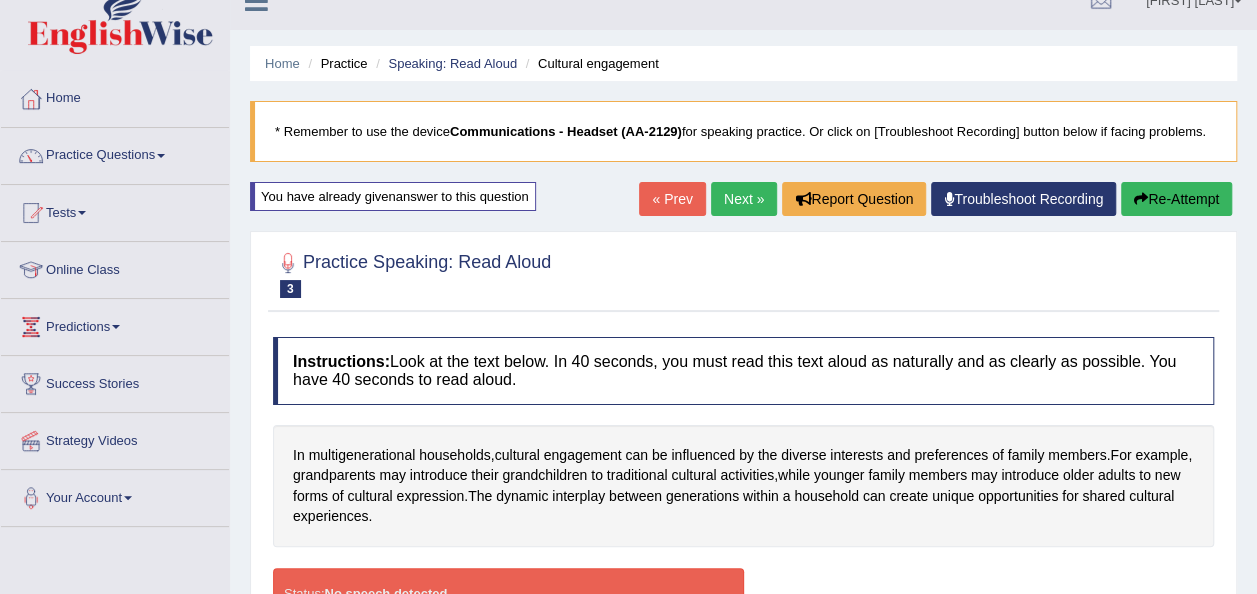 scroll, scrollTop: 29, scrollLeft: 0, axis: vertical 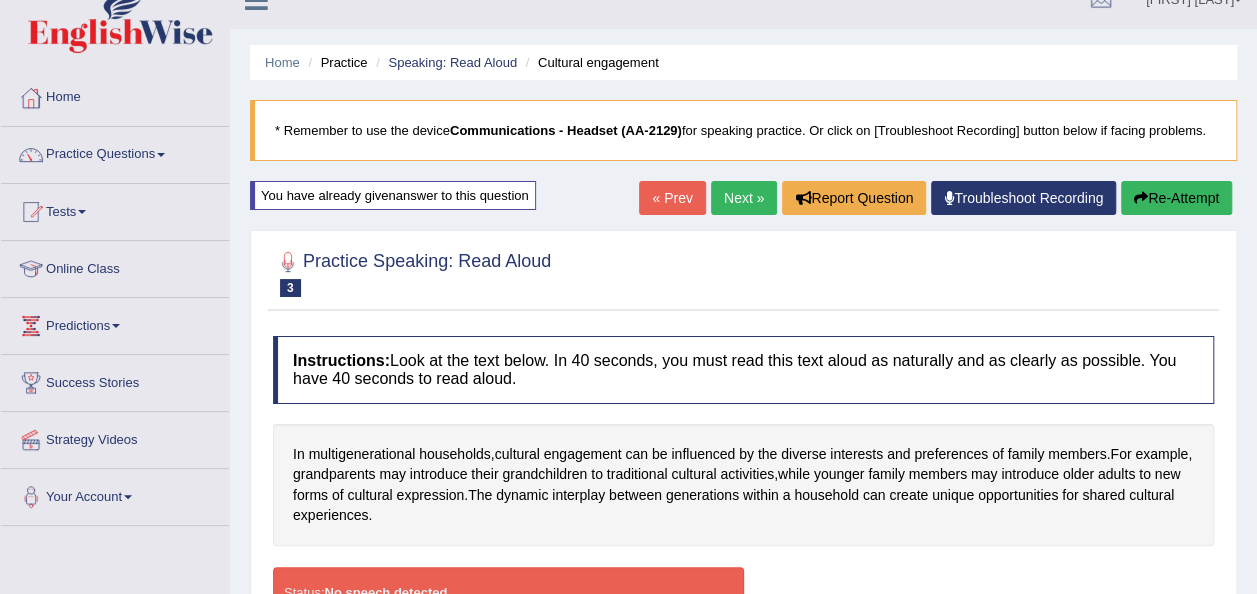 click on "Re-Attempt" at bounding box center (1176, 198) 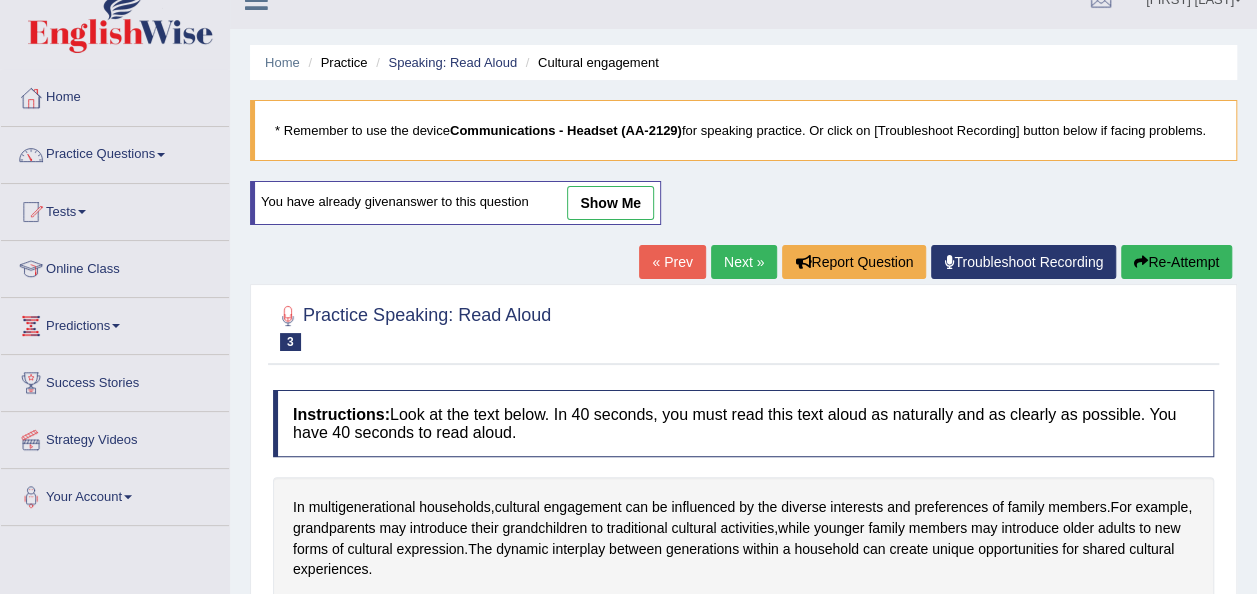 scroll, scrollTop: 29, scrollLeft: 0, axis: vertical 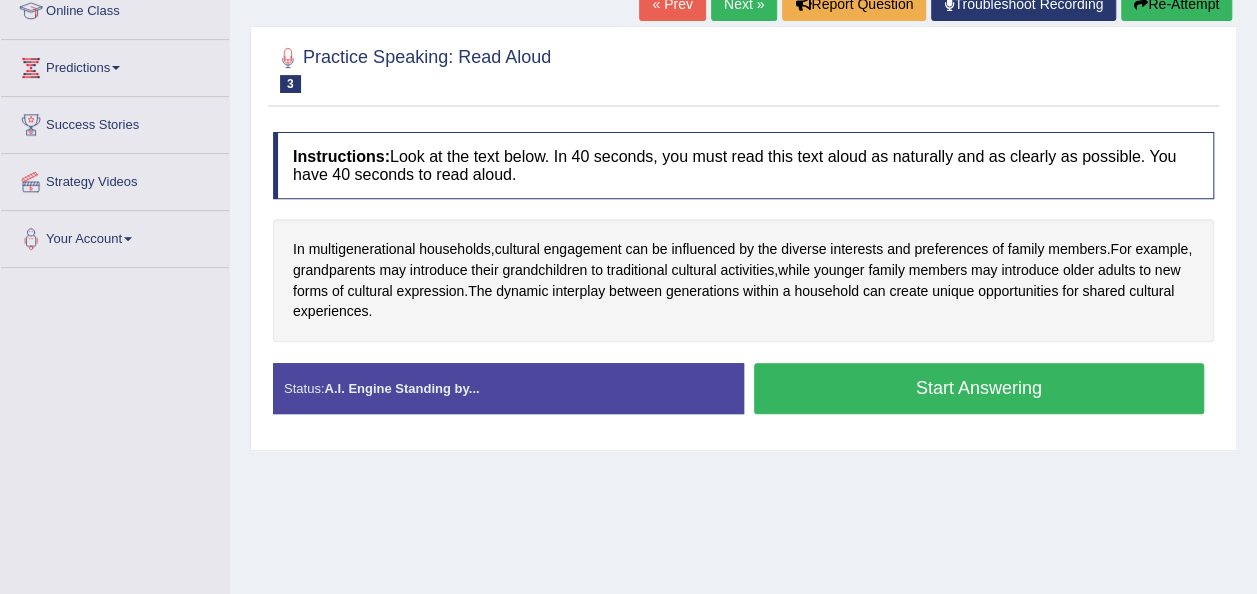 click on "Start Answering" at bounding box center (979, 388) 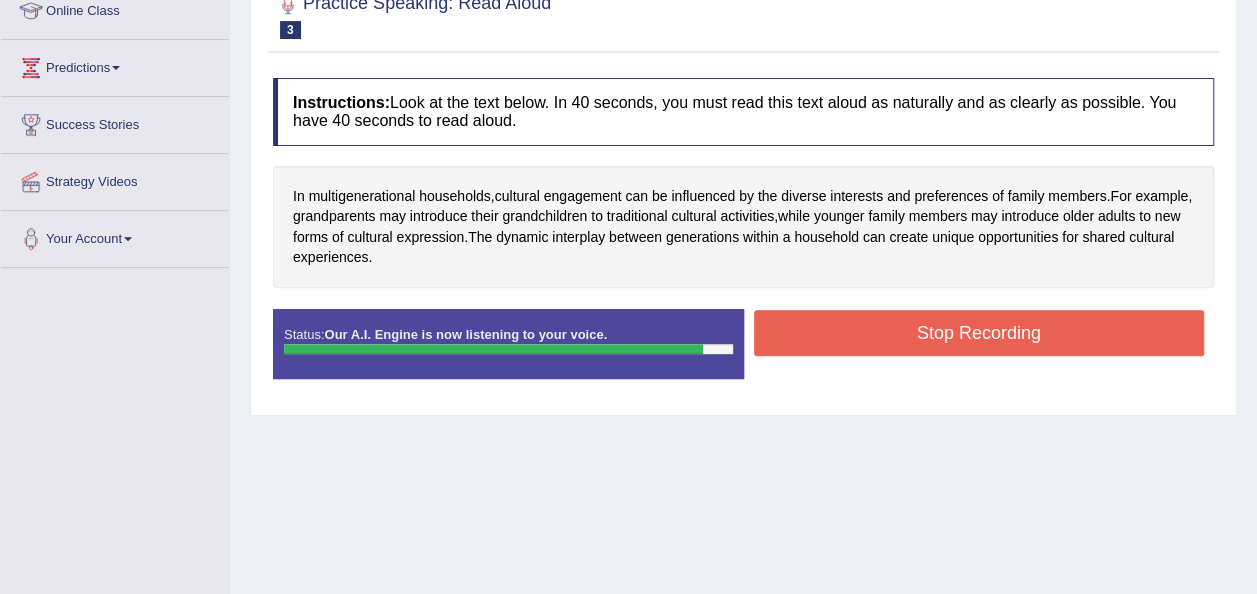 click on "Stop Recording" at bounding box center [979, 333] 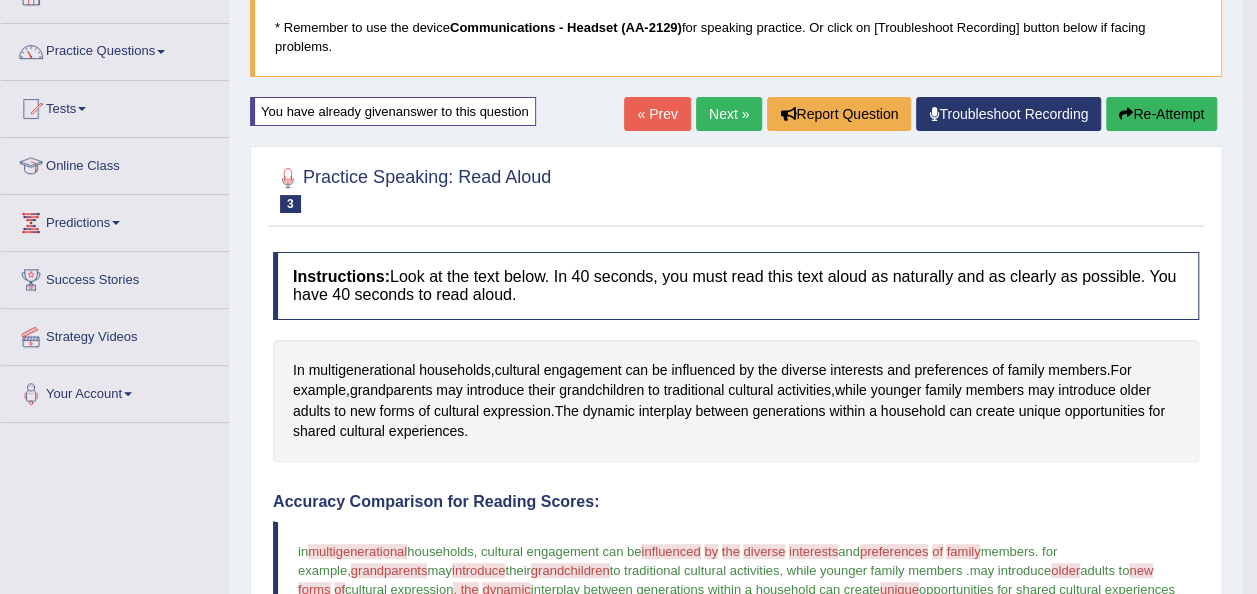 scroll, scrollTop: 127, scrollLeft: 0, axis: vertical 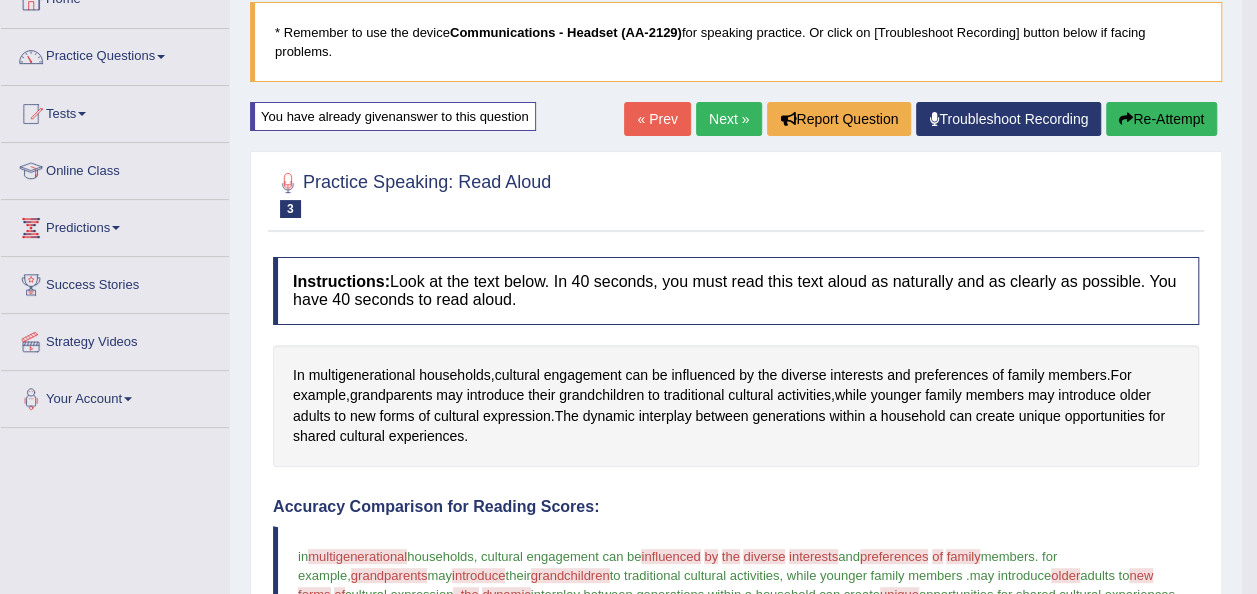 click on "Next »" at bounding box center (729, 119) 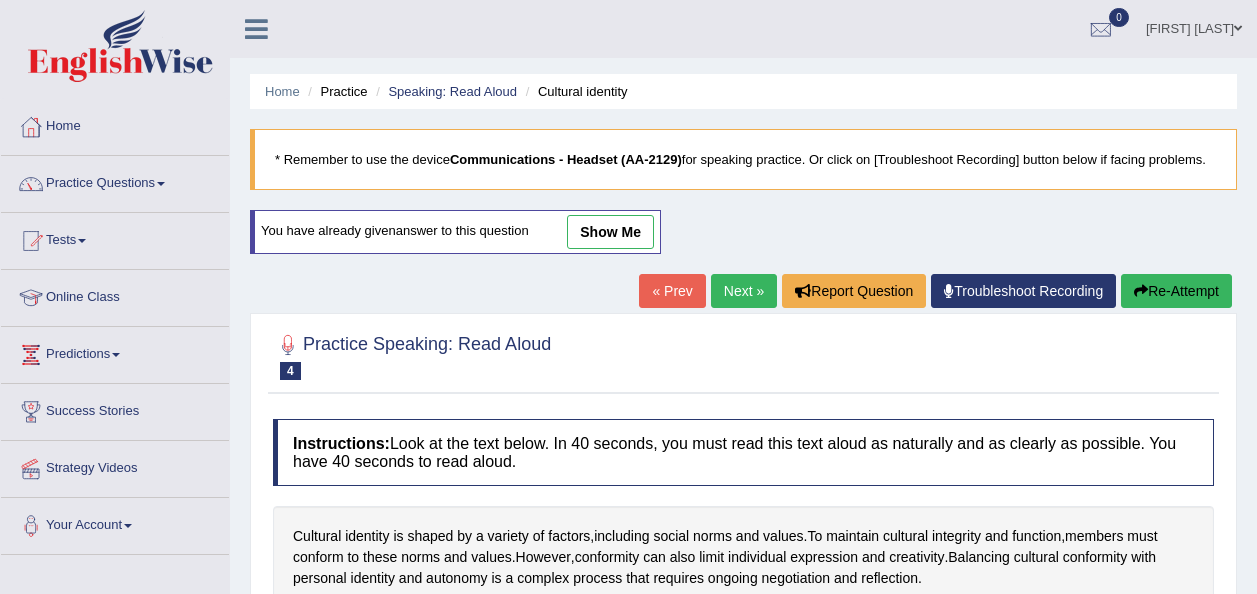scroll, scrollTop: 40, scrollLeft: 0, axis: vertical 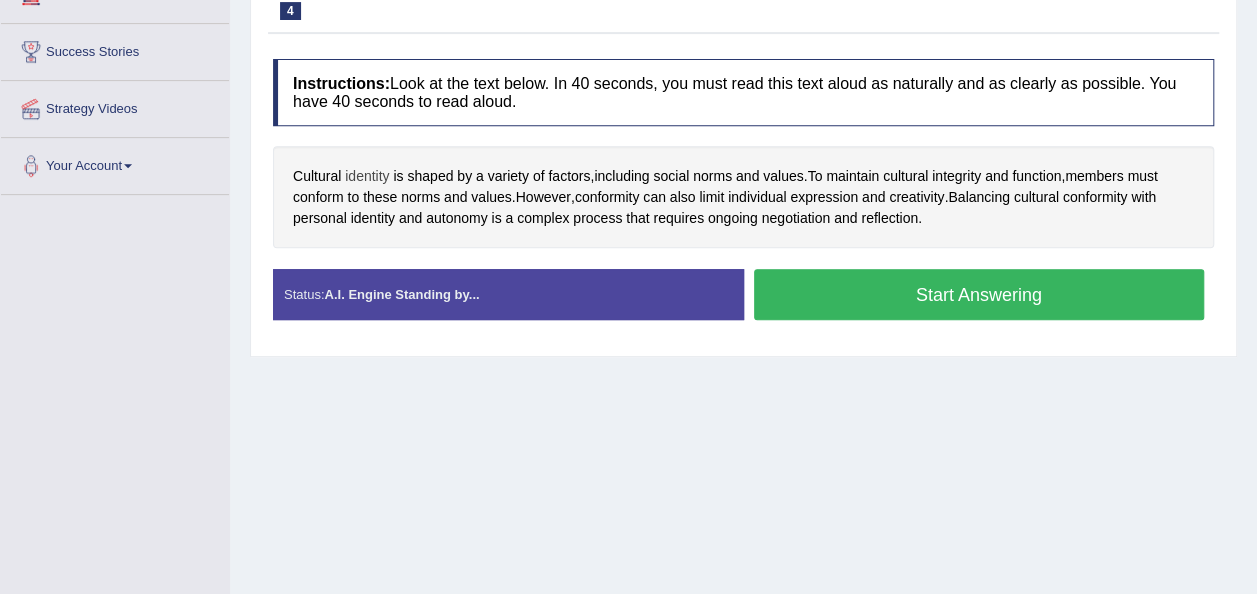 click on "identity" at bounding box center (367, 176) 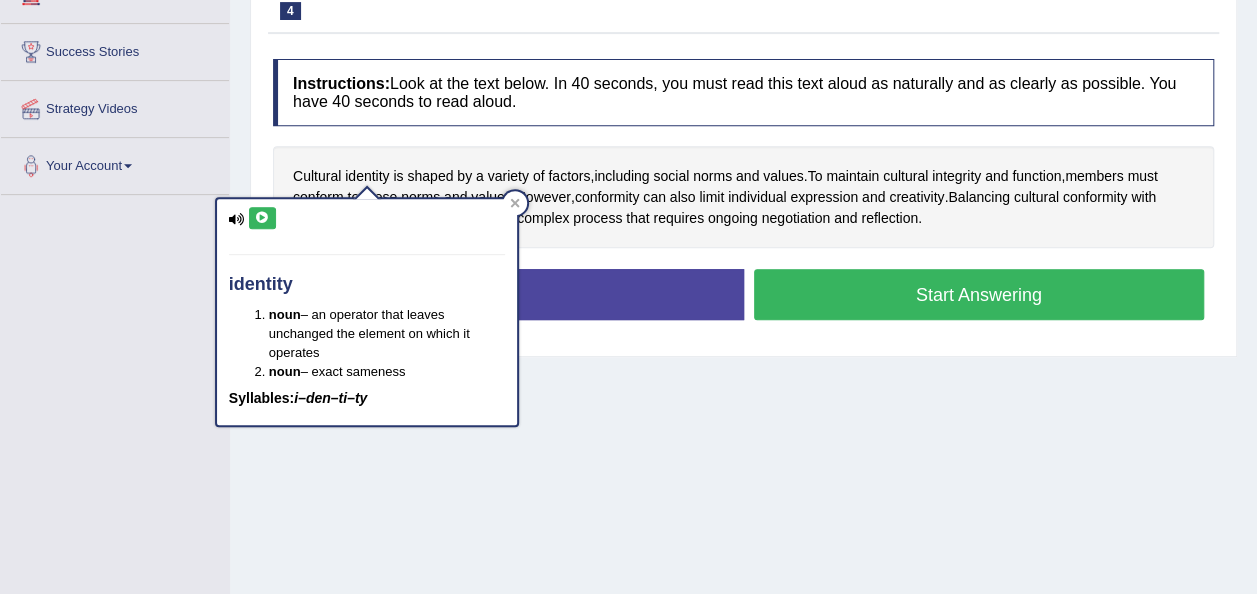 click at bounding box center [262, 218] 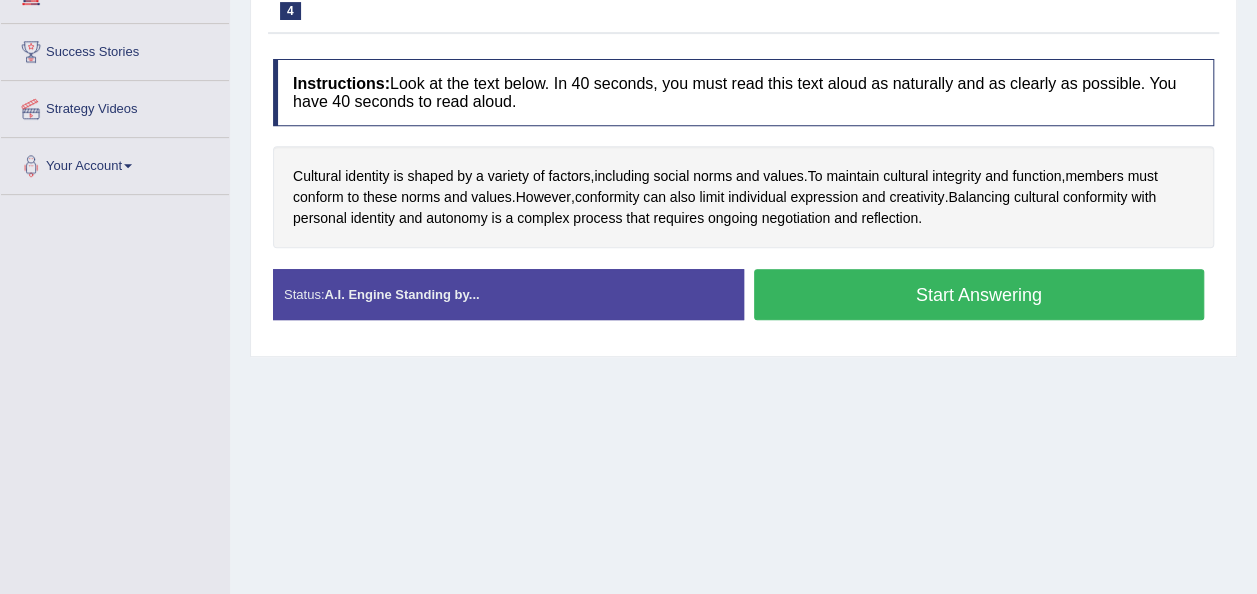 click on "Start Answering" at bounding box center [979, 294] 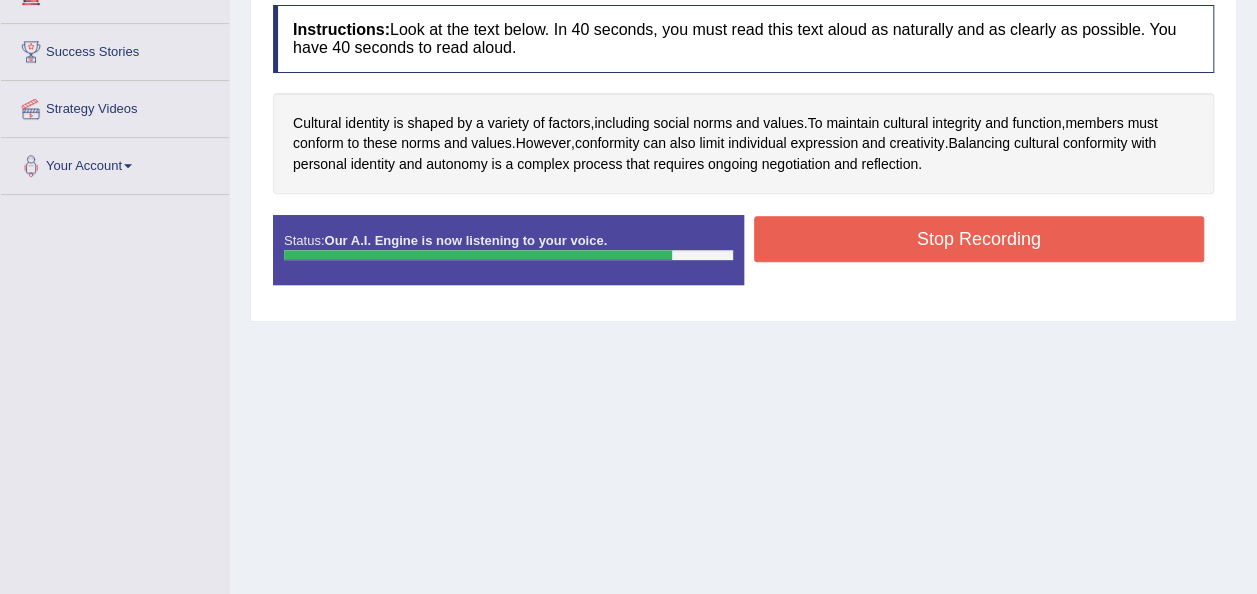 click on "Stop Recording" at bounding box center (979, 239) 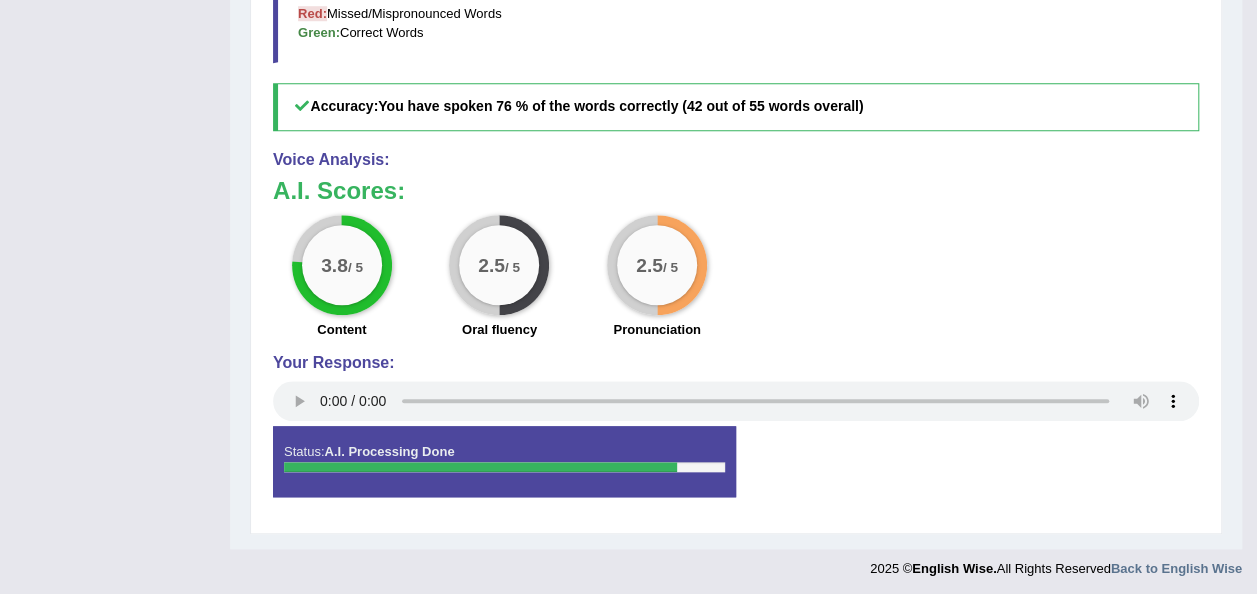 scroll, scrollTop: 756, scrollLeft: 0, axis: vertical 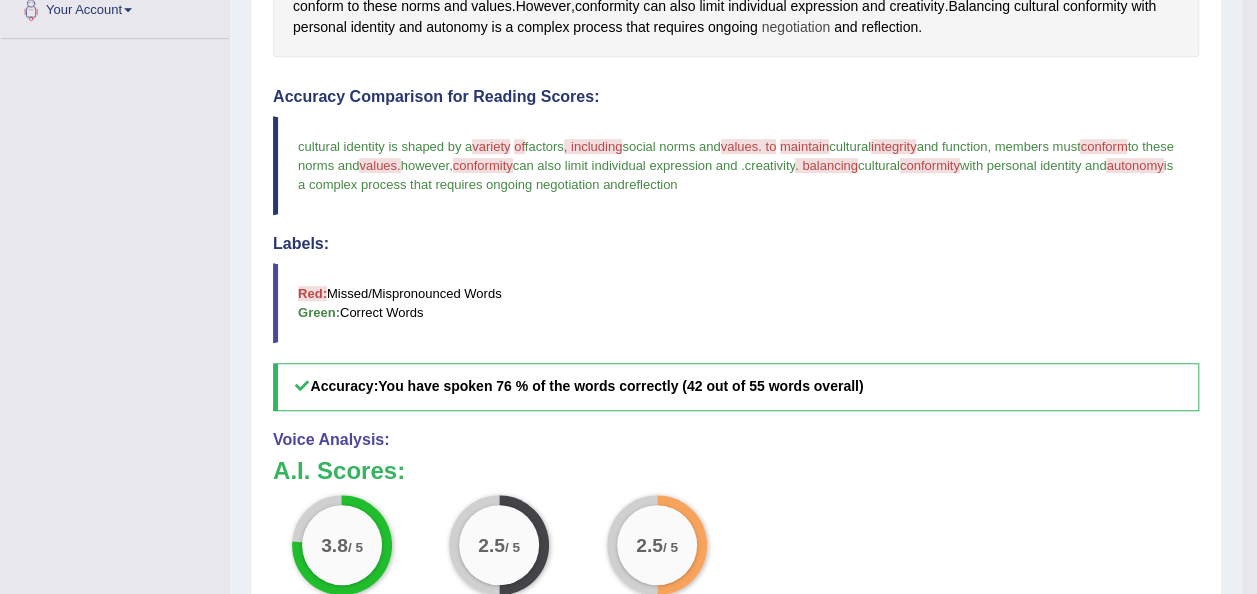 click on "negotiation" at bounding box center (796, 27) 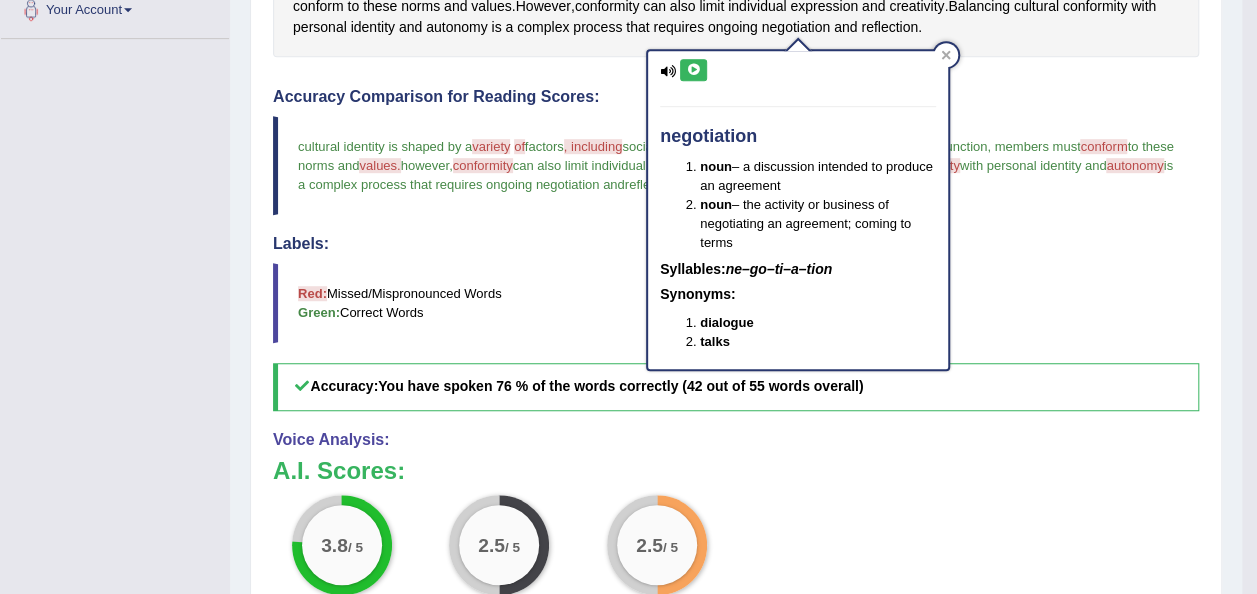click at bounding box center [693, 70] 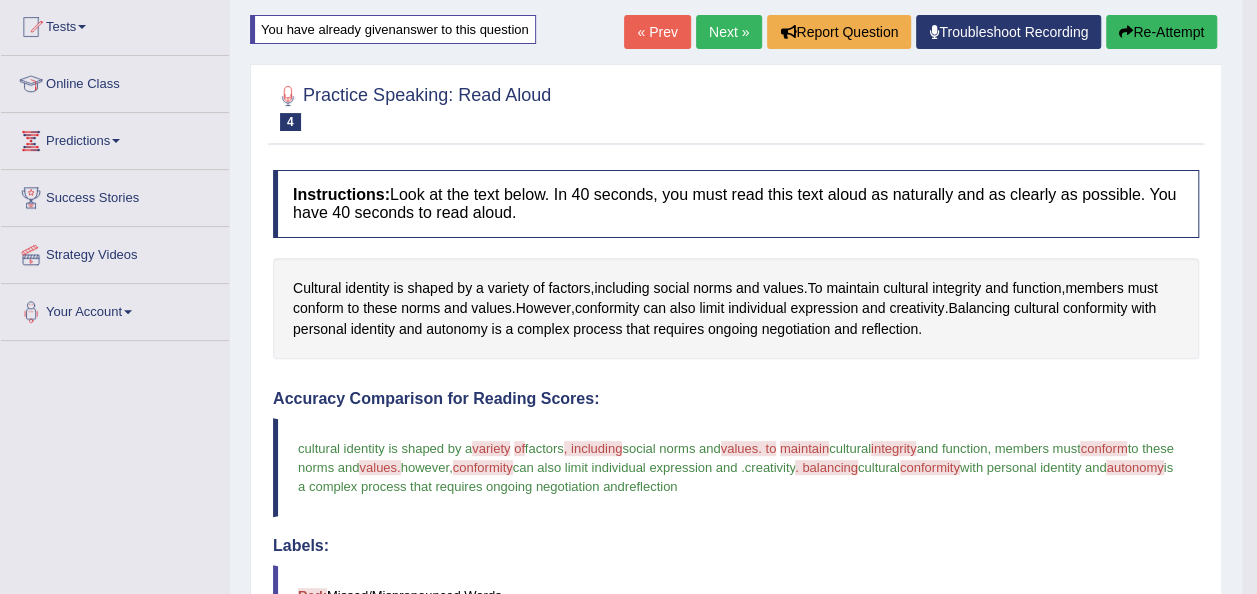 scroll, scrollTop: 156, scrollLeft: 0, axis: vertical 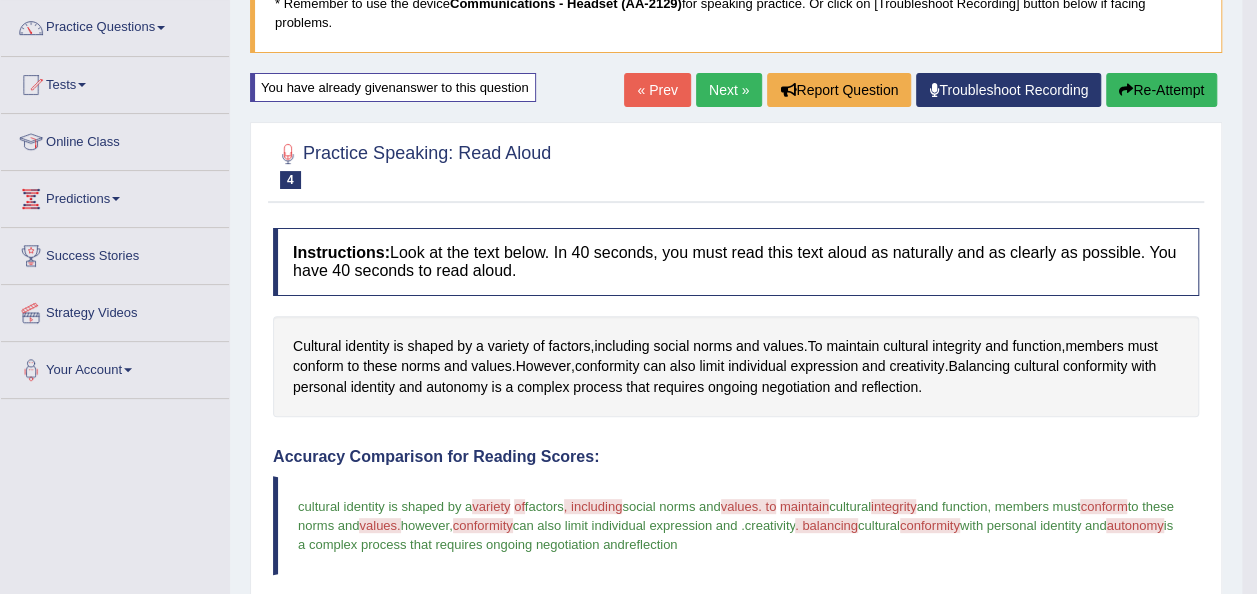 click on "Next »" at bounding box center [729, 90] 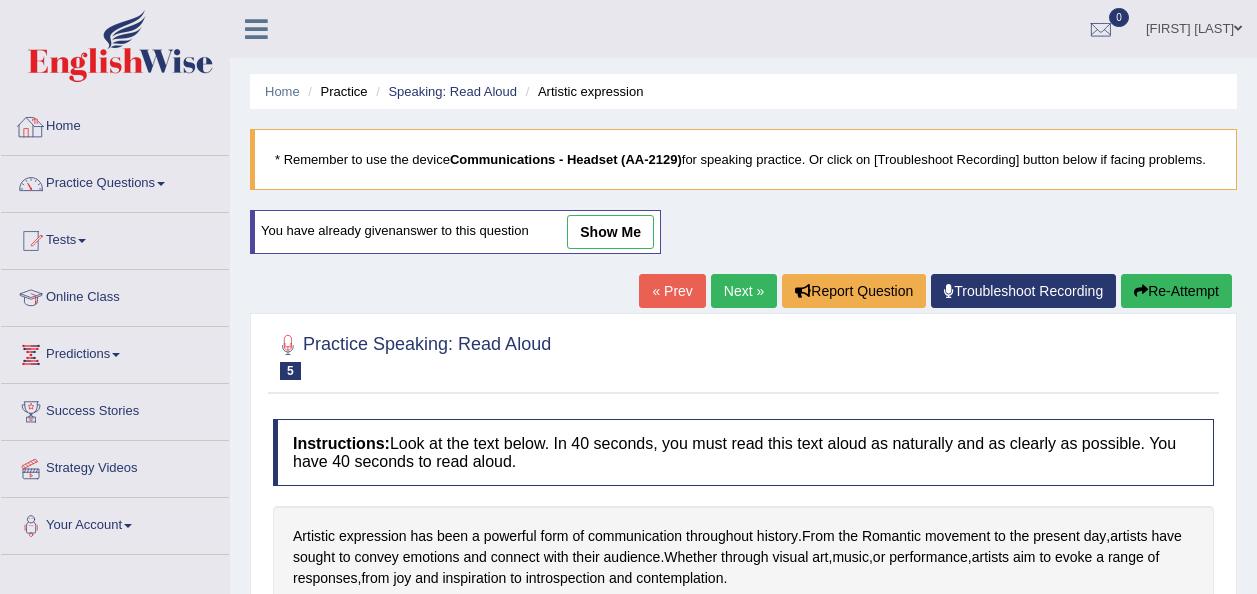 scroll, scrollTop: 0, scrollLeft: 0, axis: both 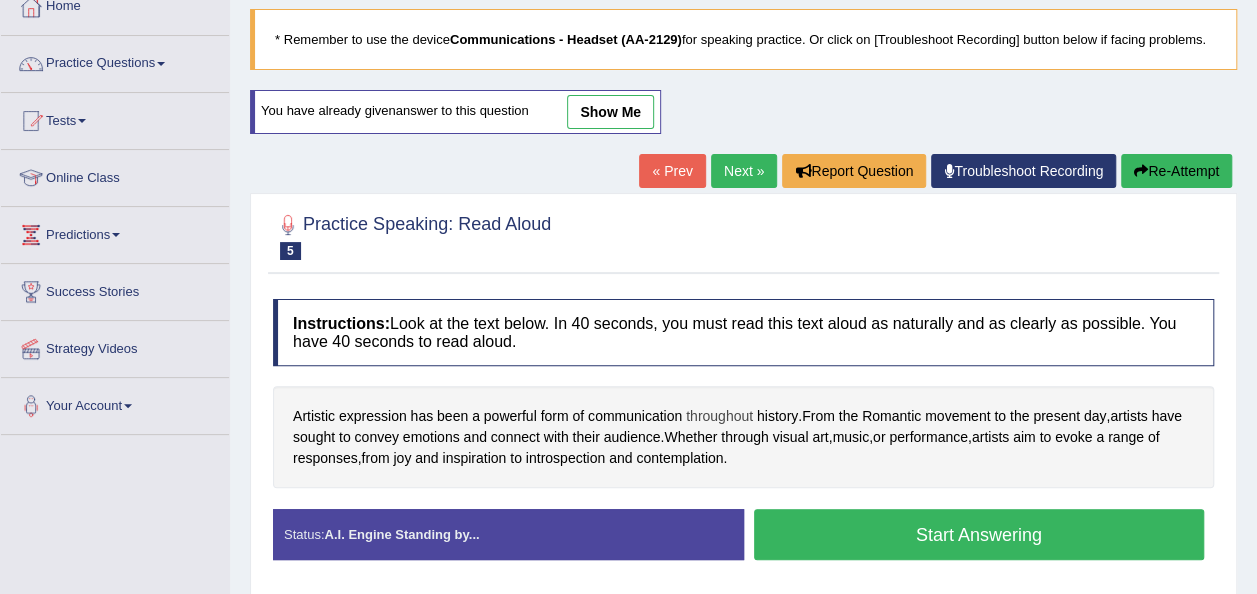 click on "throughout" at bounding box center (719, 416) 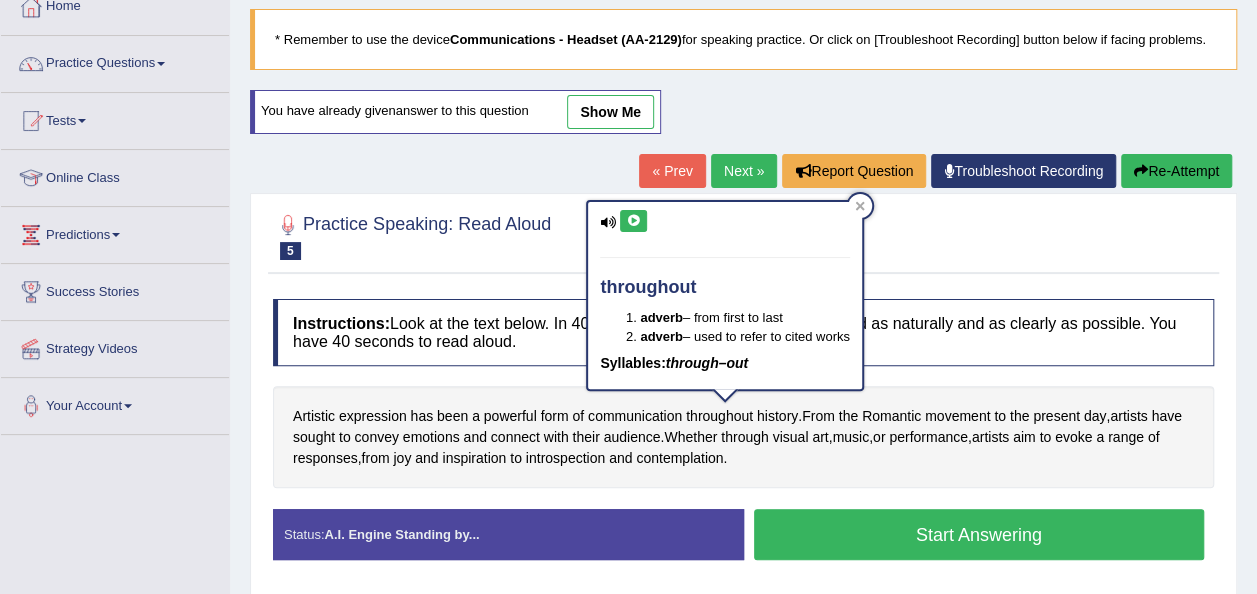 click at bounding box center (633, 221) 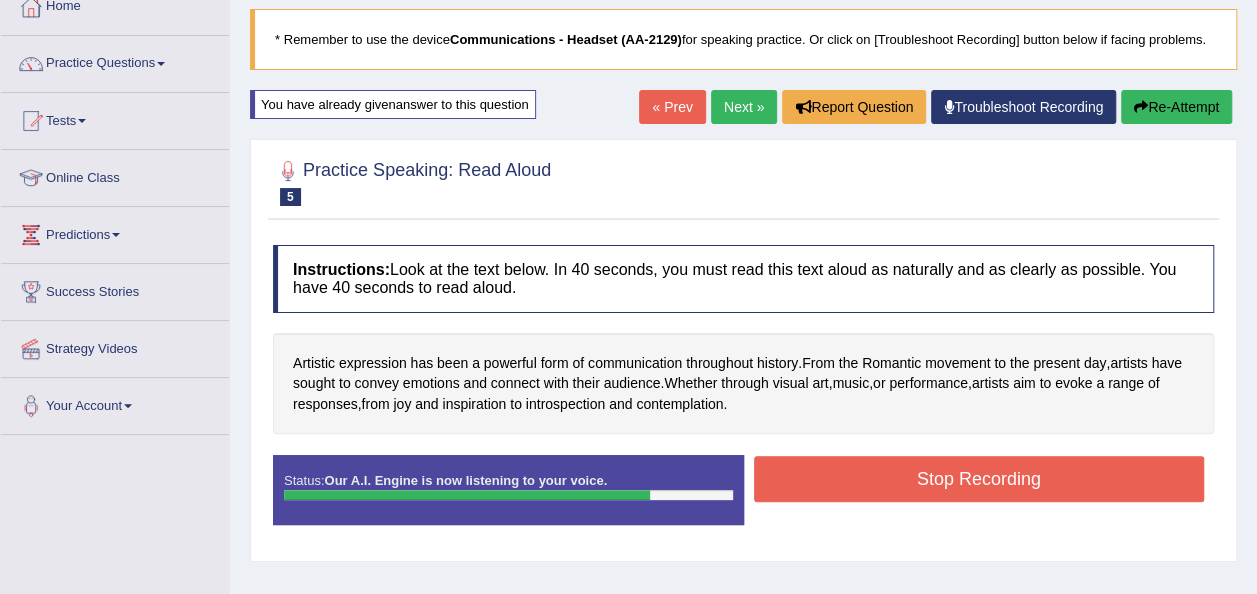 click on "Stop Recording" at bounding box center (979, 479) 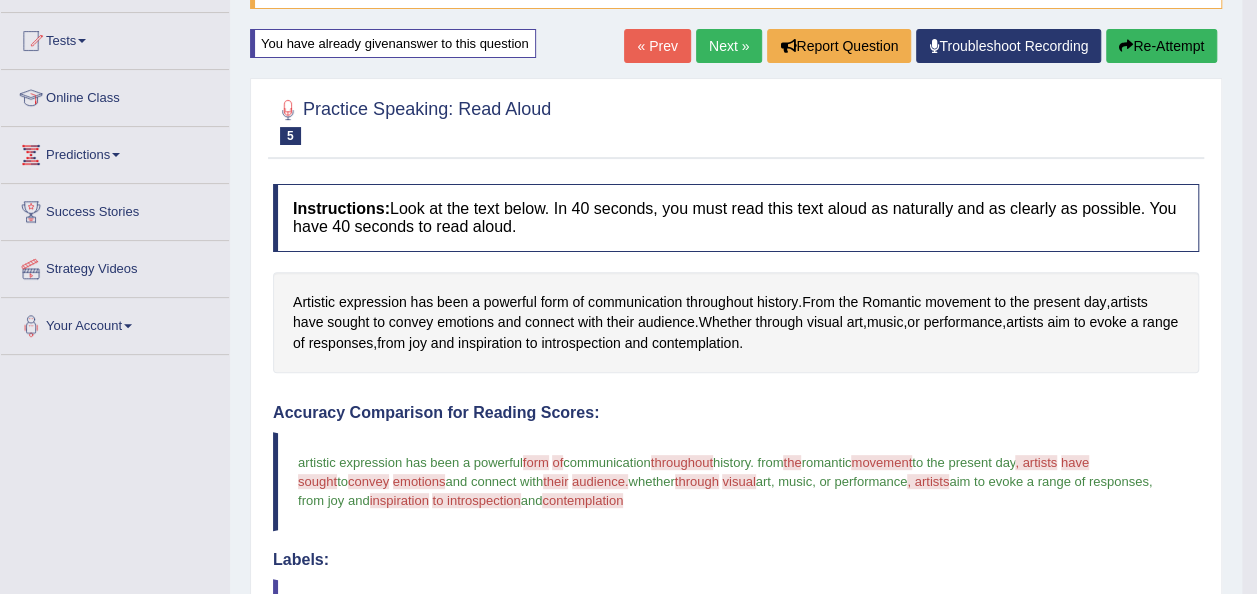 scroll, scrollTop: 160, scrollLeft: 0, axis: vertical 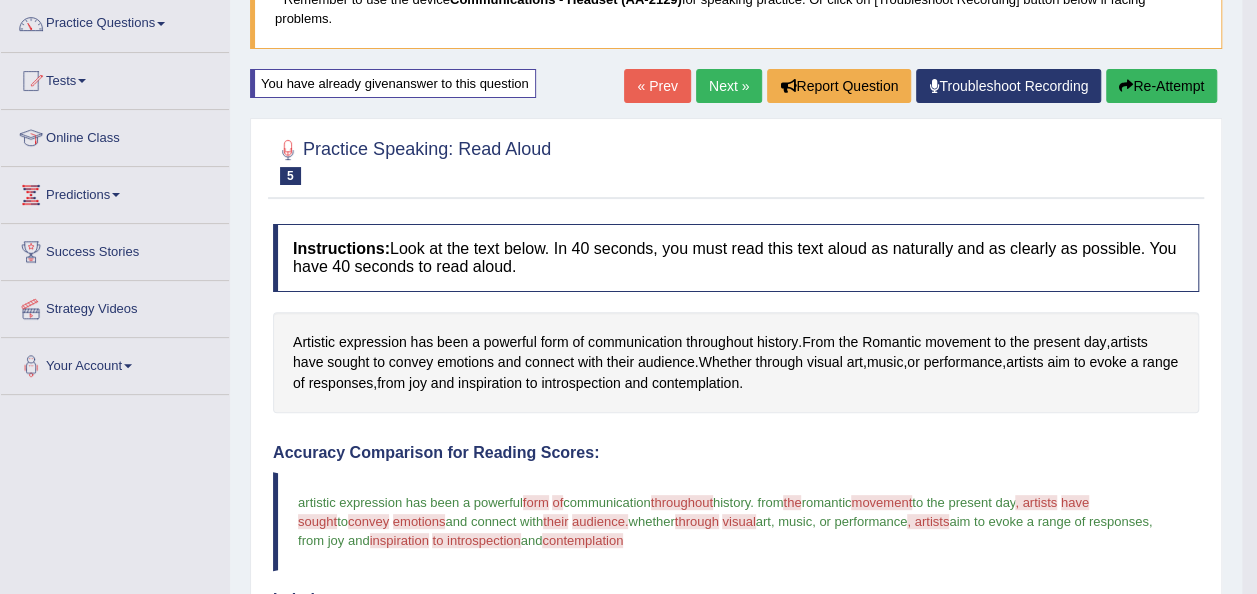 click on "Next »" at bounding box center (729, 86) 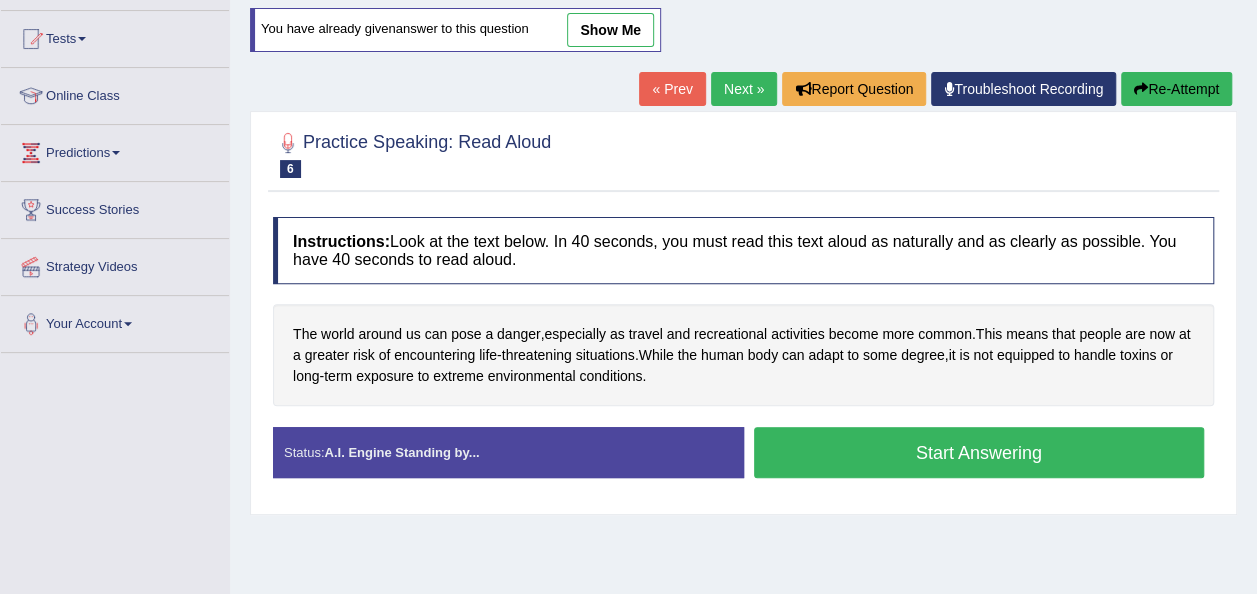 scroll, scrollTop: 0, scrollLeft: 0, axis: both 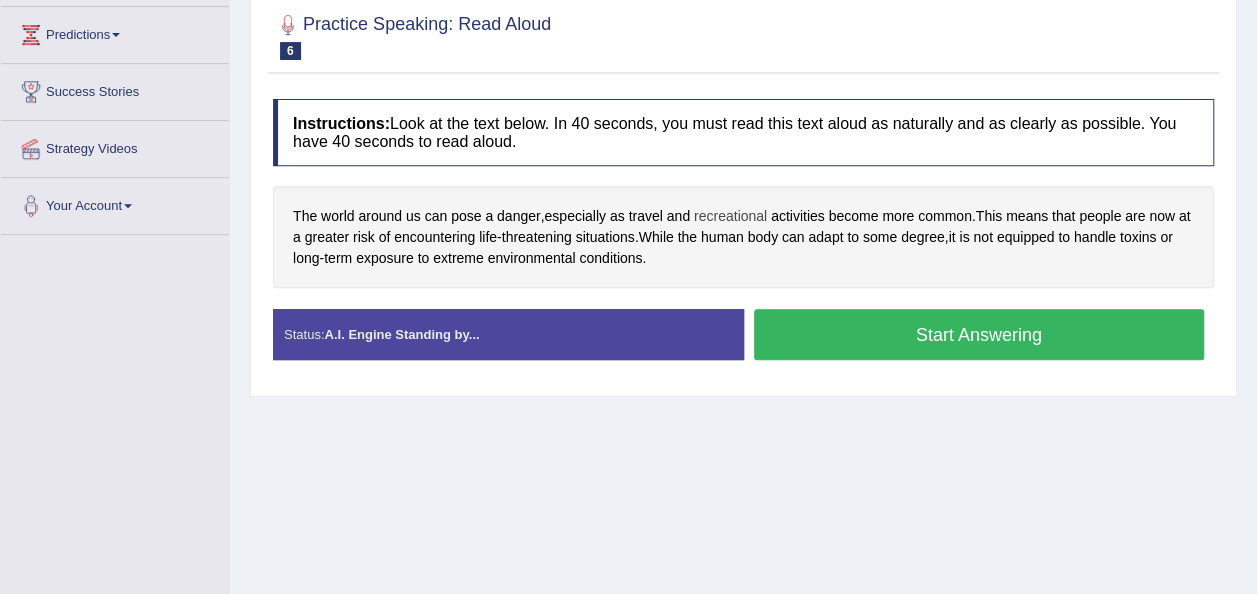 click on "recreational" at bounding box center (730, 216) 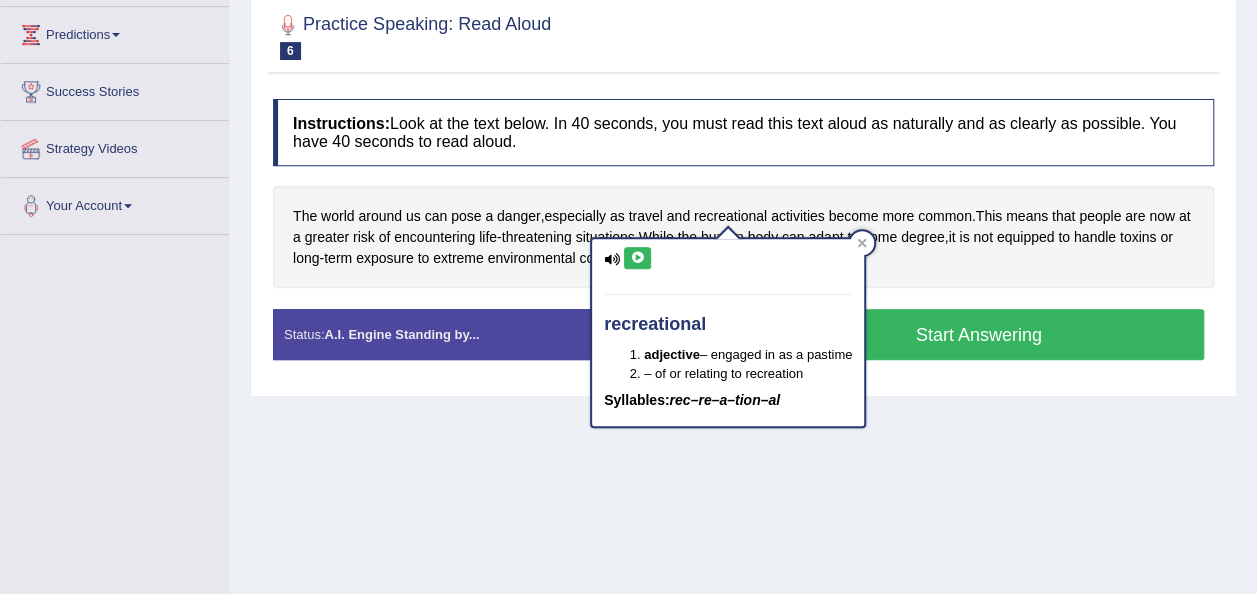 click at bounding box center (637, 258) 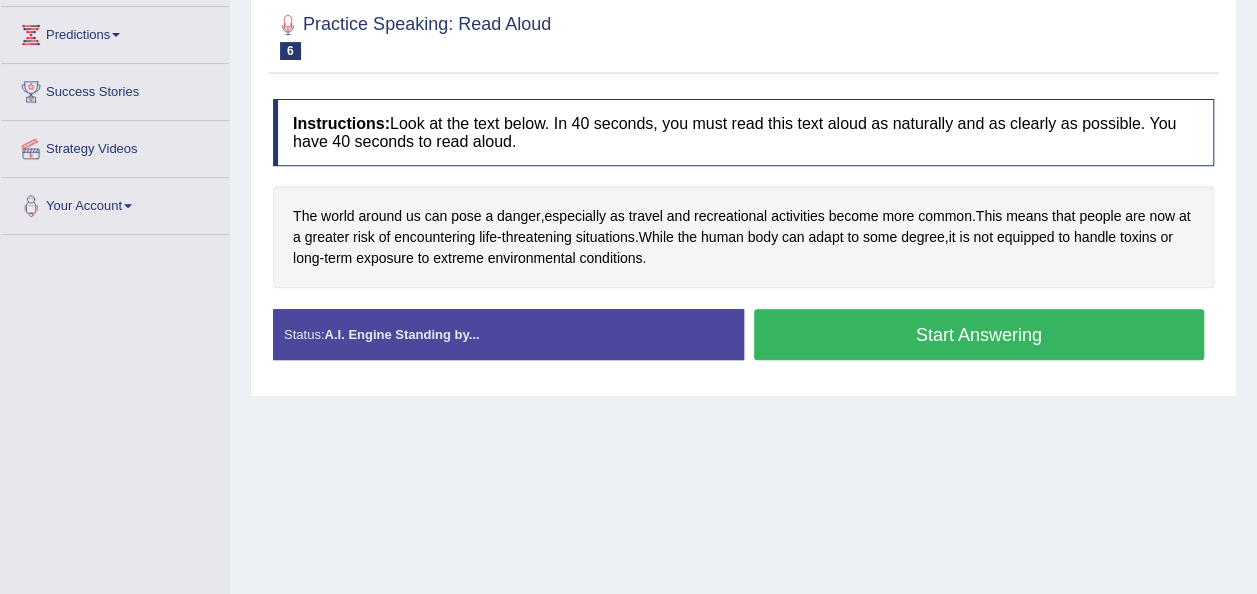 click on "Home
Practice
Speaking: Read Aloud
Recreational activities
* Remember to use the device  Communications - Headset (AA-2129)  for speaking practice. Or click on [Troubleshoot Recording] button below if facing problems.
You have already given   answer to this question
show me
« Prev Next »  Report Question  Troubleshoot Recording  Re-Attempt
Practice Speaking: Read Aloud
6
Recreational activities
Instructions:  Look at the text below. In 40 seconds, you must read this text aloud as naturally and as clearly as possible. You have 40 seconds to read aloud.
The   world   around   us   can   pose   a   danger ,  especially   as   travel   and   recreational   activities   become   more   common .  This   means   that   people   are   now   at   a   greater   risk   of   encountering" at bounding box center [743, 180] 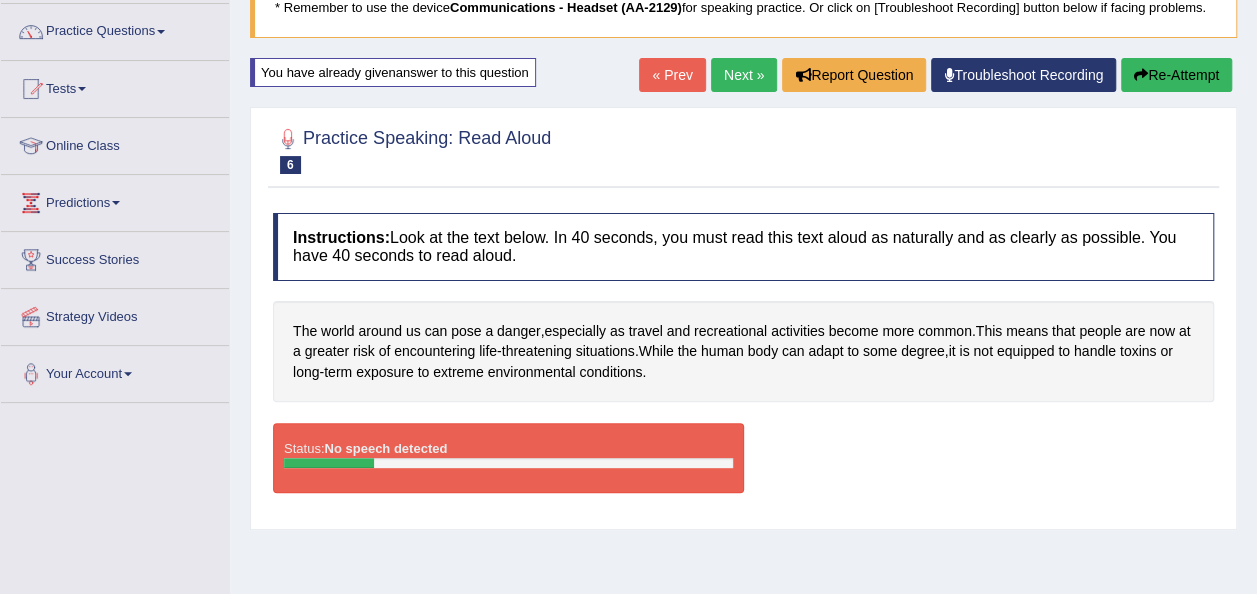 scroll, scrollTop: 141, scrollLeft: 0, axis: vertical 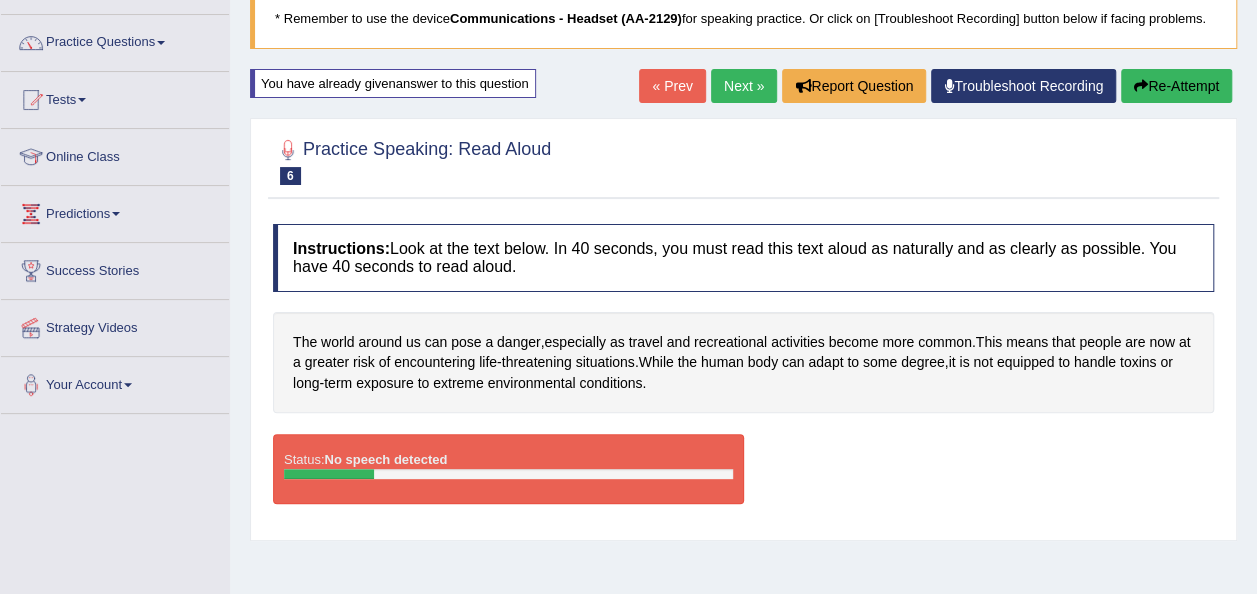 click on "Re-Attempt" at bounding box center (1176, 86) 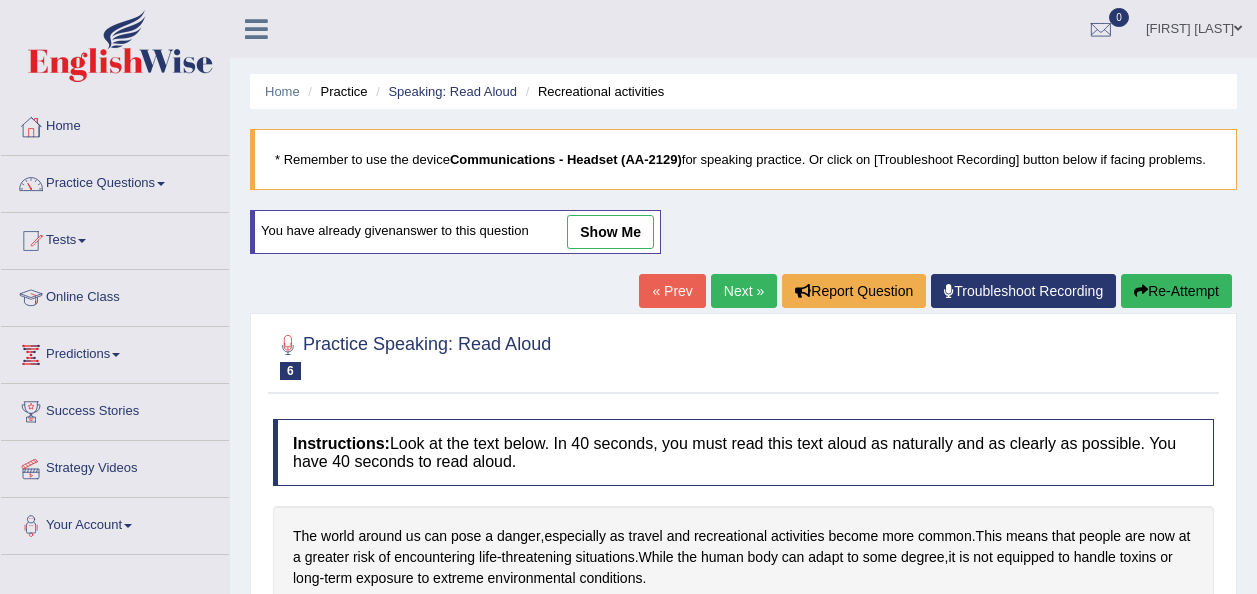 scroll, scrollTop: 141, scrollLeft: 0, axis: vertical 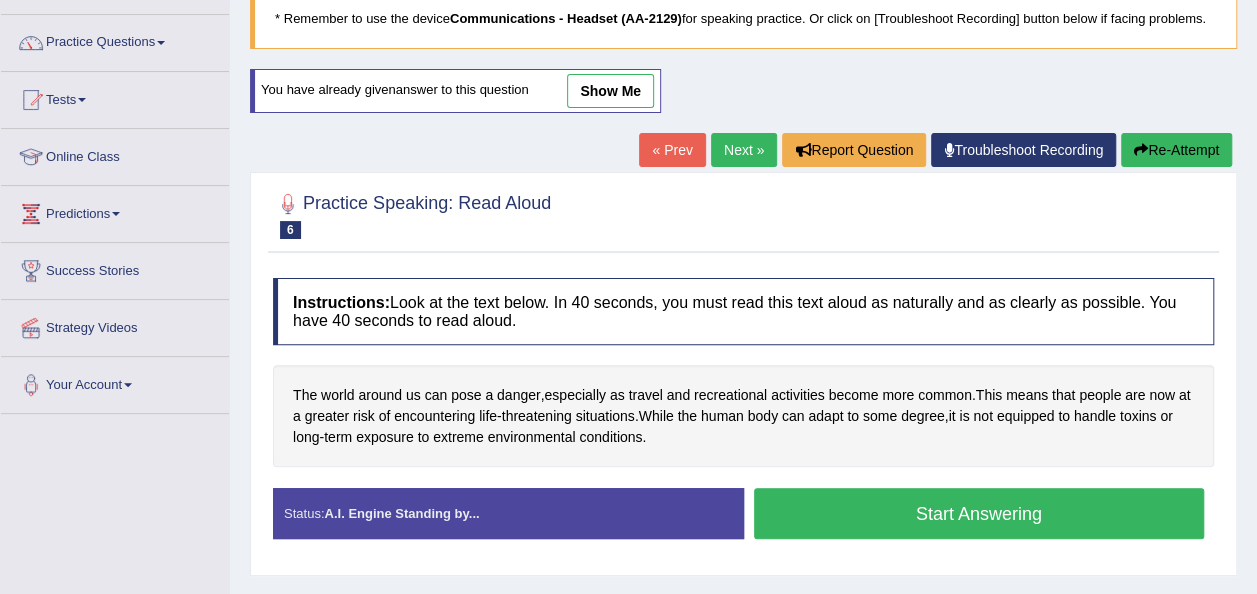 click on "Start Answering" at bounding box center (979, 513) 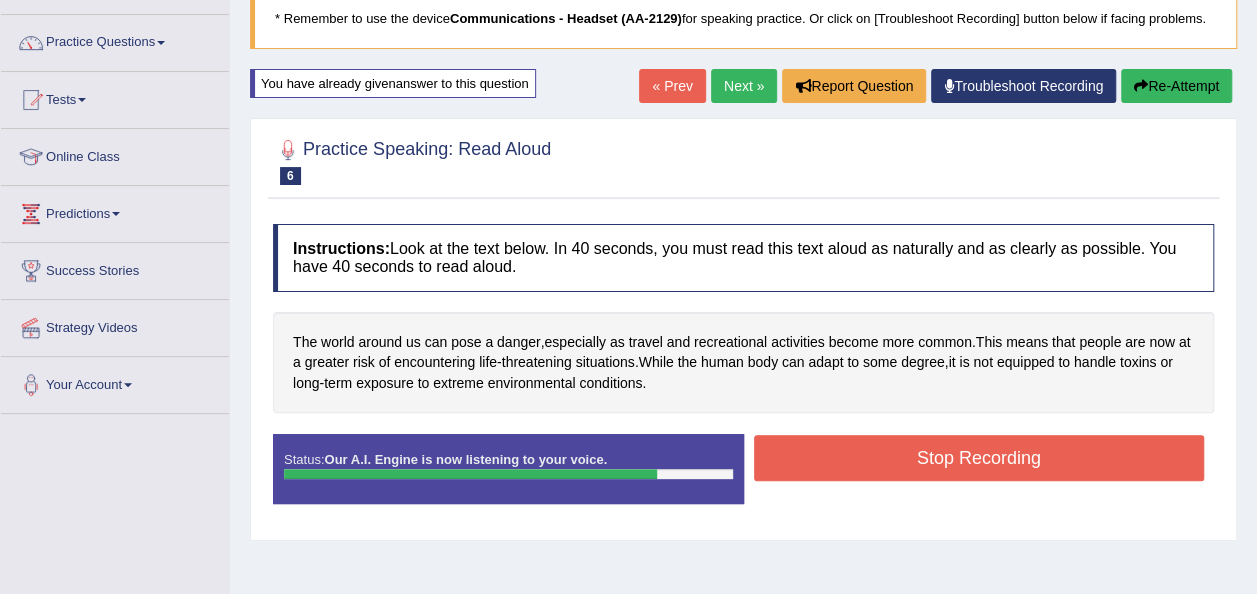 click on "Stop Recording" at bounding box center [979, 458] 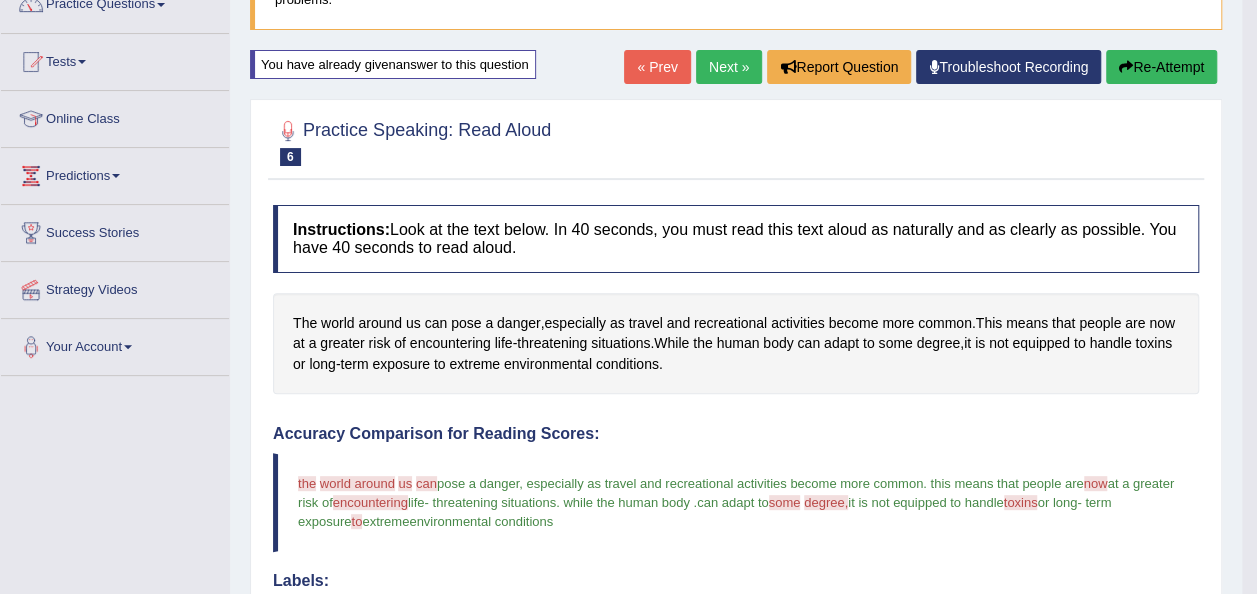 scroll, scrollTop: 116, scrollLeft: 0, axis: vertical 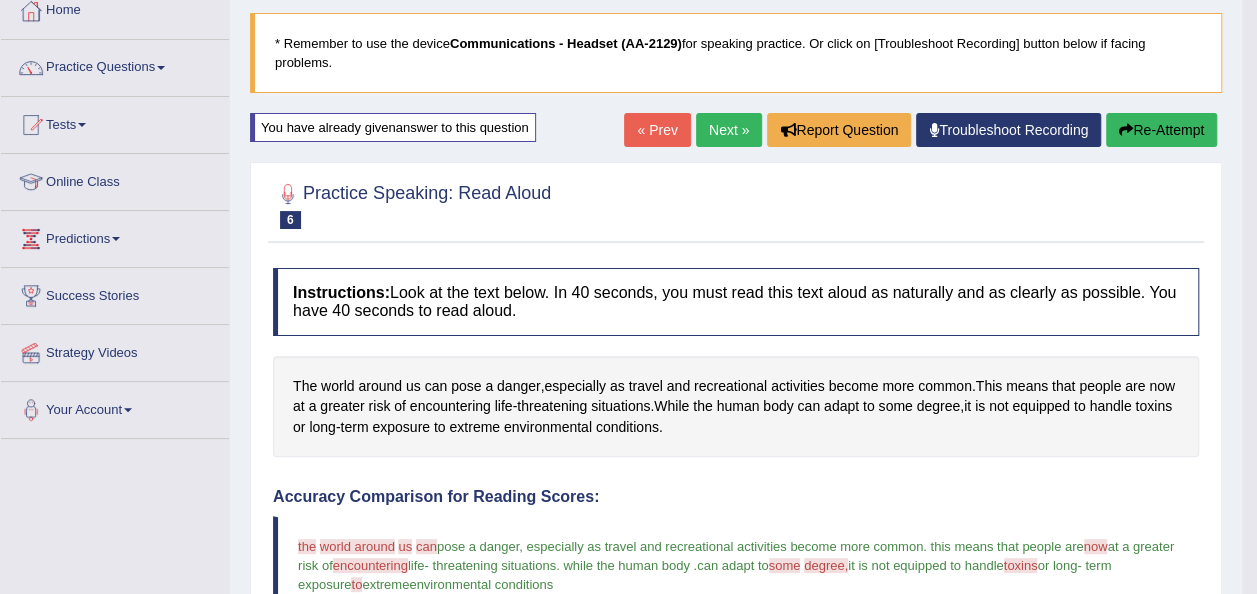 click on "Next »" at bounding box center (729, 130) 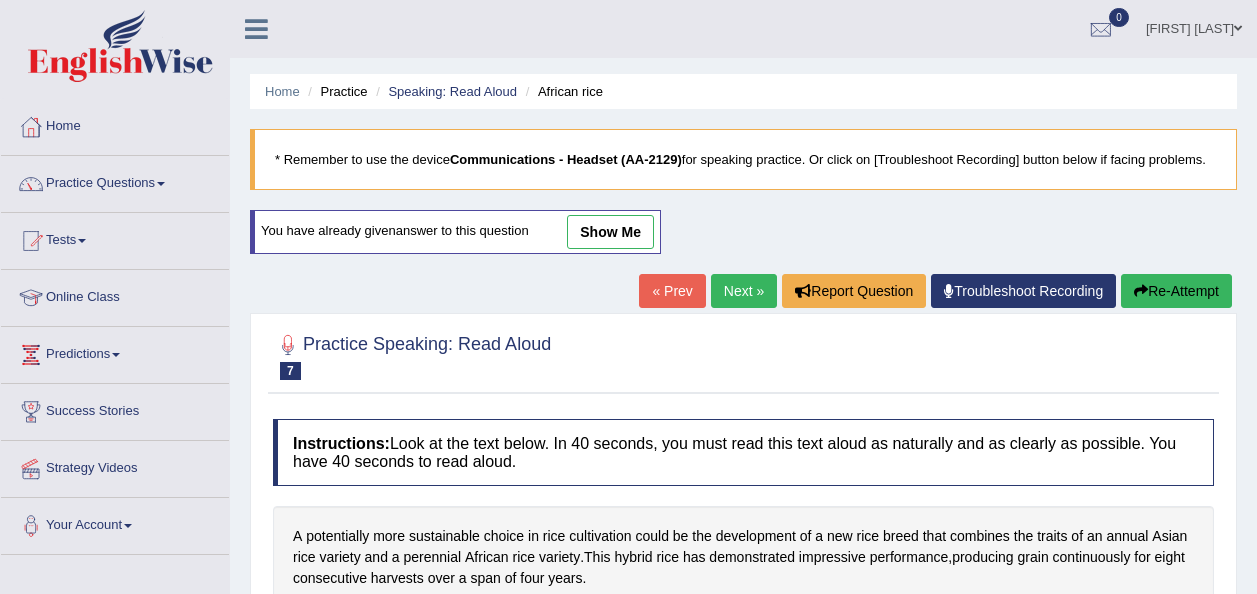 scroll, scrollTop: 0, scrollLeft: 0, axis: both 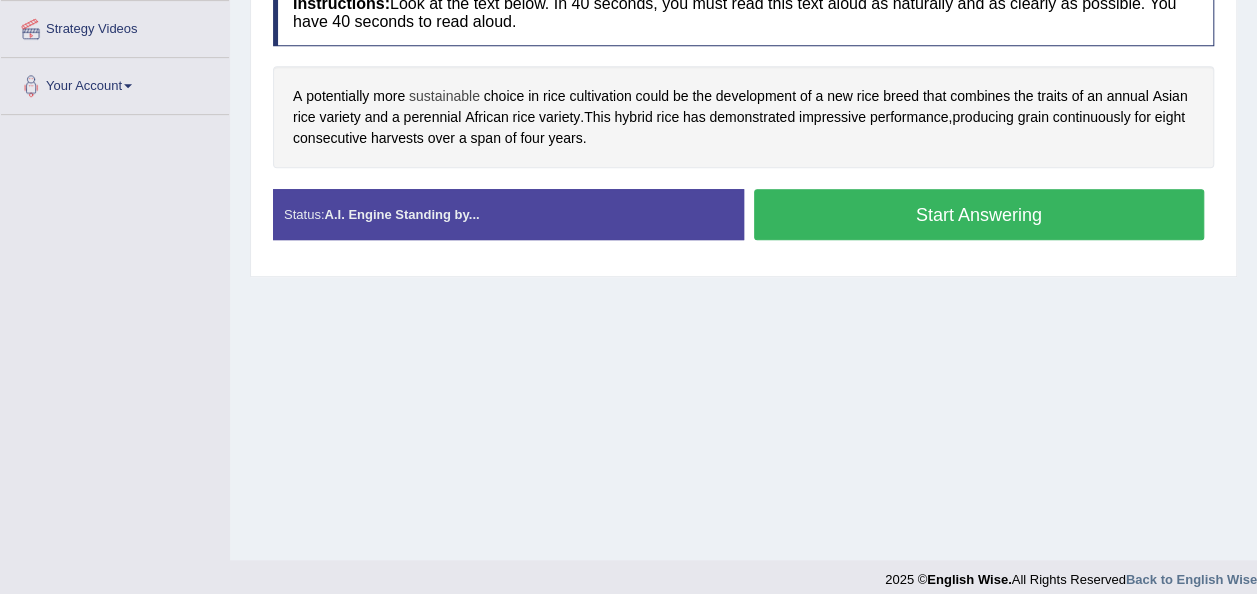 click on "sustainable" at bounding box center [444, 96] 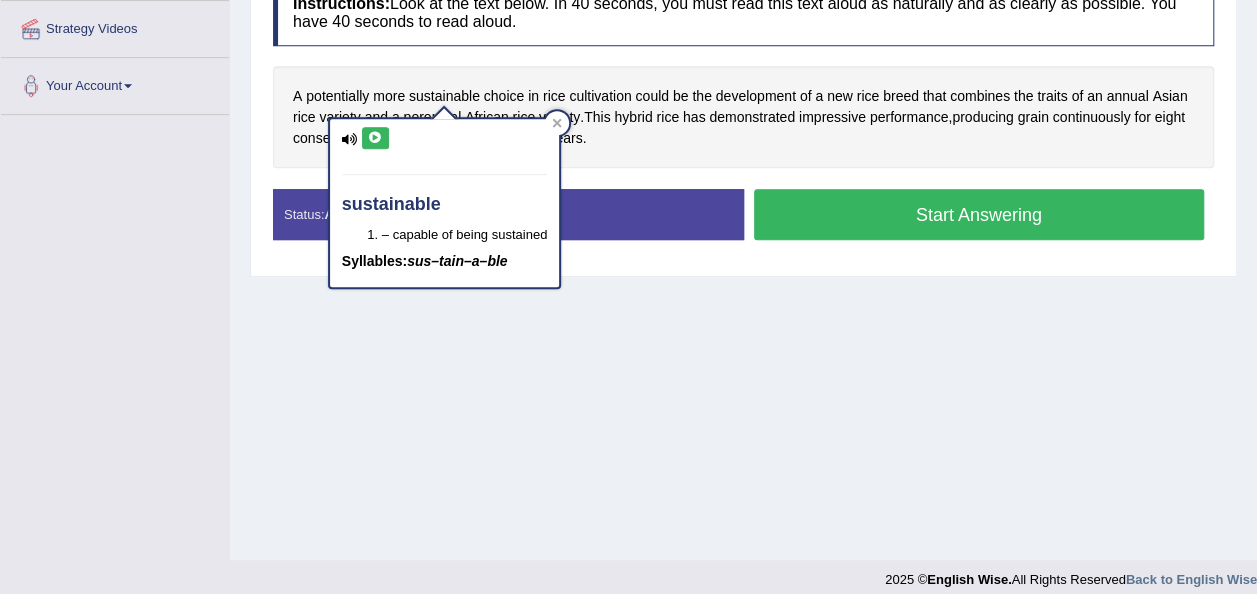 click at bounding box center [375, 138] 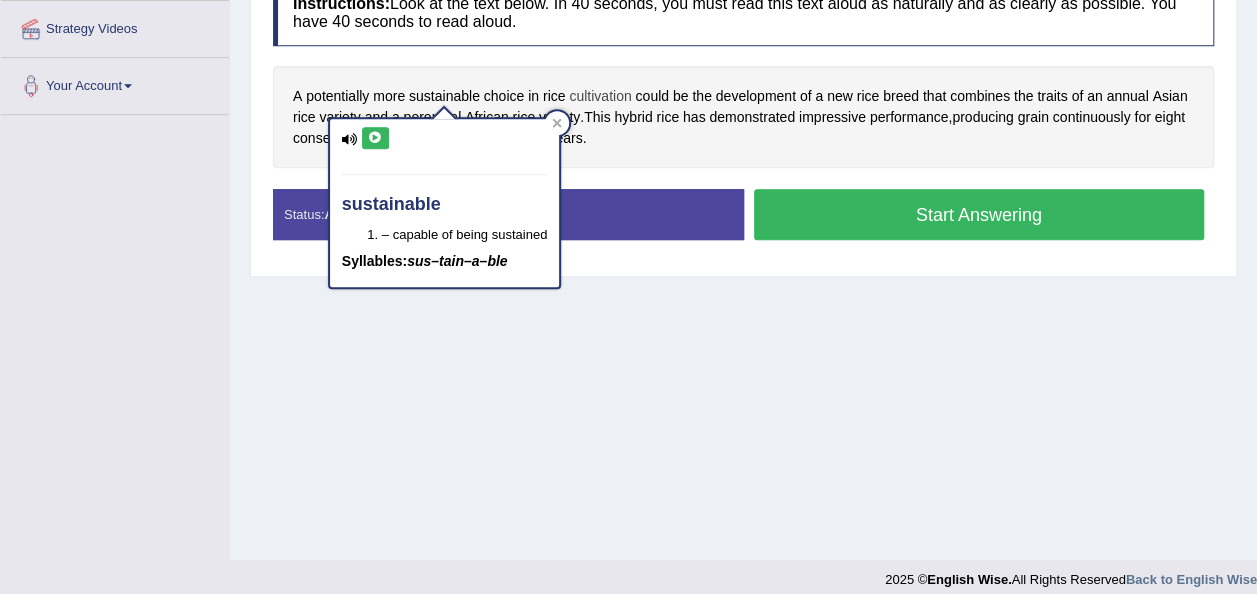 click on "cultivation" at bounding box center [600, 96] 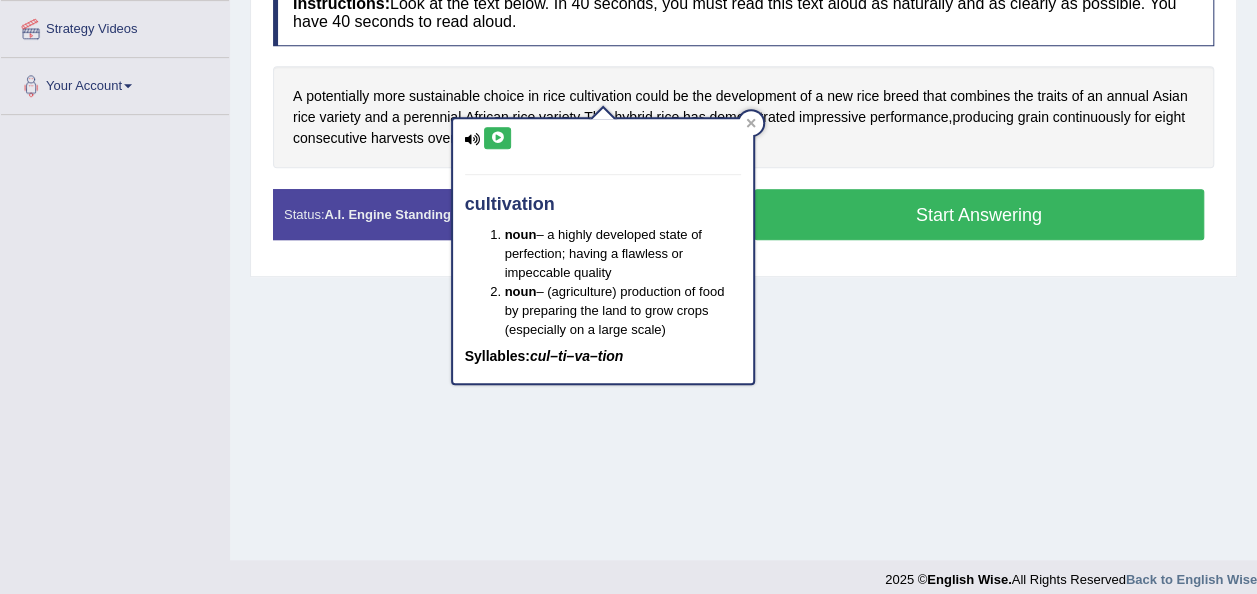 click at bounding box center (497, 138) 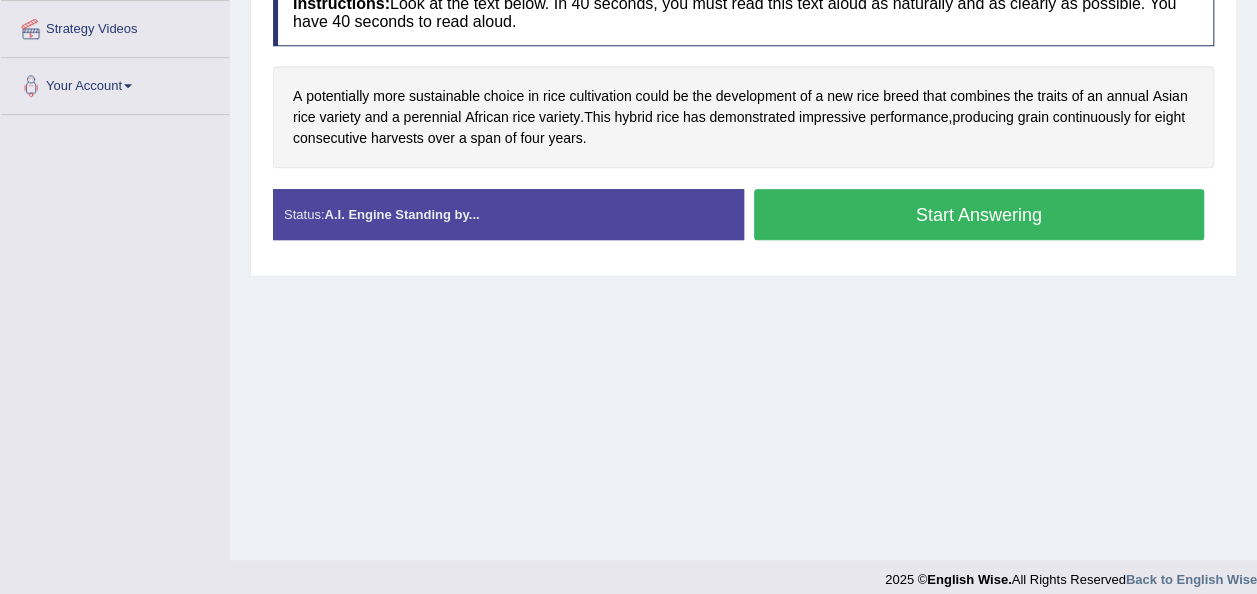 click on "Start Answering" at bounding box center [979, 214] 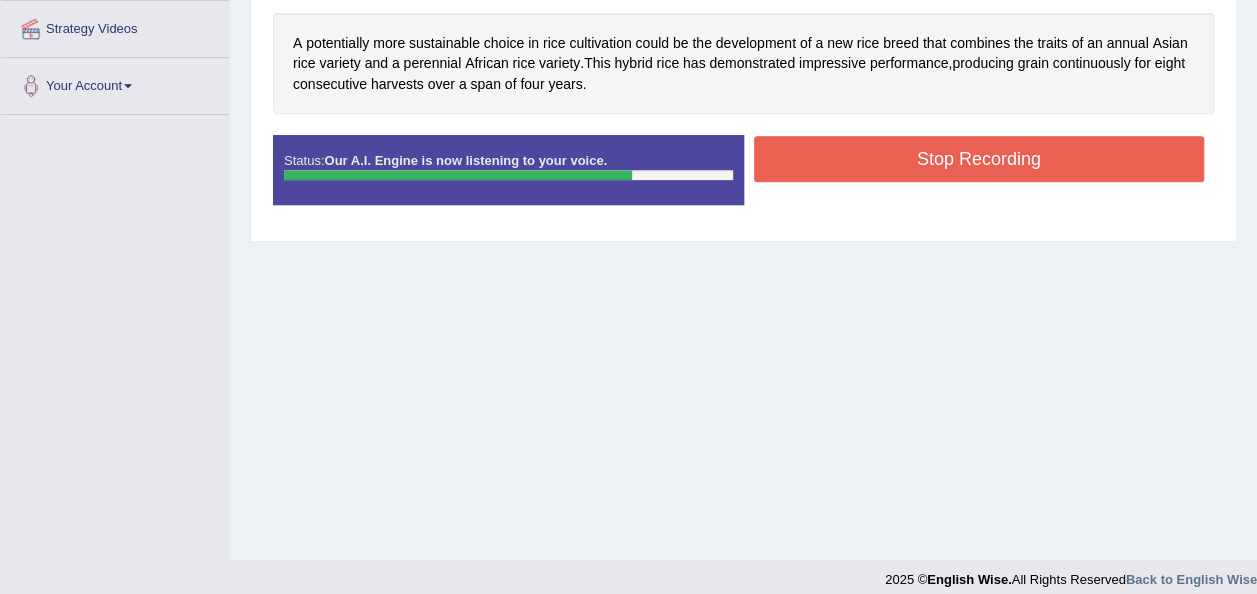 click on "Stop Recording" at bounding box center (979, 159) 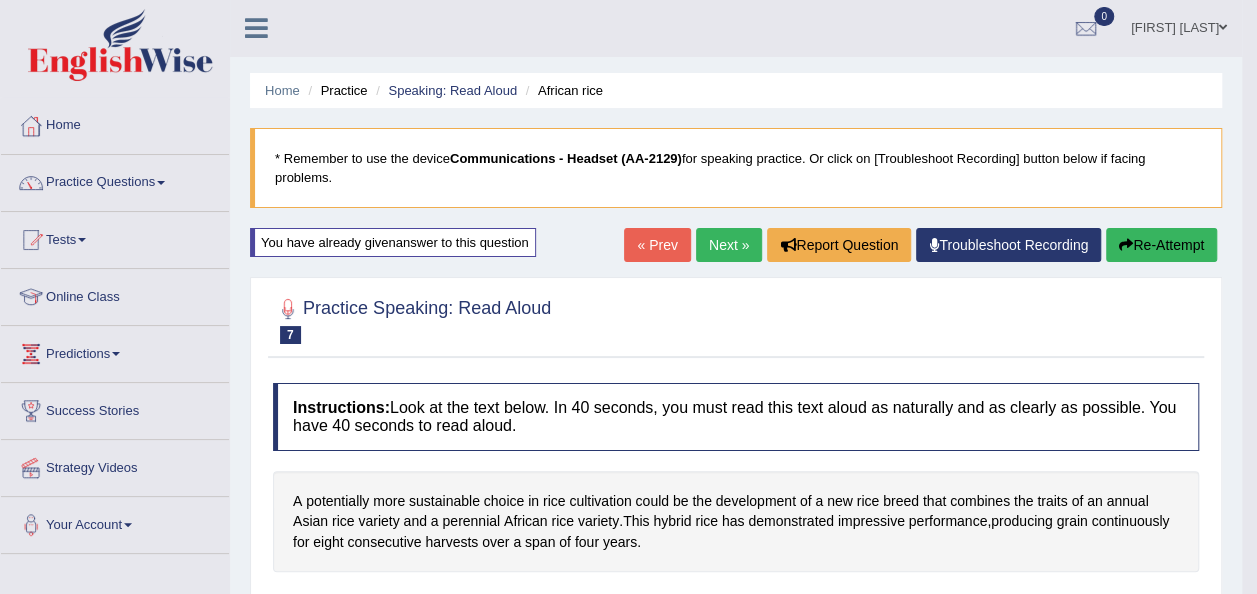 scroll, scrollTop: 0, scrollLeft: 0, axis: both 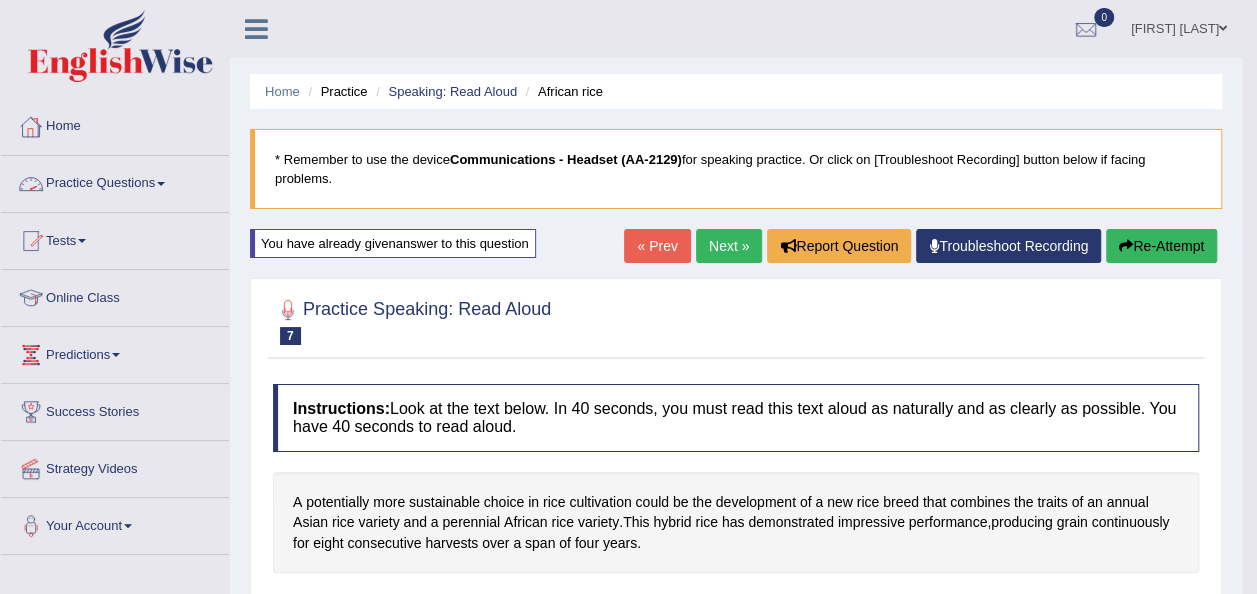 click on "Practice Questions" at bounding box center (115, 181) 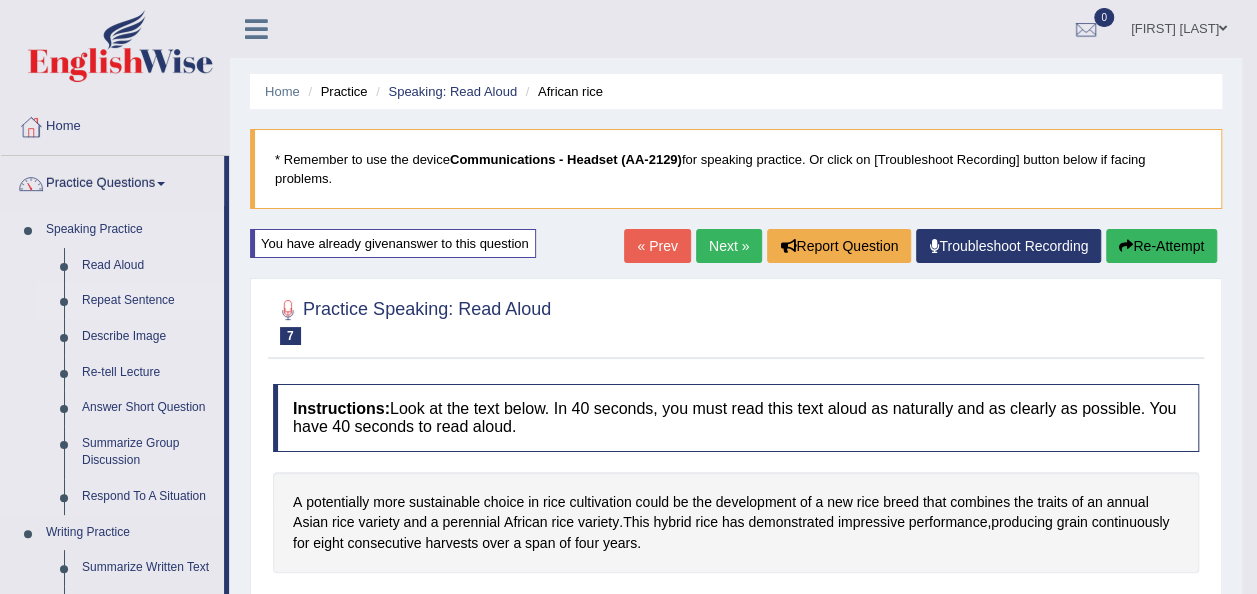 click on "Repeat Sentence" at bounding box center (148, 301) 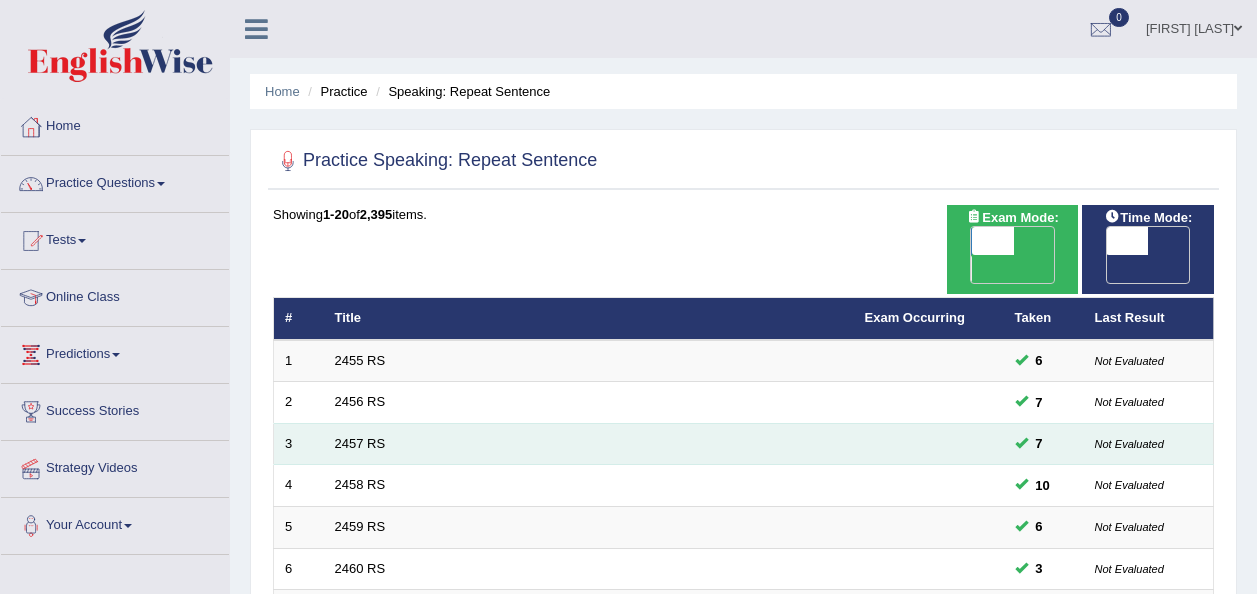 scroll, scrollTop: 0, scrollLeft: 0, axis: both 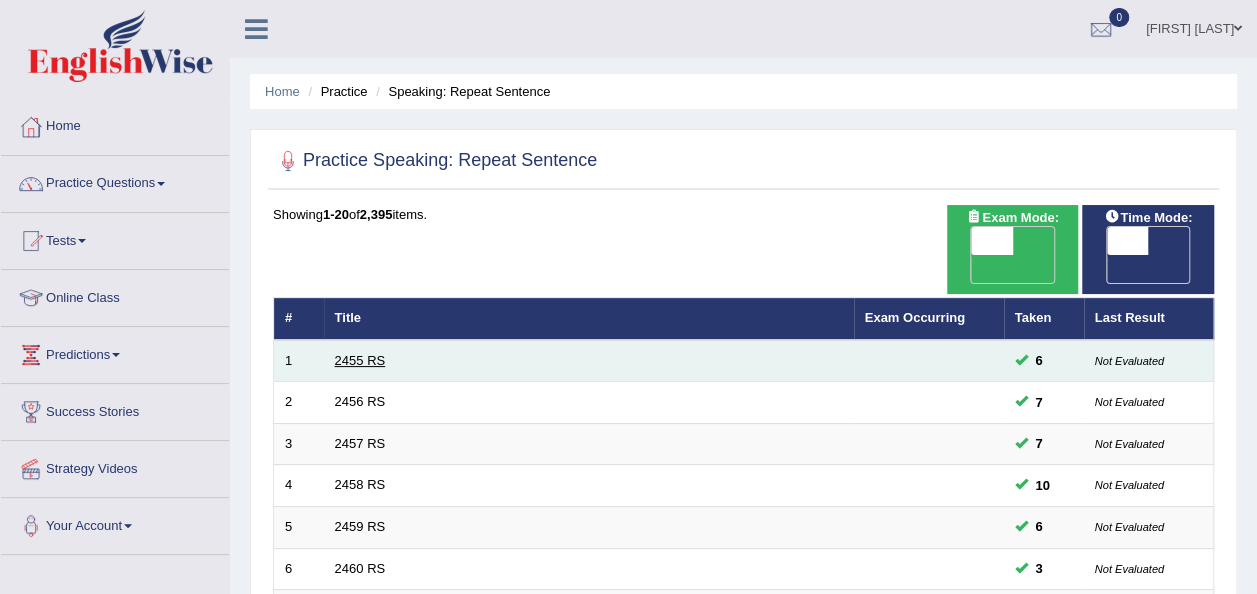 click on "2455 RS" at bounding box center [360, 360] 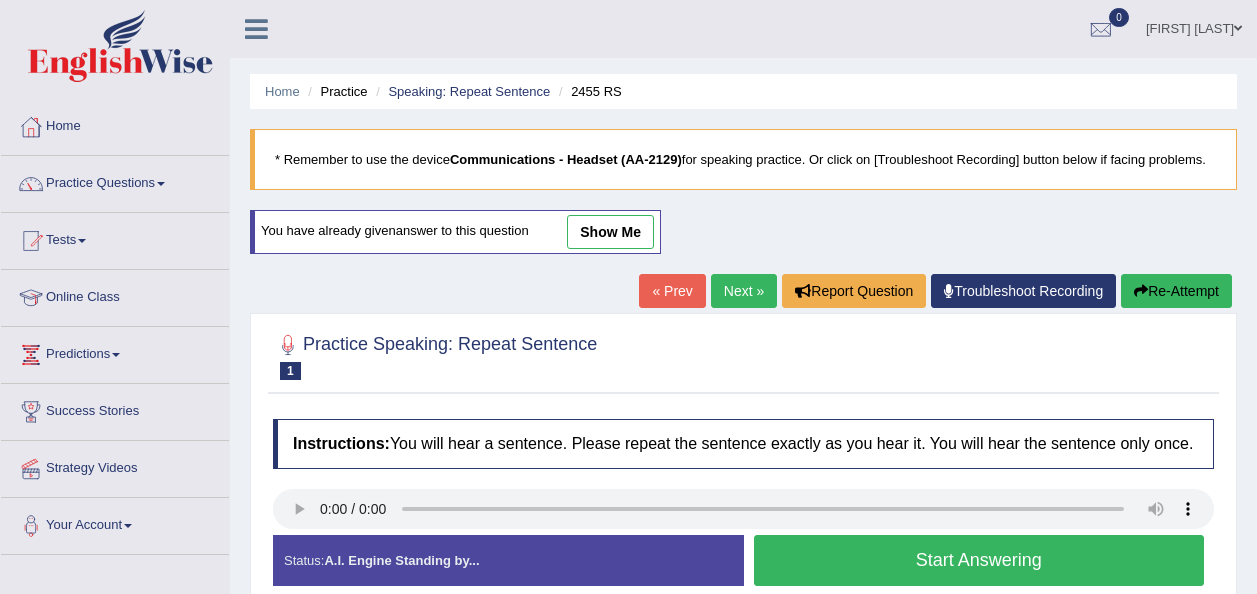 scroll, scrollTop: 0, scrollLeft: 0, axis: both 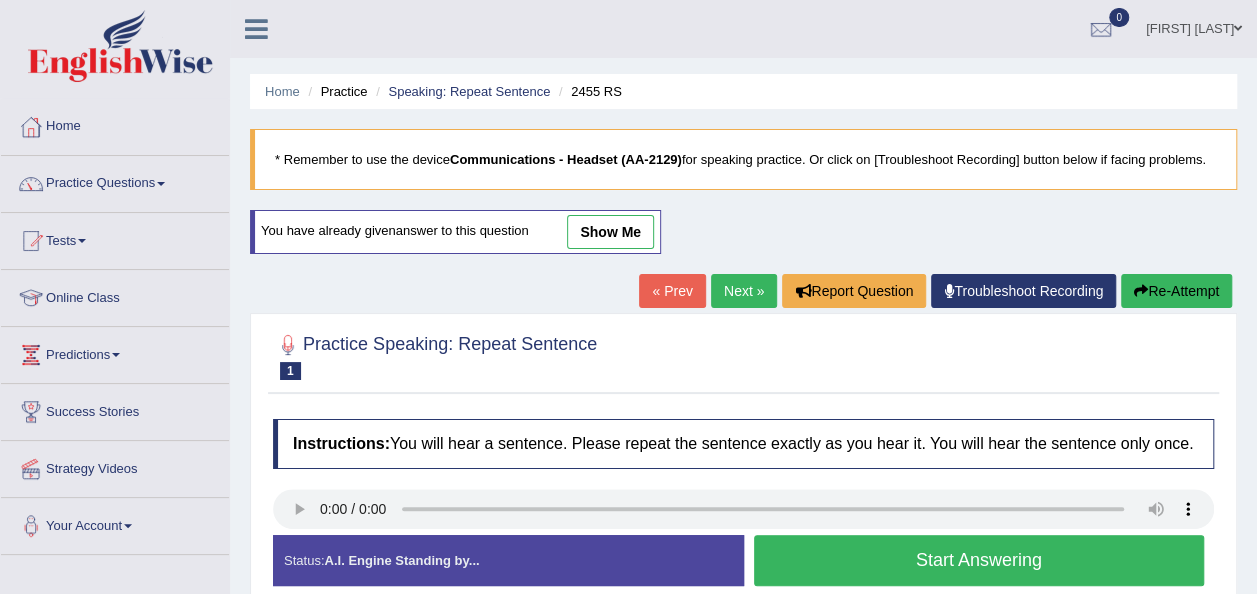 click on "Start Answering" at bounding box center [979, 560] 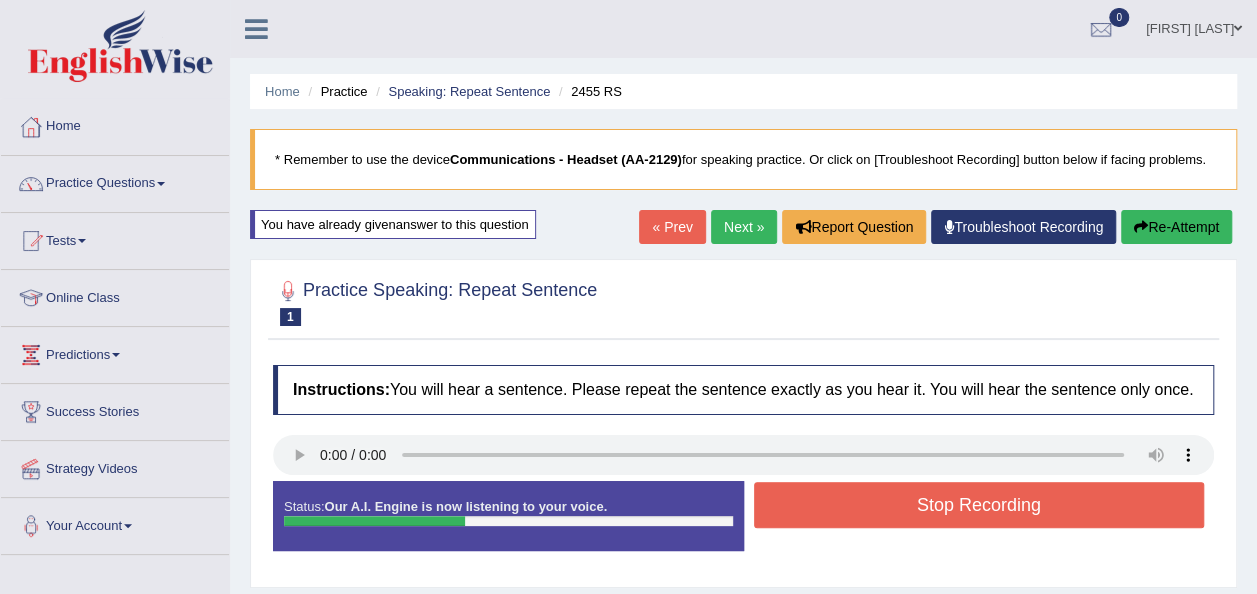 click on "Stop Recording" at bounding box center (979, 505) 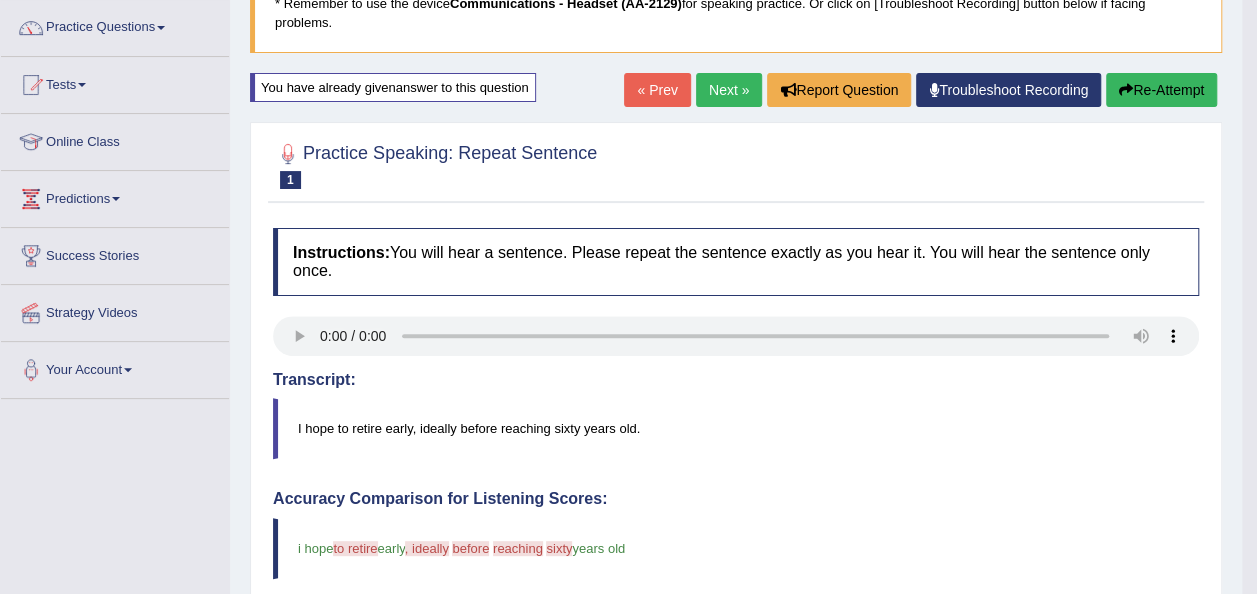scroll, scrollTop: 120, scrollLeft: 0, axis: vertical 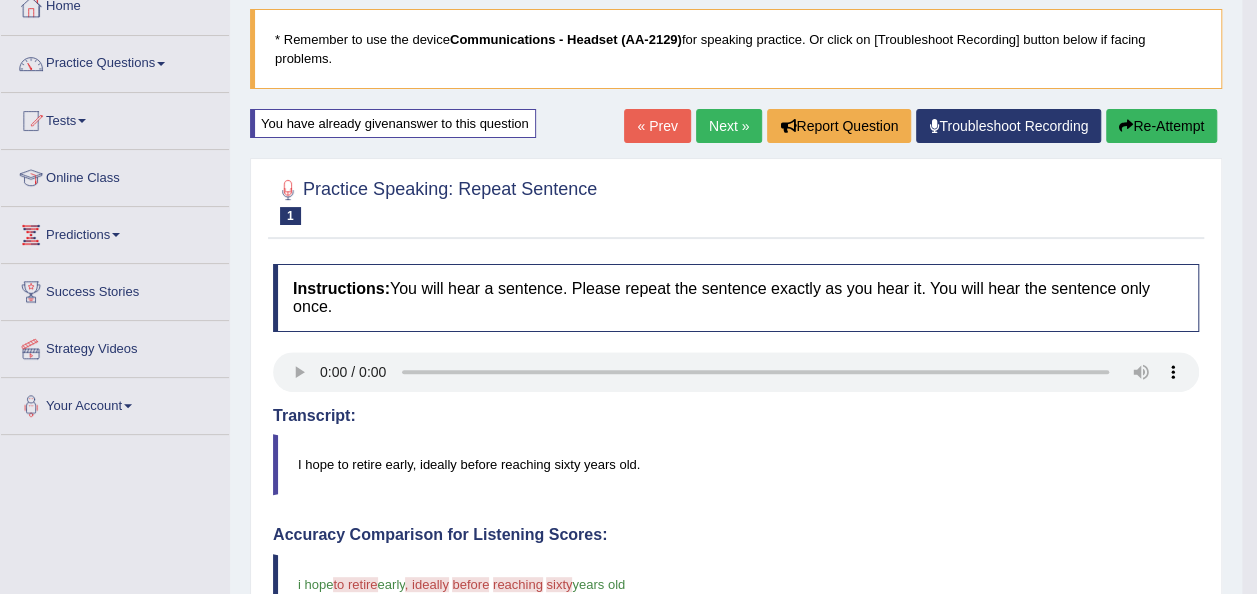 click on "Next »" at bounding box center [729, 126] 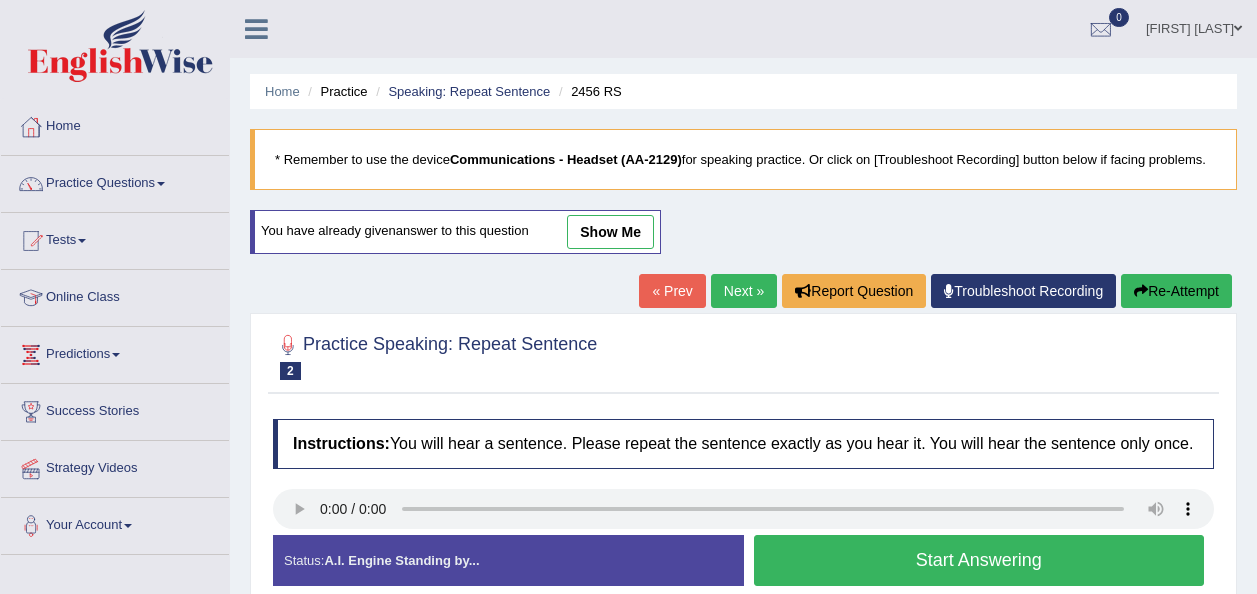 scroll, scrollTop: 40, scrollLeft: 0, axis: vertical 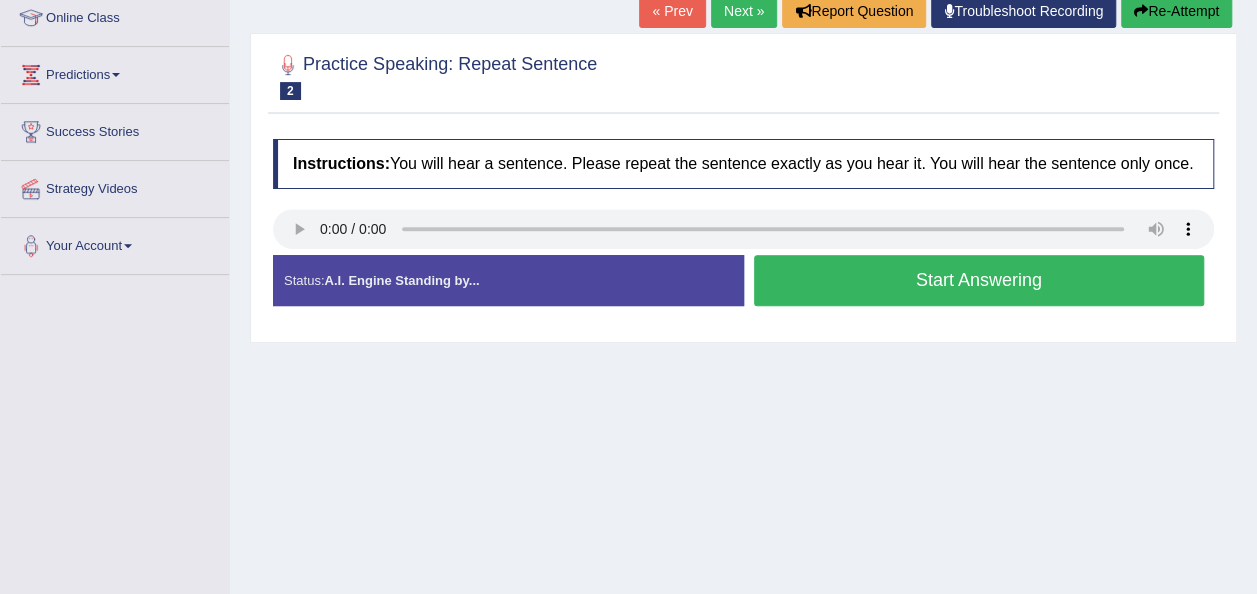 click on "Start Answering" at bounding box center [979, 280] 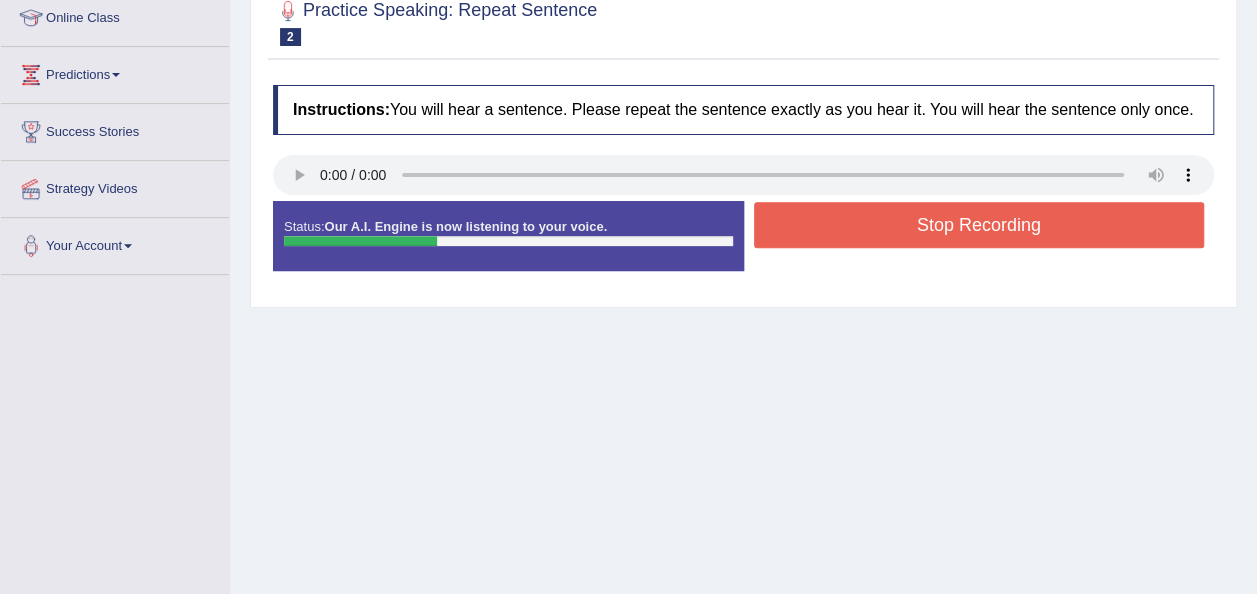 click on "Stop Recording" at bounding box center (979, 225) 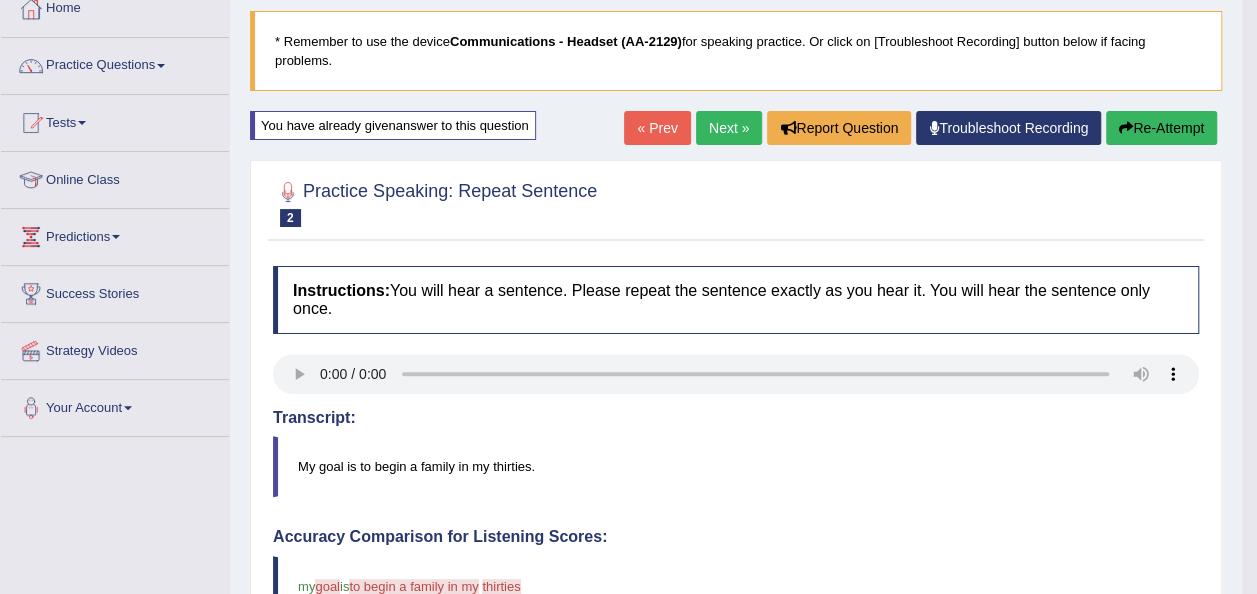 scroll, scrollTop: 80, scrollLeft: 0, axis: vertical 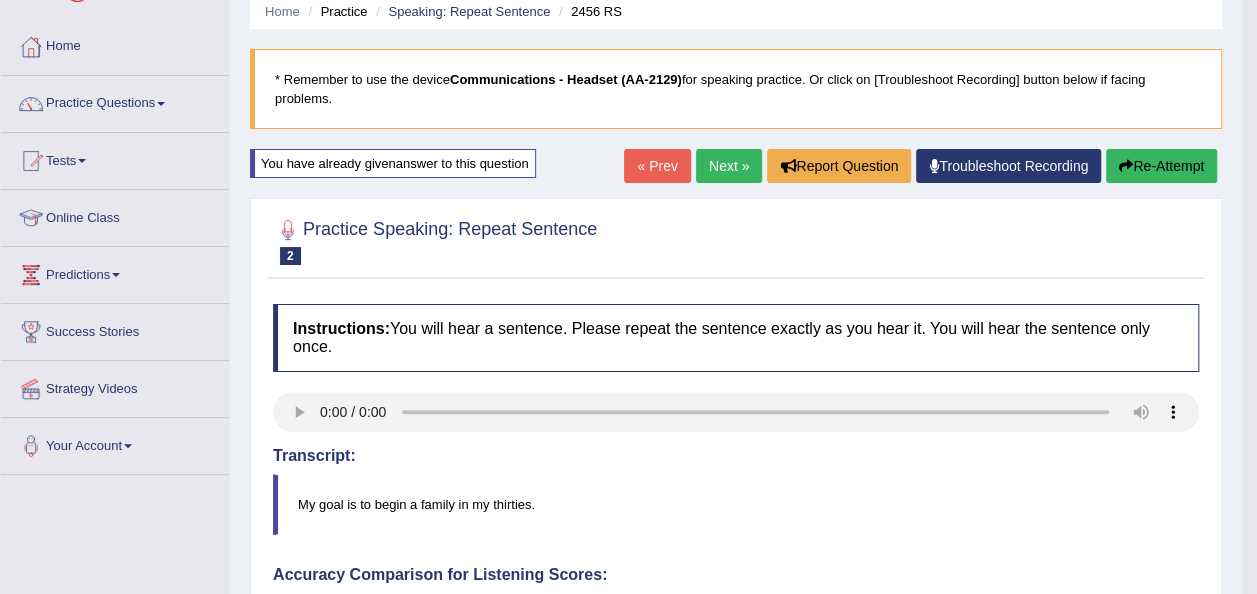 click on "Next »" at bounding box center [729, 166] 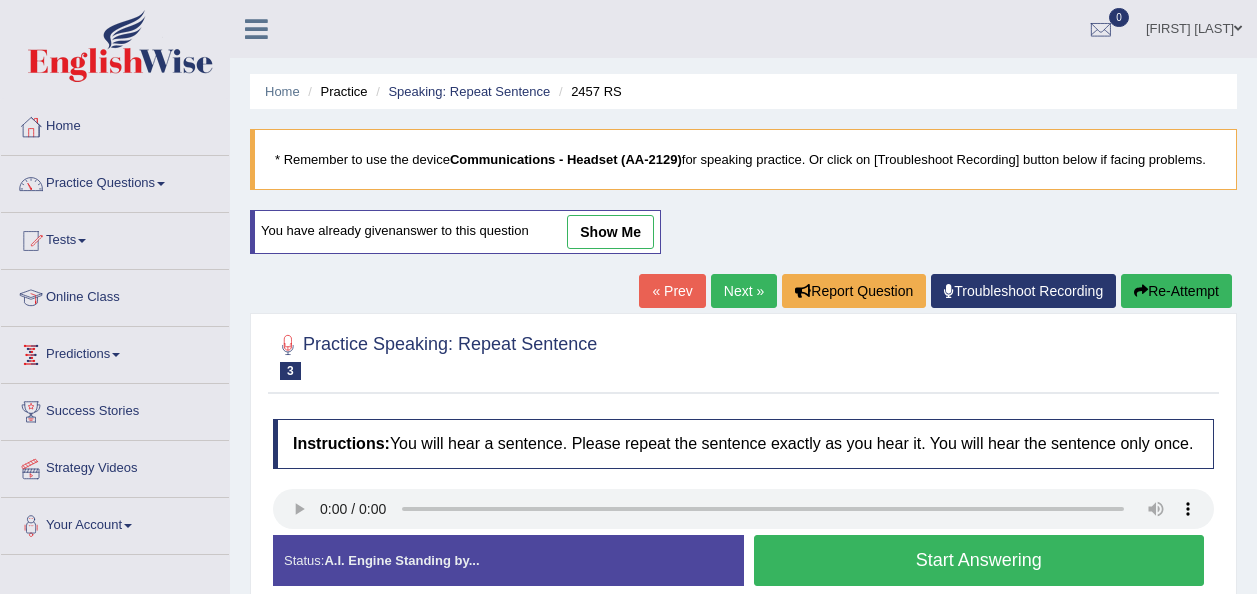 scroll, scrollTop: 0, scrollLeft: 0, axis: both 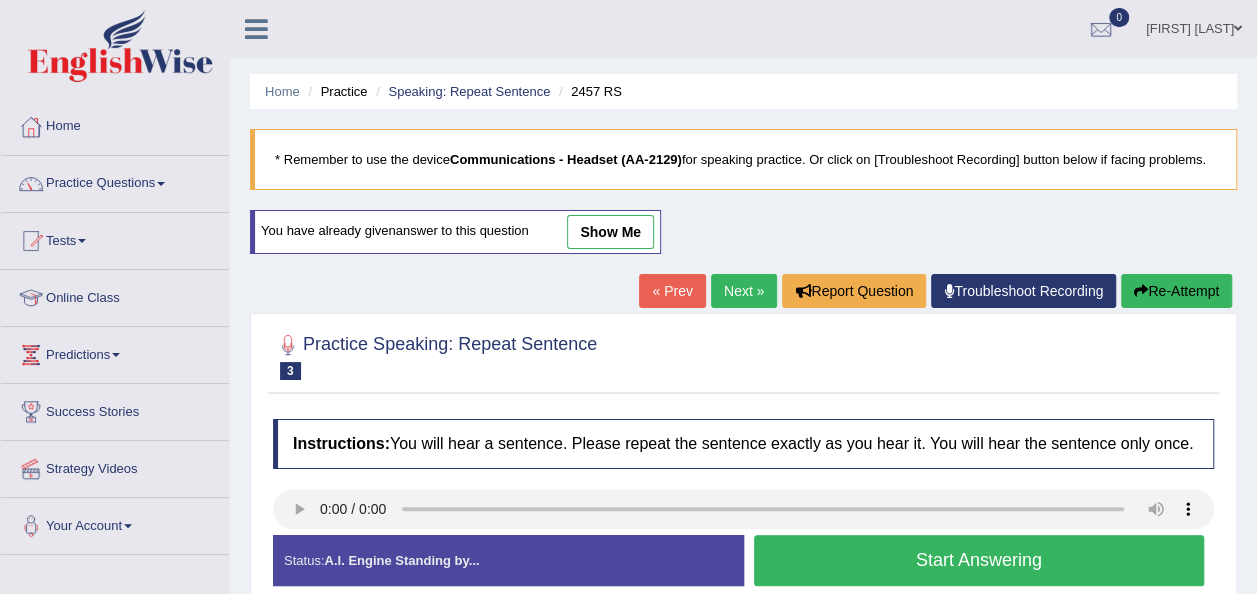 click on "Start Answering" at bounding box center [979, 560] 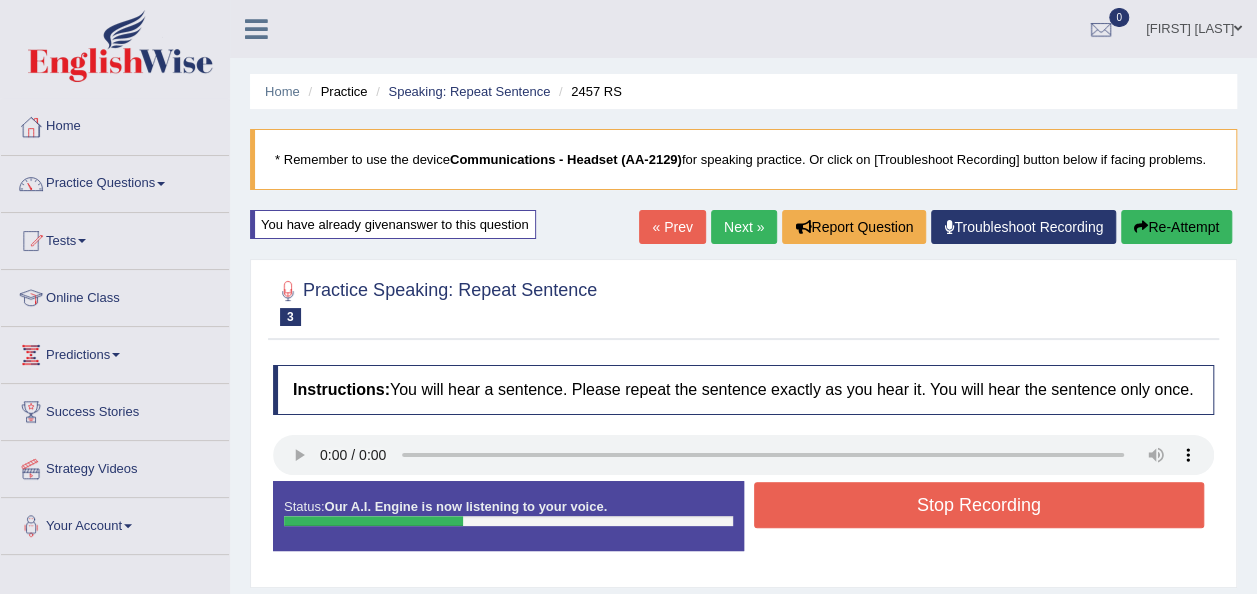 click on "Stop Recording" at bounding box center [979, 505] 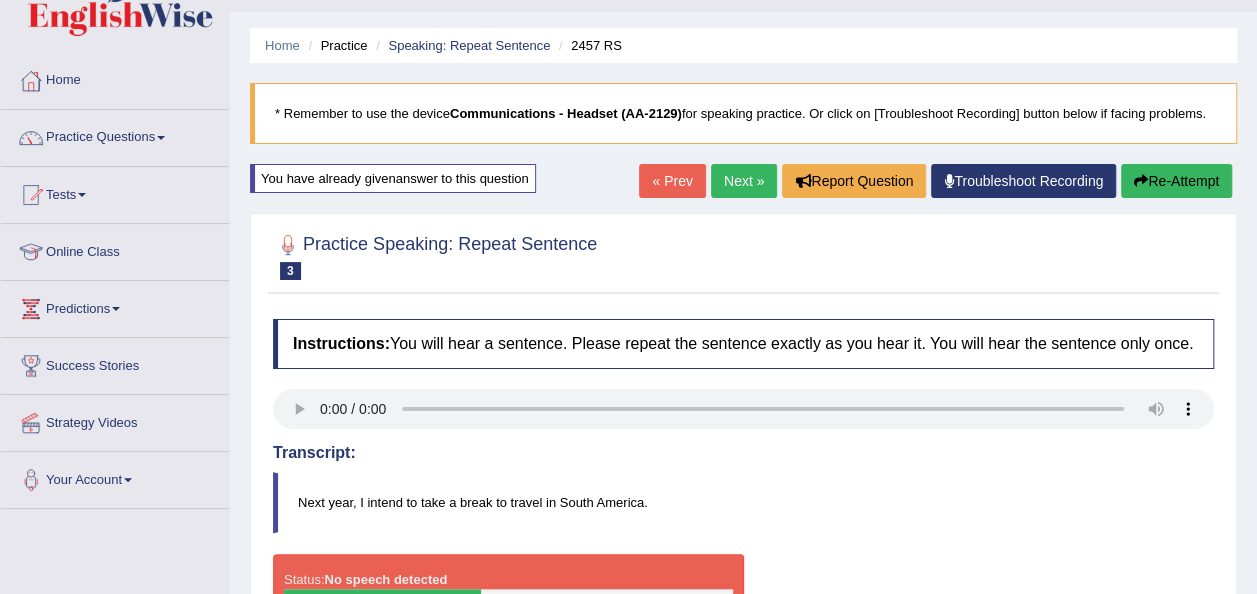 scroll, scrollTop: 40, scrollLeft: 0, axis: vertical 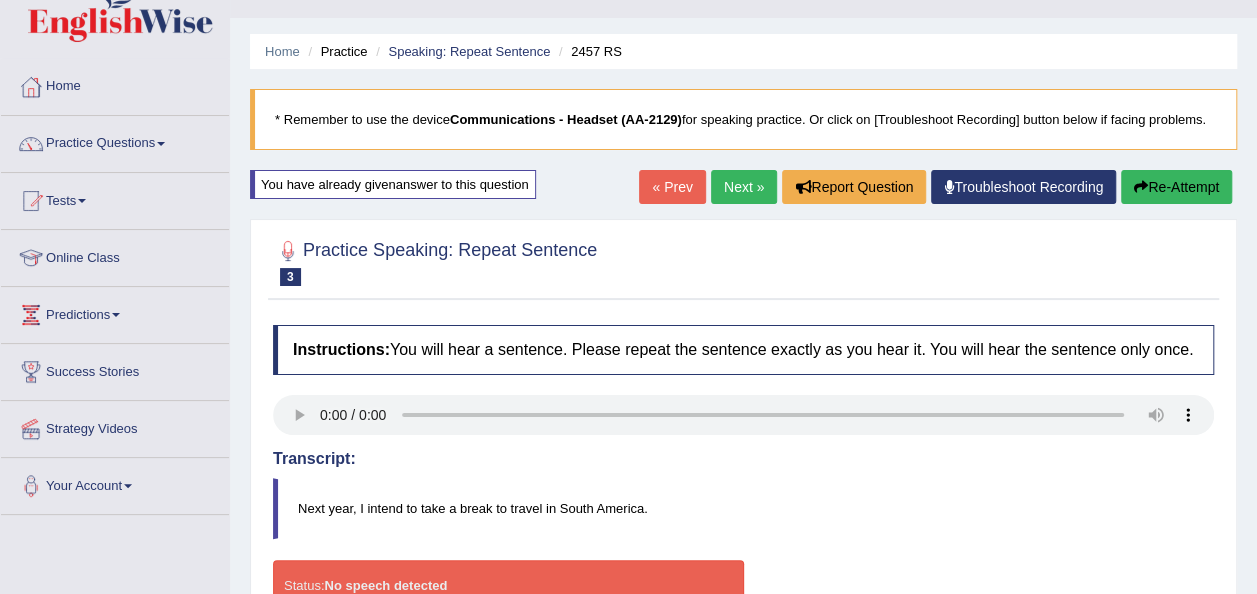 click on "Re-Attempt" at bounding box center (1176, 187) 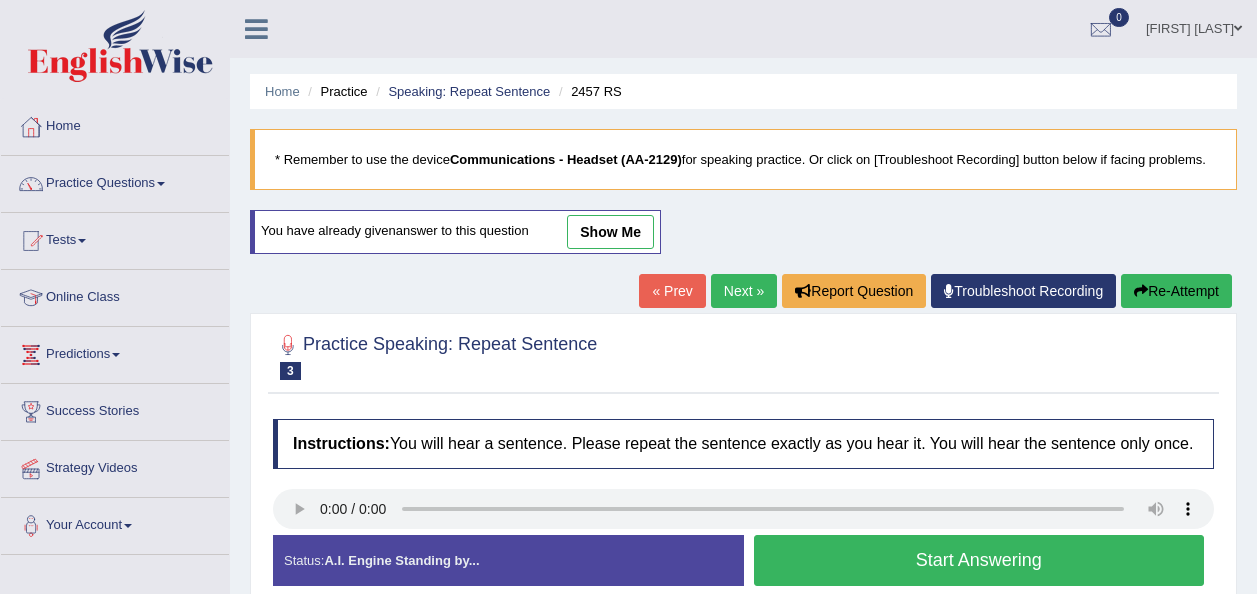 scroll, scrollTop: 40, scrollLeft: 0, axis: vertical 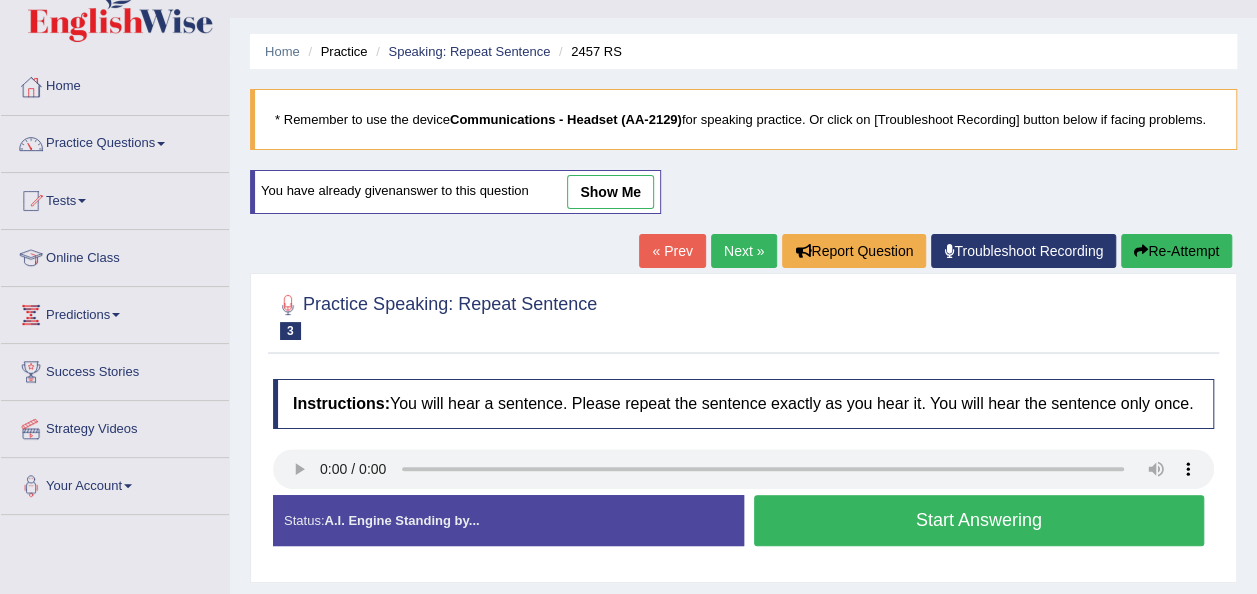 click on "Start Answering" at bounding box center (979, 520) 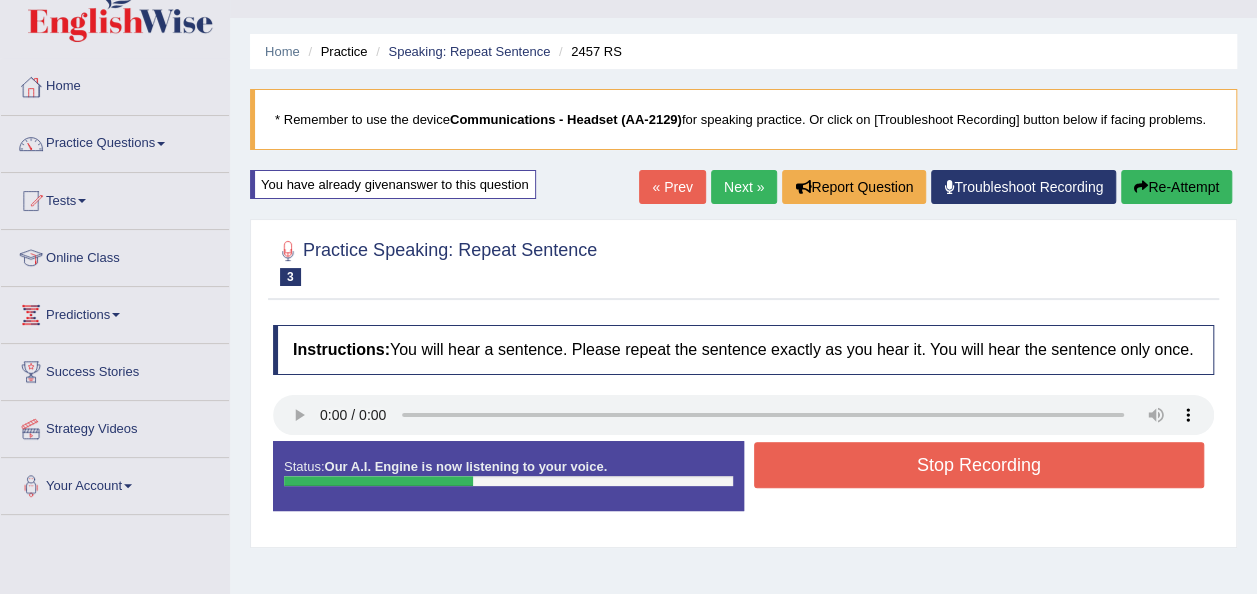 click on "Stop Recording" at bounding box center [979, 465] 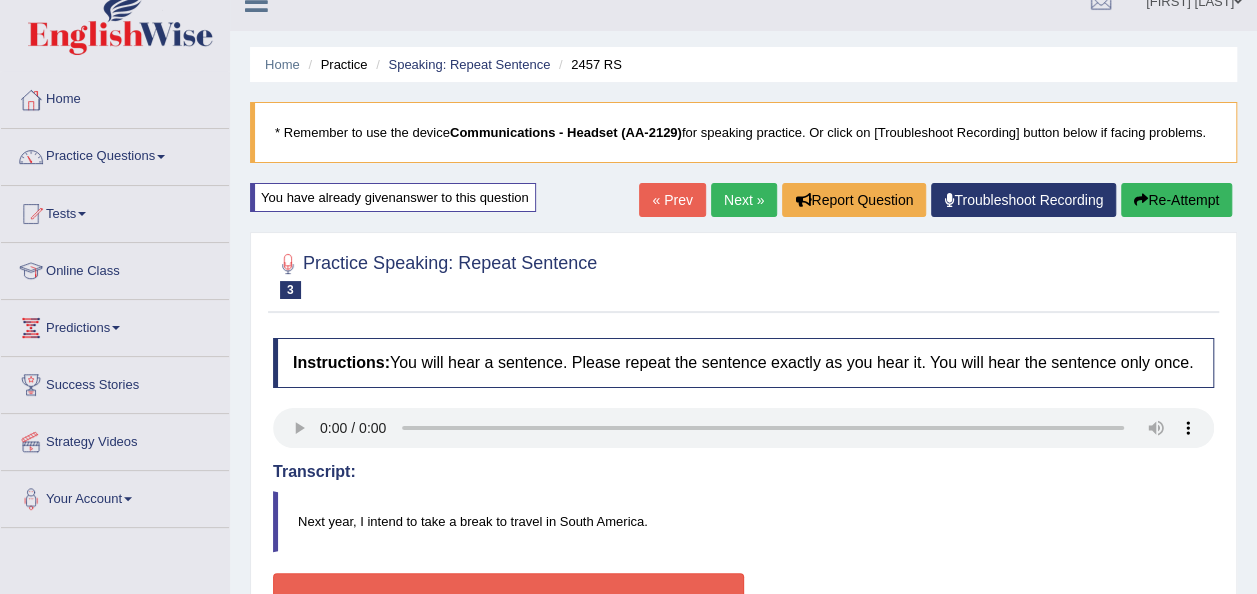 scroll, scrollTop: 31, scrollLeft: 0, axis: vertical 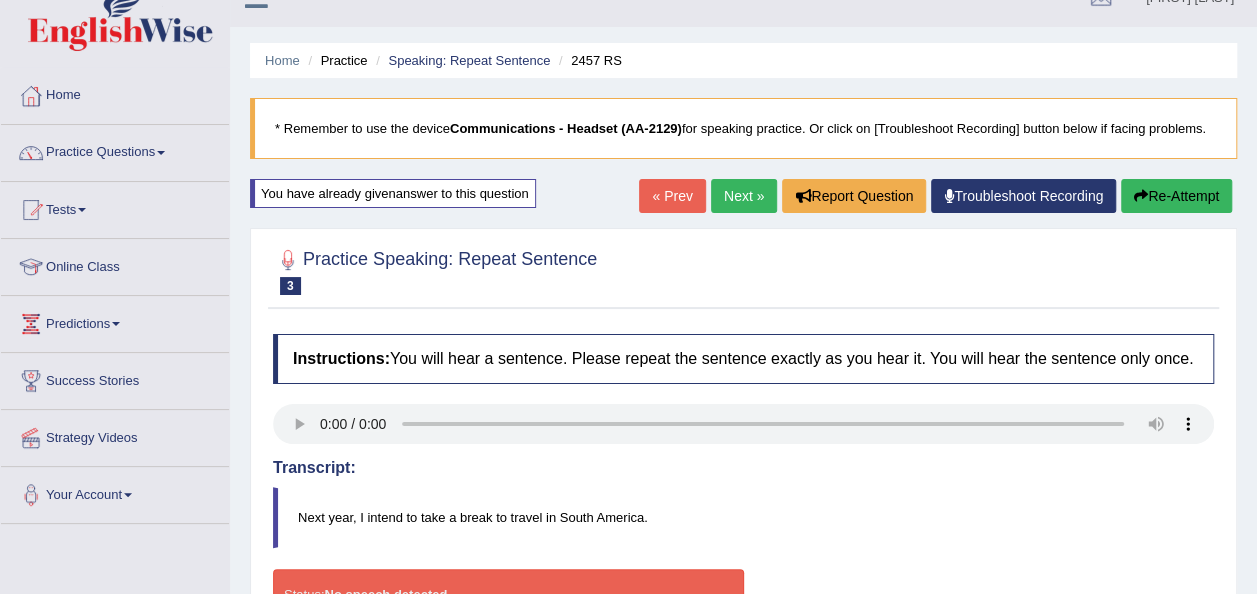 click on "Re-Attempt" at bounding box center [1176, 196] 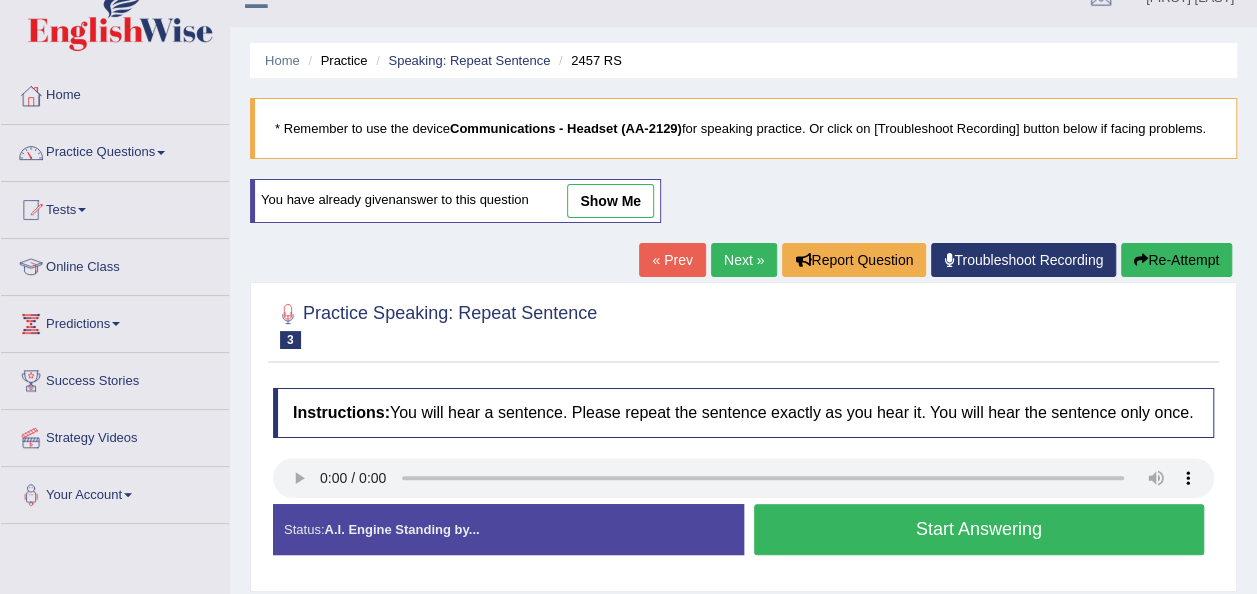 scroll, scrollTop: 31, scrollLeft: 0, axis: vertical 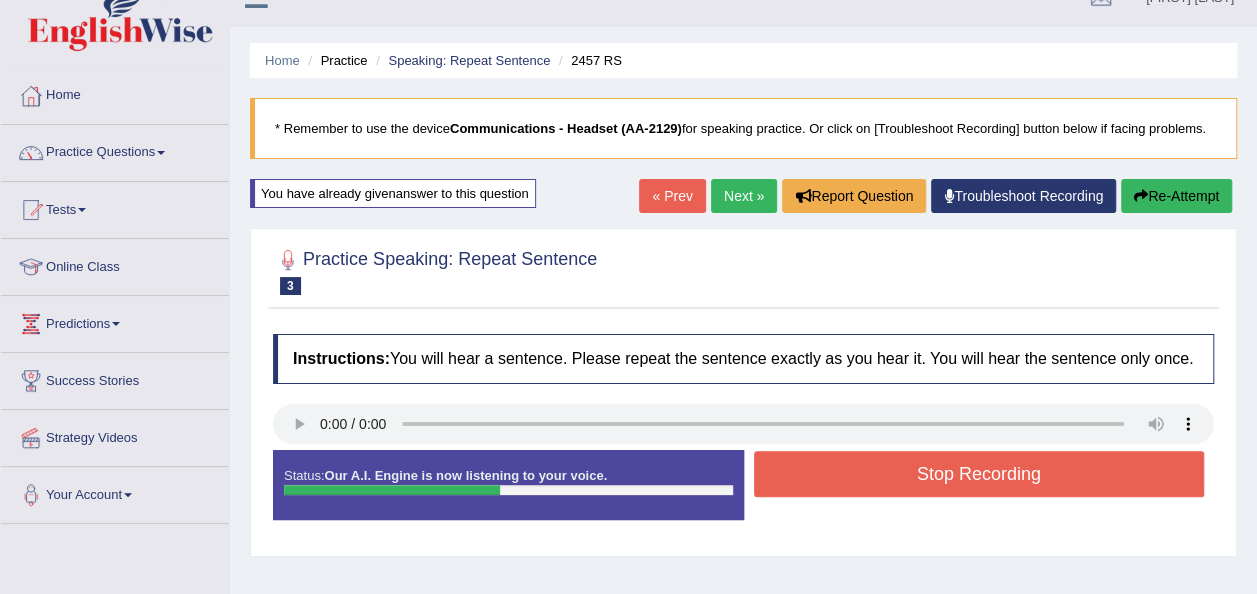 click on "Stop Recording" at bounding box center [979, 474] 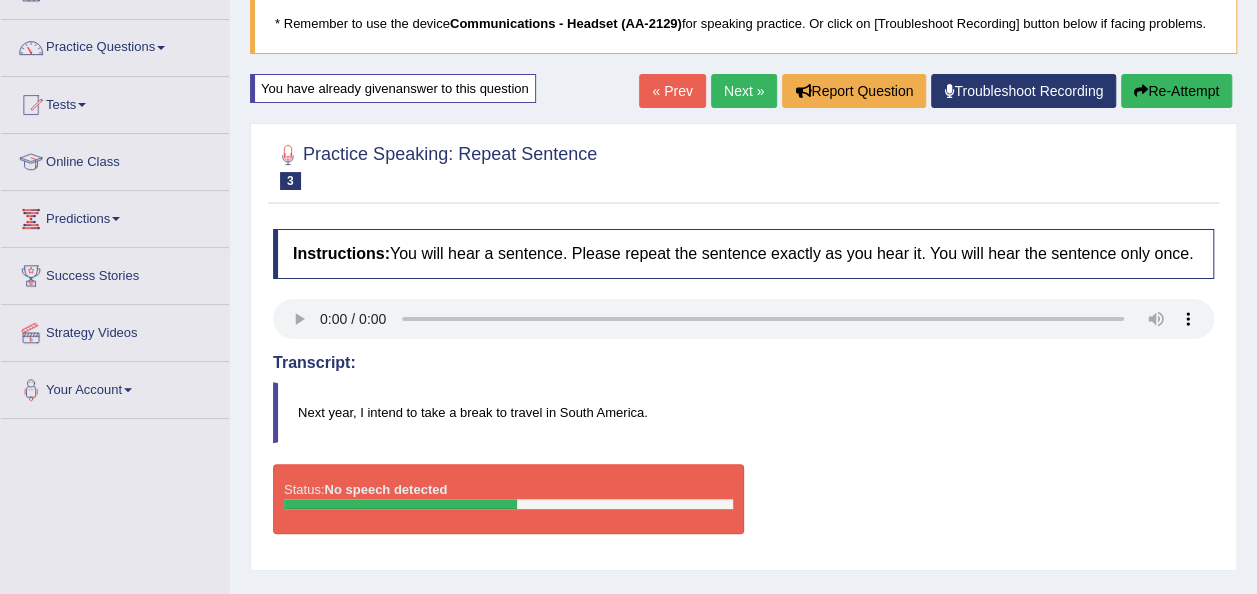 scroll, scrollTop: 111, scrollLeft: 0, axis: vertical 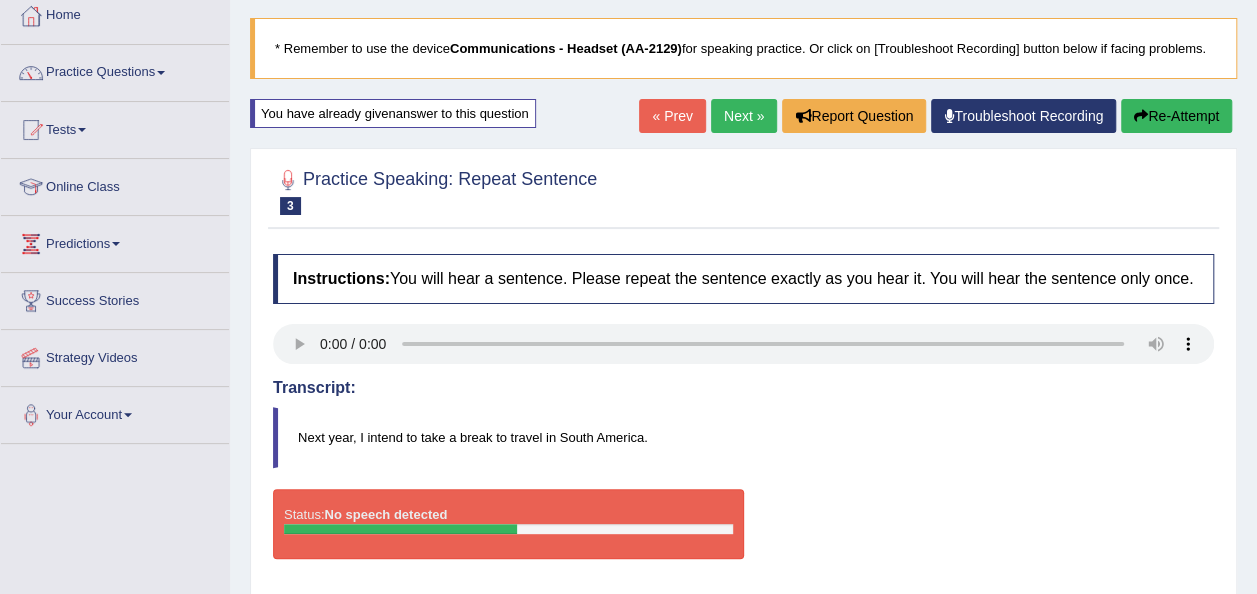 click on "Next »" at bounding box center [744, 116] 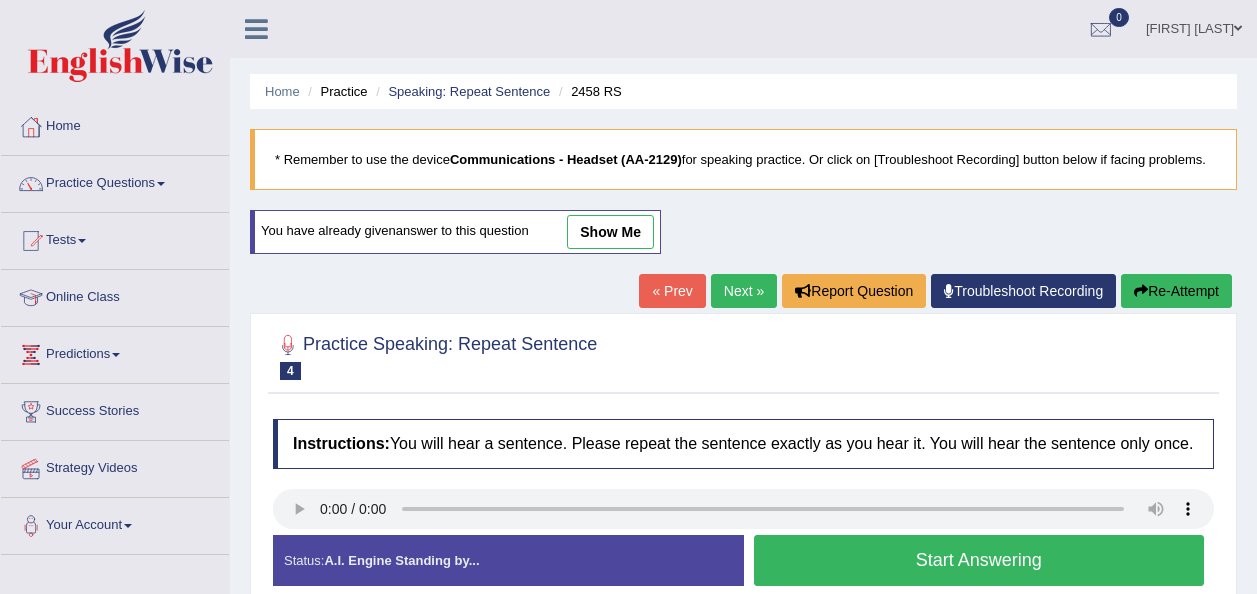 scroll, scrollTop: 0, scrollLeft: 0, axis: both 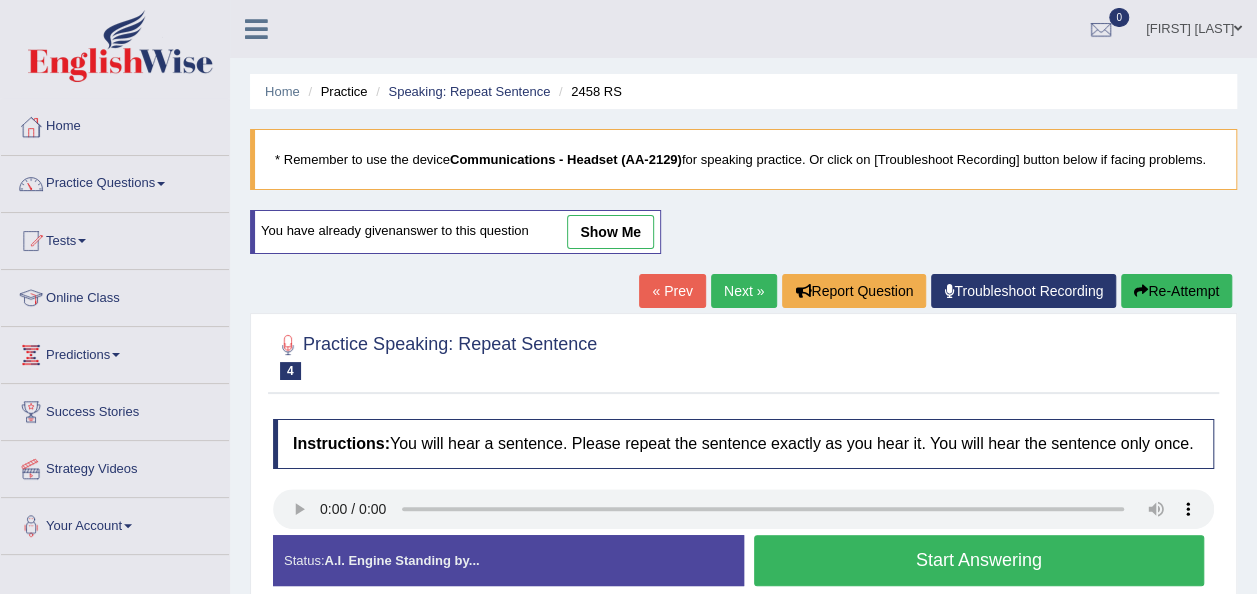 click on "Start Answering" at bounding box center [979, 560] 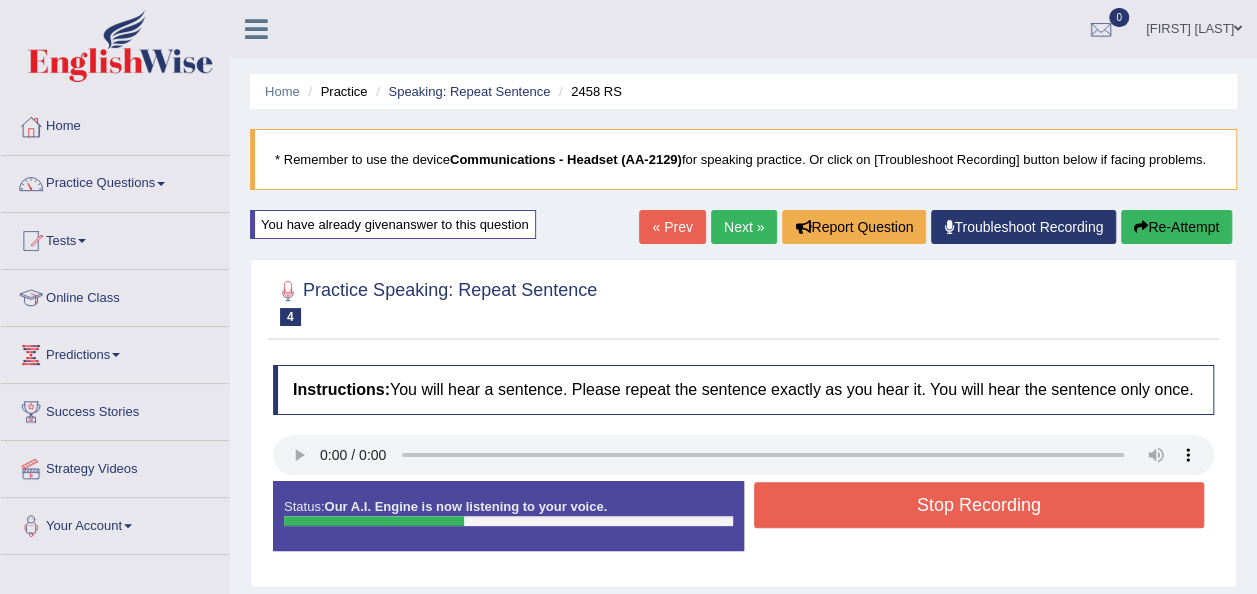 click on "Stop Recording" at bounding box center (979, 505) 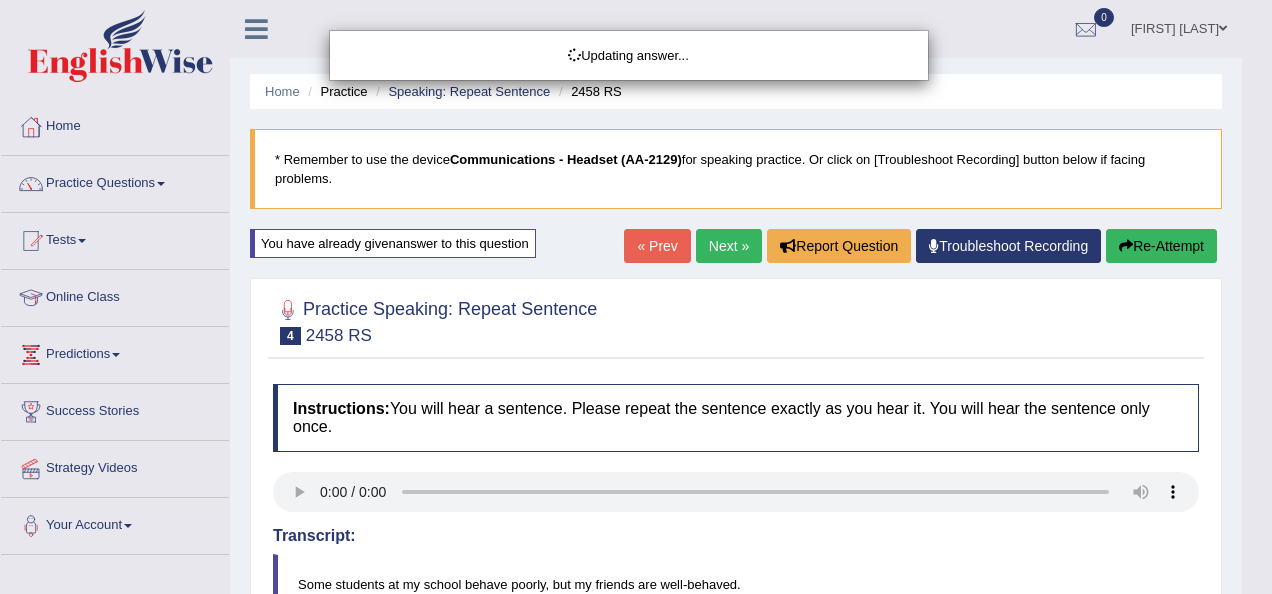 click on "Toggle navigation
Home
Practice Questions   Speaking Practice Read Aloud
Repeat Sentence
Describe Image
Re-tell Lecture
Answer Short Question
Summarize Group Discussion
Respond To A Situation
Writing Practice  Summarize Written Text
Write Essay
Reading Practice  Reading & Writing: Fill In The Blanks
Choose Multiple Answers
Re-order Paragraphs
Fill In The Blanks
Choose Single Answer
Listening Practice  Summarize Spoken Text
Highlight Incorrect Words
Highlight Correct Summary
Select Missing Word
Choose Single Answer
Choose Multiple Answers
Fill In The Blanks
Write From Dictation
Pronunciation
Tests  Take Practice Sectional Test" at bounding box center [636, 297] 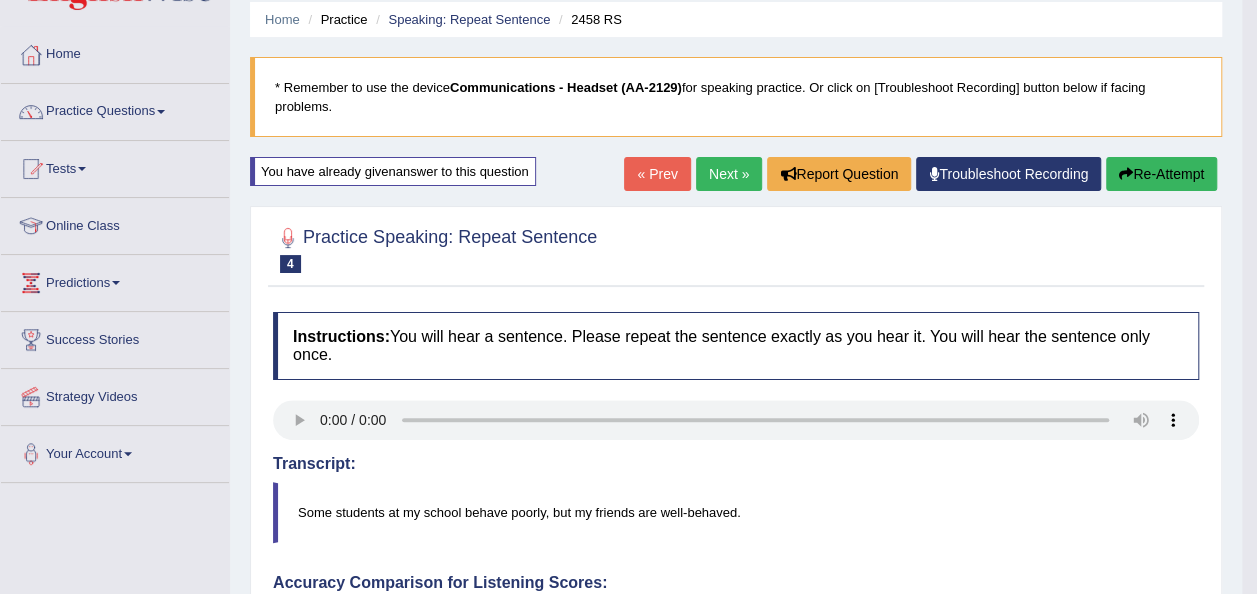 scroll, scrollTop: 0, scrollLeft: 0, axis: both 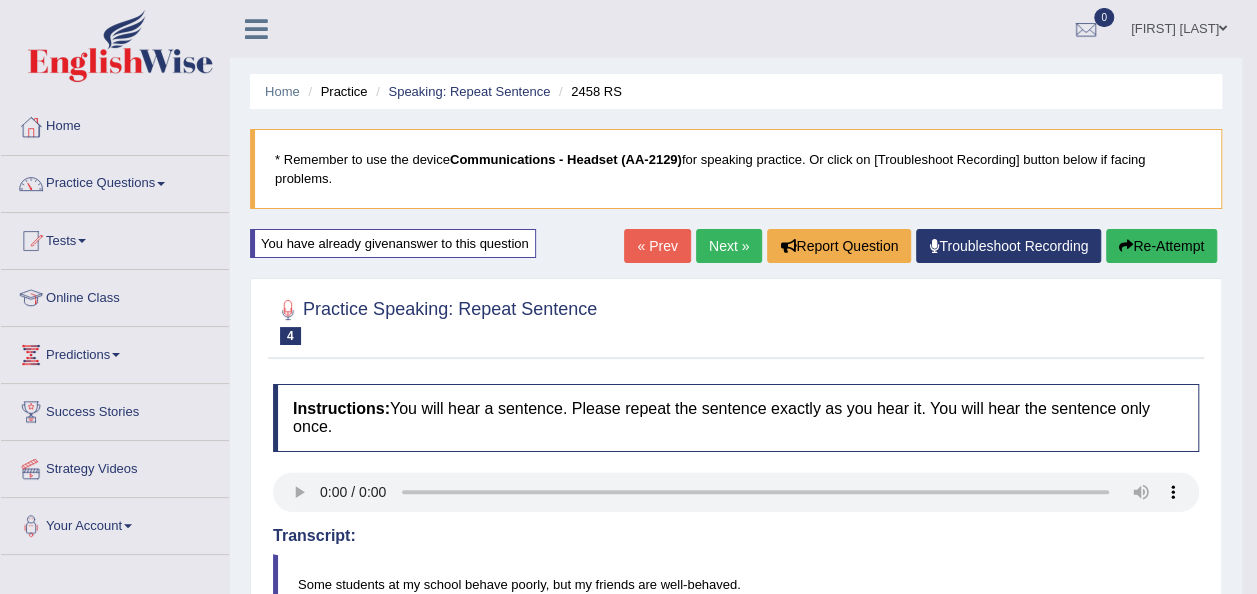 click on "Home
Practice
Speaking: Repeat Sentence
2458 RS
* Remember to use the device  Communications - Headset (AA-2129)  for speaking practice. Or click on [Troubleshoot Recording] button below if facing problems.
You have already given   answer to this question
« Prev Next »  Report Question  Troubleshoot Recording  Re-Attempt
Practice Speaking: Repeat Sentence
4
2458 RS
Instructions:  You will hear a sentence. Please repeat the sentence exactly as you hear it. You will hear the sentence only once.
Transcript: Some students at my school behave poorly, but my friends are well-behaved. Created with Highcharts 7.1.2 Too low Too high Time Pitch meter: 0 2.5 5 7.5 10 Created with Highcharts 7.1.2 Great Too slow Too fast Time Speech pace meter: 0 10 20 30 40 some summer  students  at my" at bounding box center (736, 674) 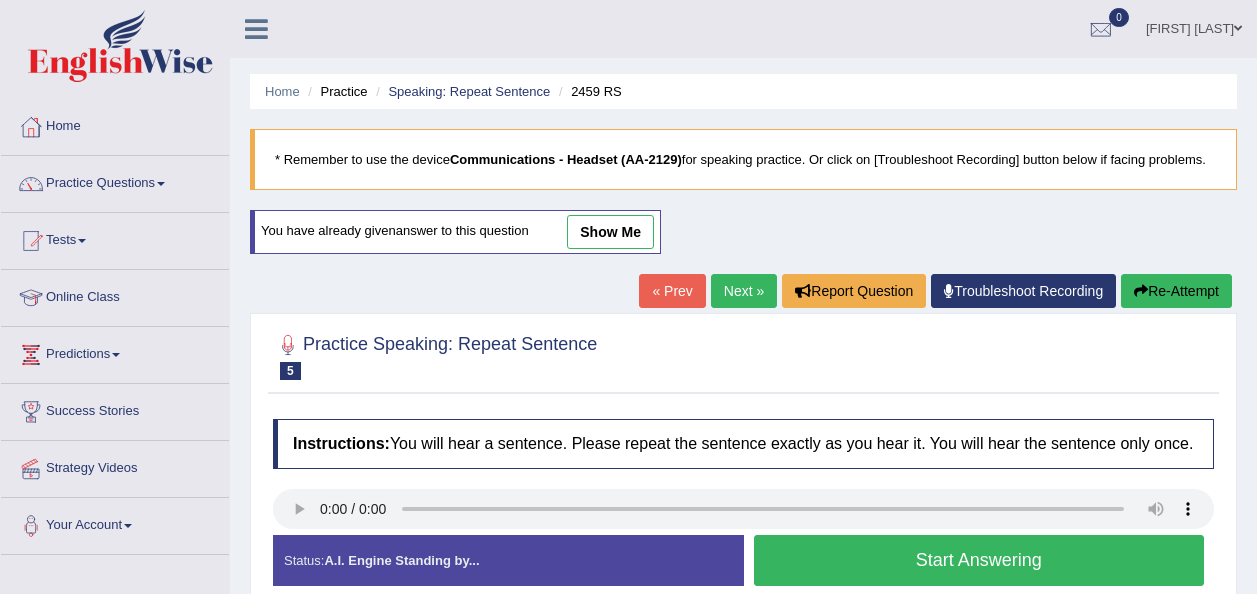 scroll, scrollTop: 0, scrollLeft: 0, axis: both 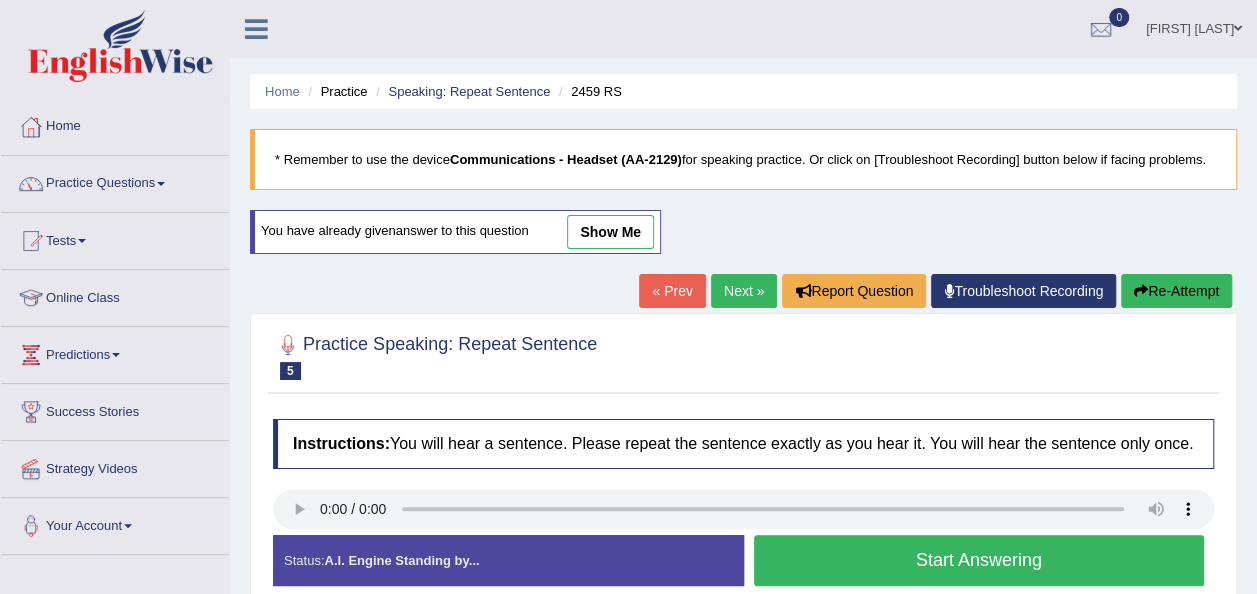 click on "Start Answering" at bounding box center [979, 560] 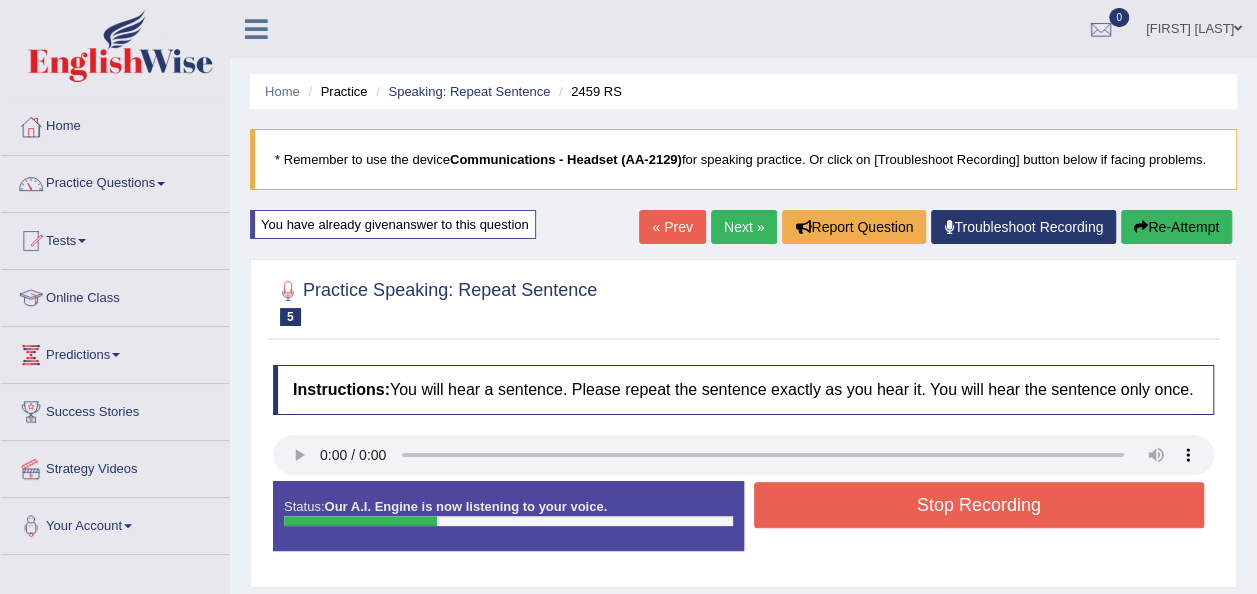 click on "Stop Recording" at bounding box center [979, 505] 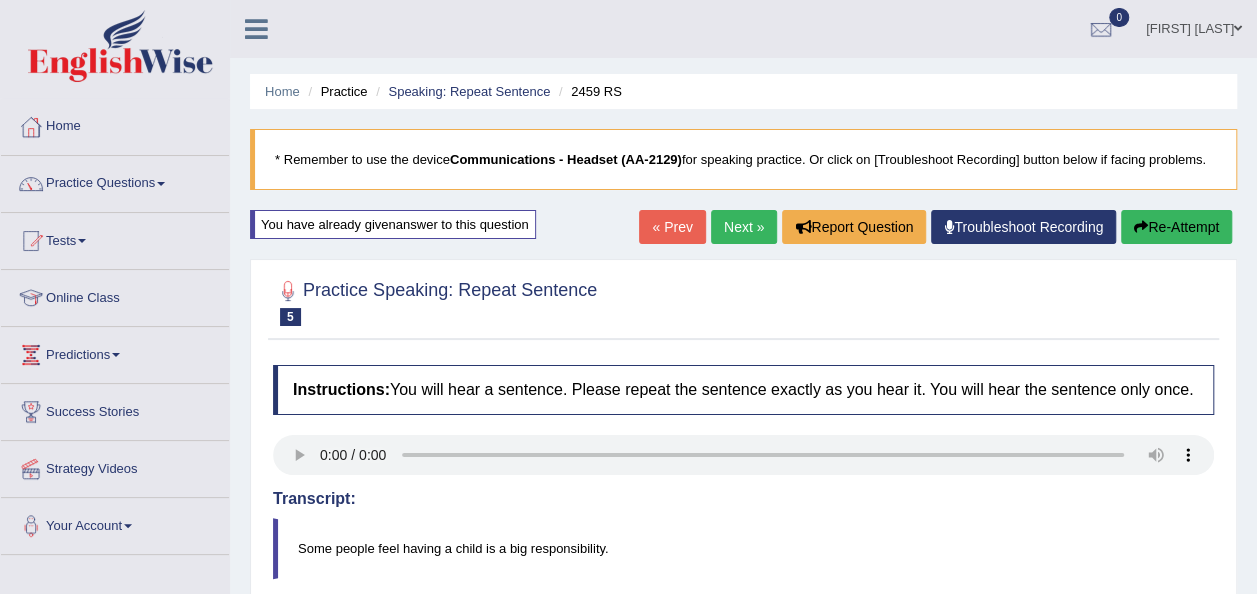 click on "Some people feel having a child is a big responsibility." at bounding box center [743, 548] 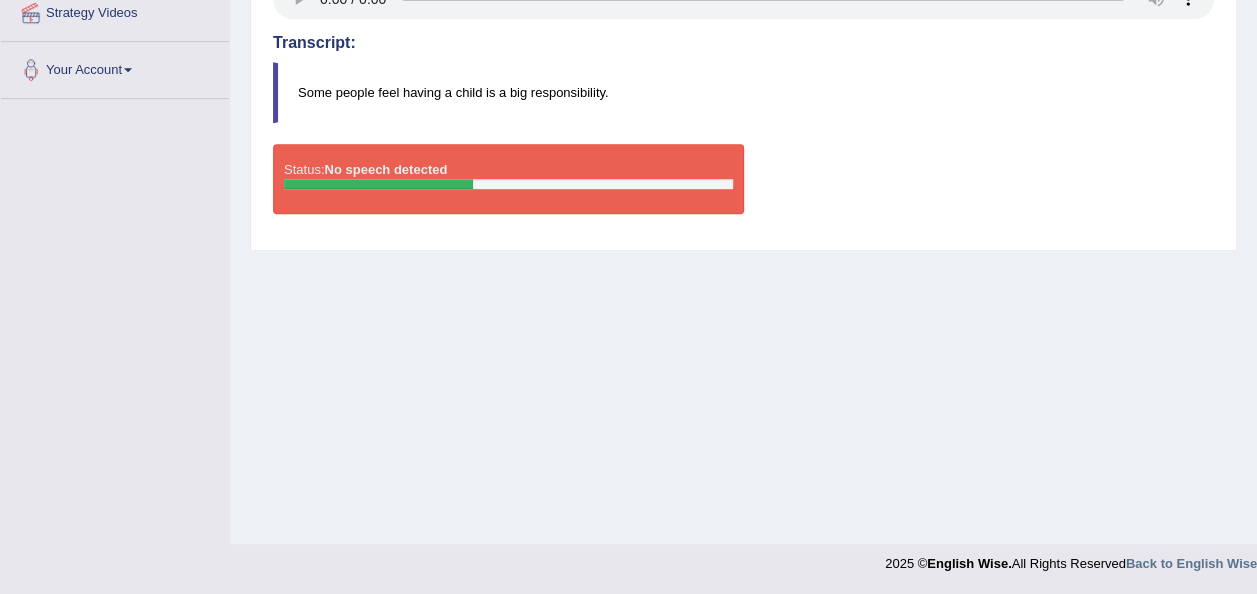 scroll, scrollTop: 416, scrollLeft: 0, axis: vertical 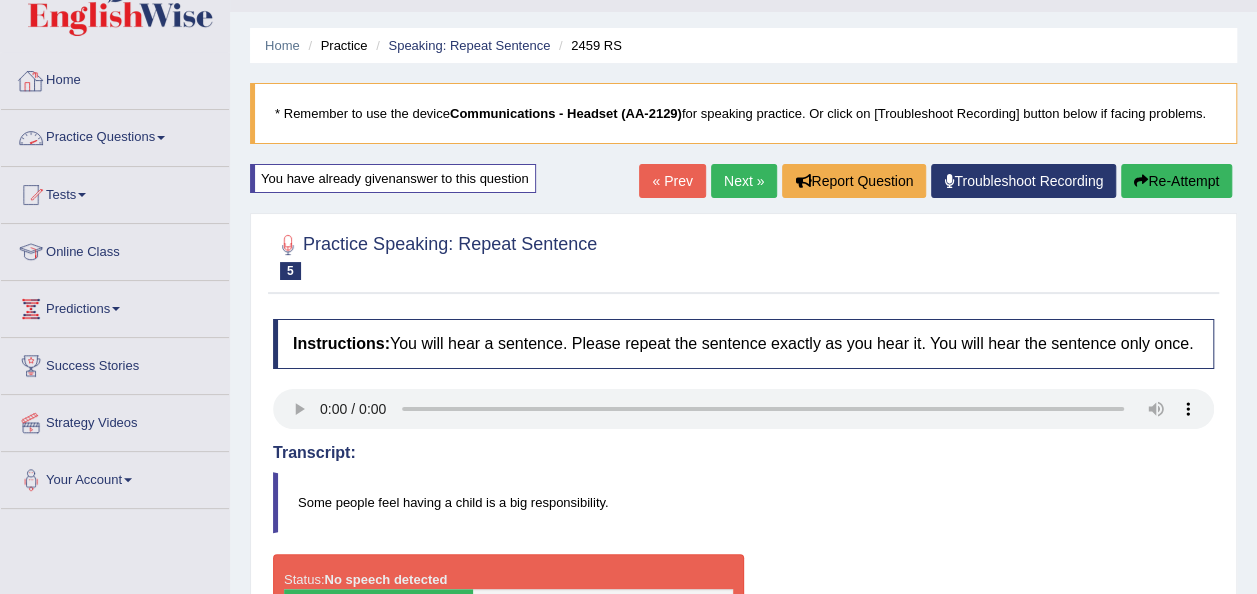 click on "Practice Questions" at bounding box center (115, 135) 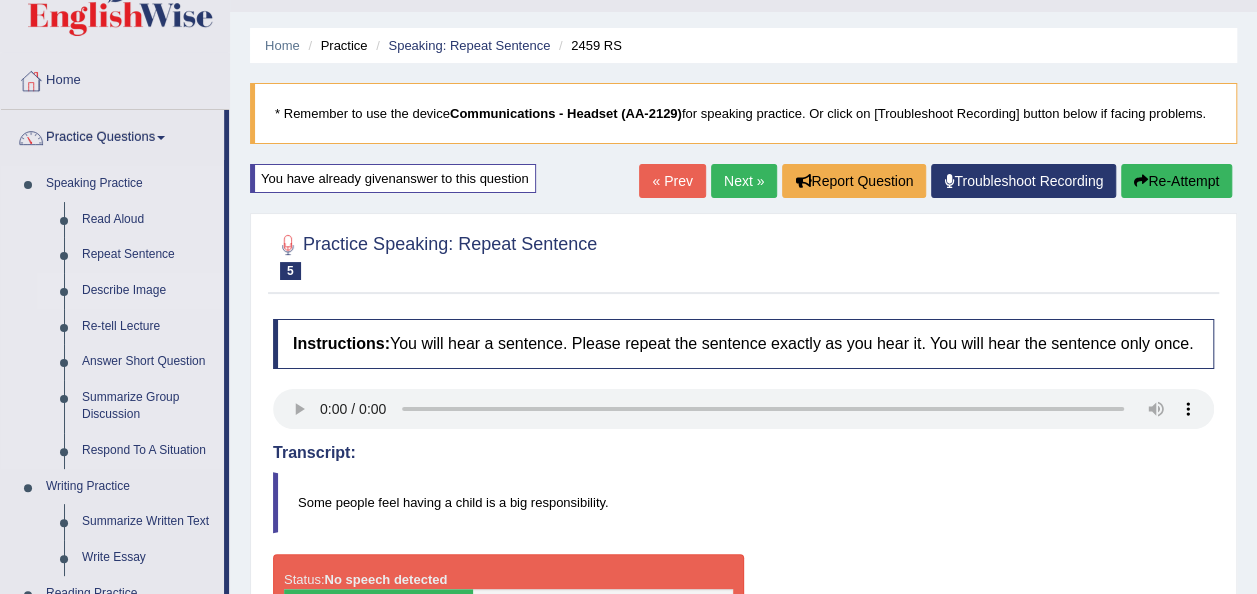 click on "Describe Image" at bounding box center (148, 291) 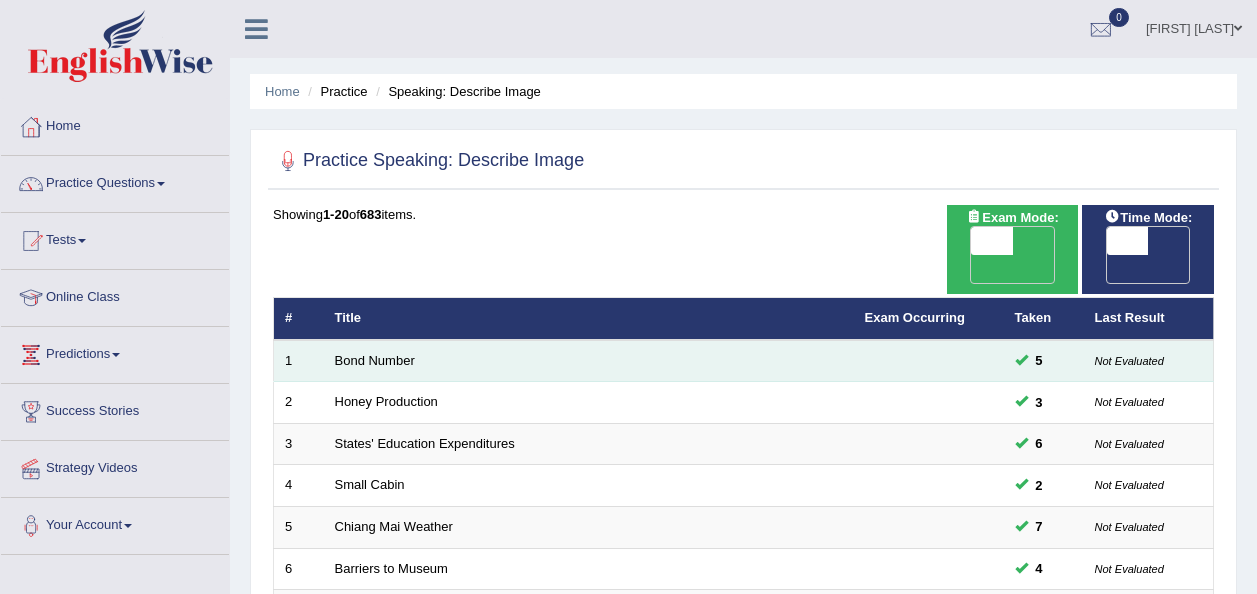 scroll, scrollTop: 0, scrollLeft: 0, axis: both 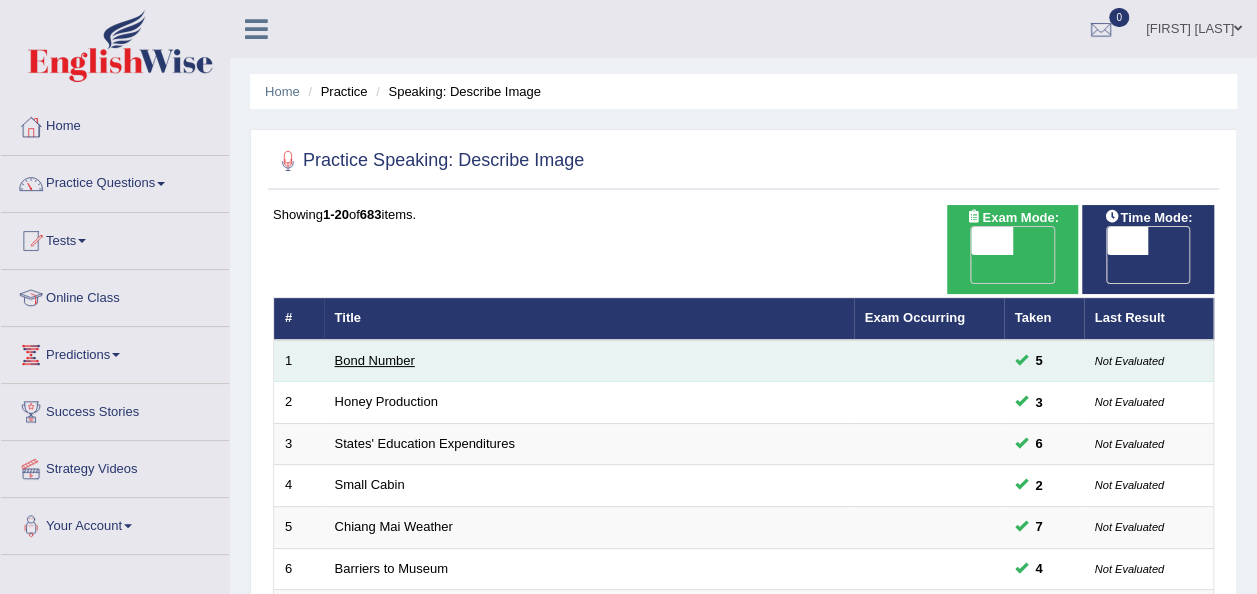click on "Bond Number" at bounding box center (375, 360) 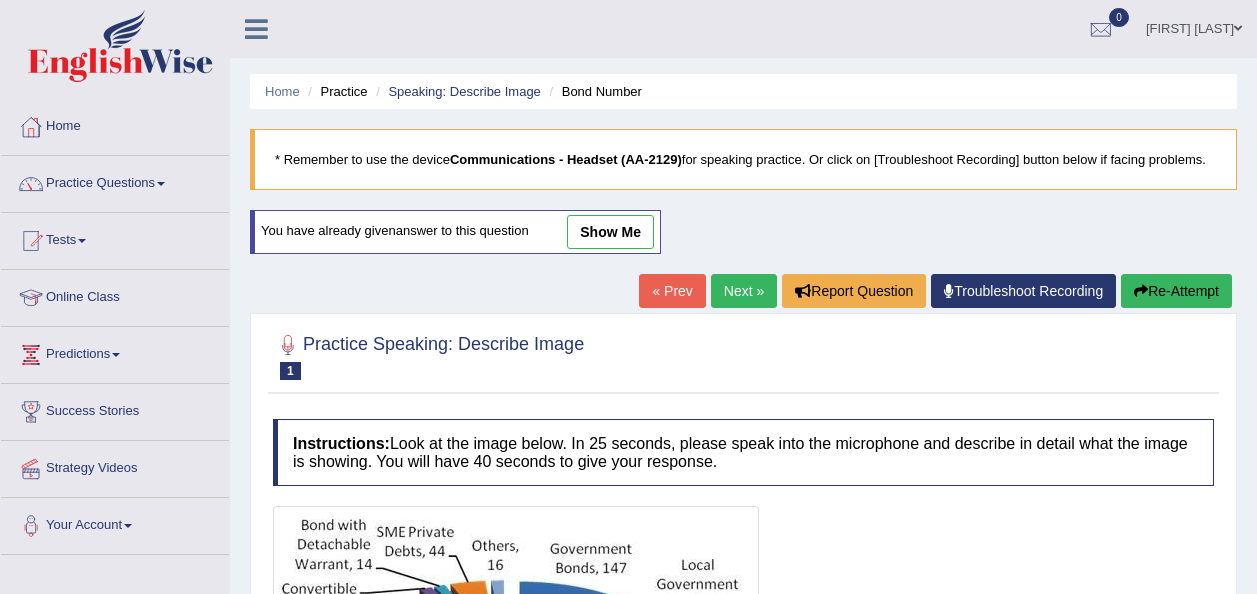 scroll, scrollTop: 0, scrollLeft: 0, axis: both 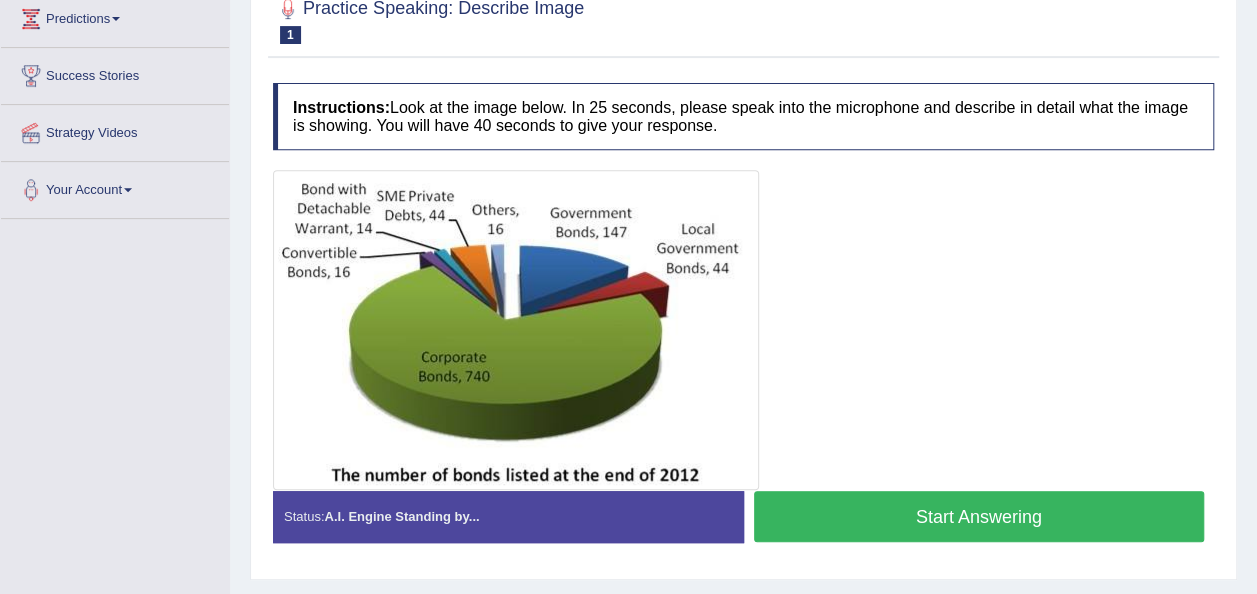 click on "Start Answering" at bounding box center [979, 516] 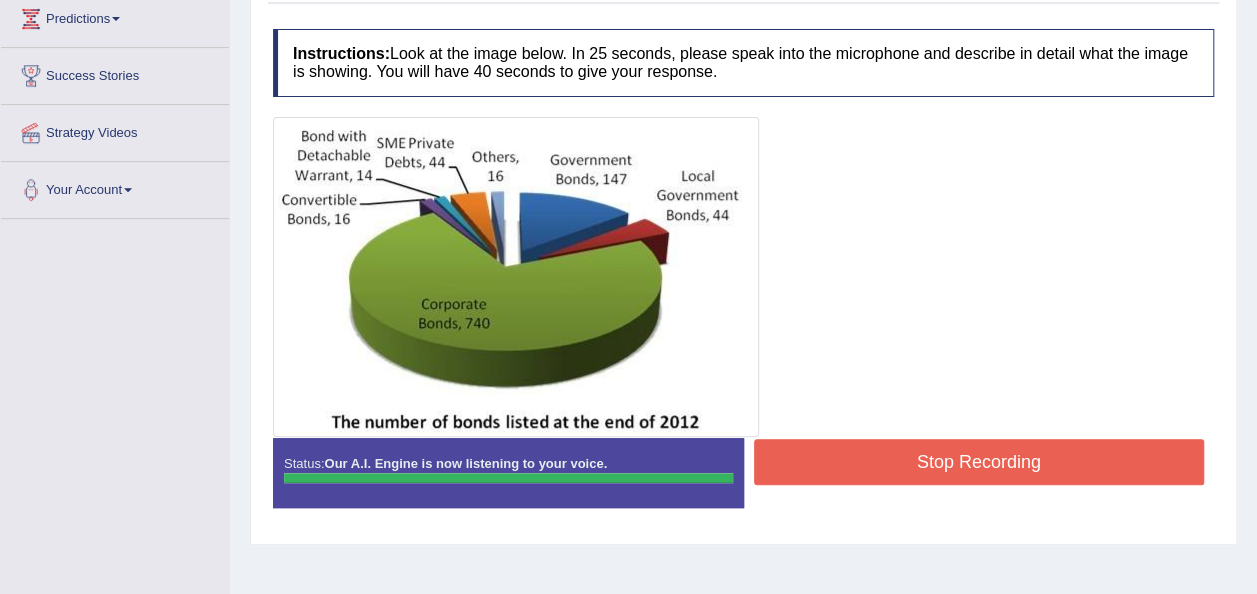 click on "Stop Recording" at bounding box center (979, 462) 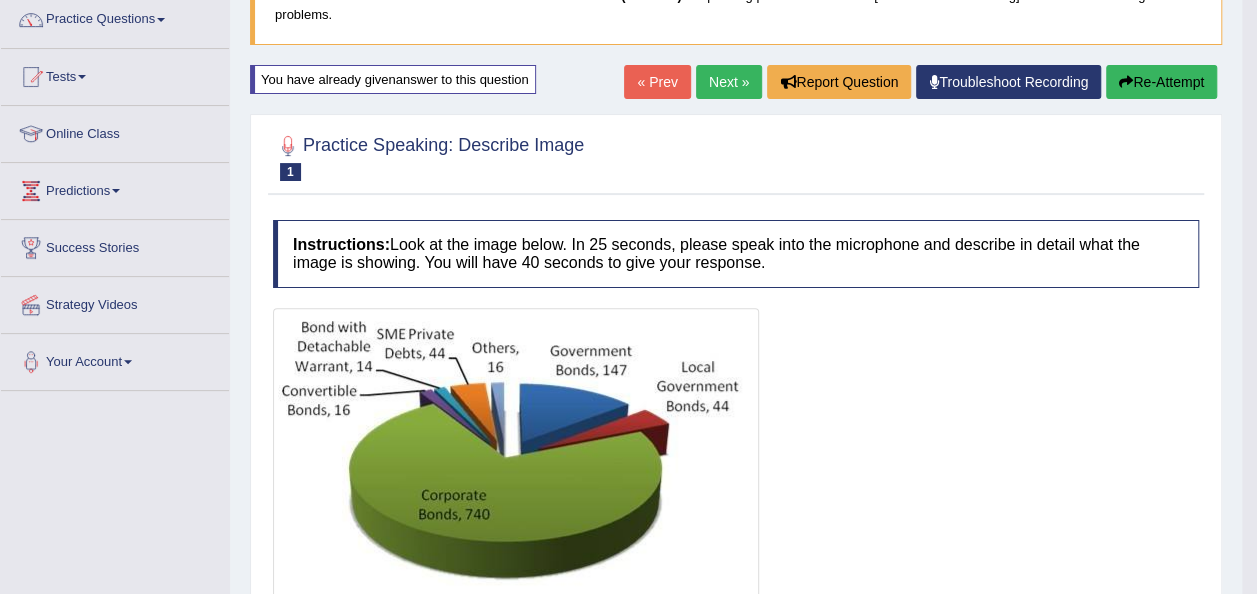 scroll, scrollTop: 0, scrollLeft: 0, axis: both 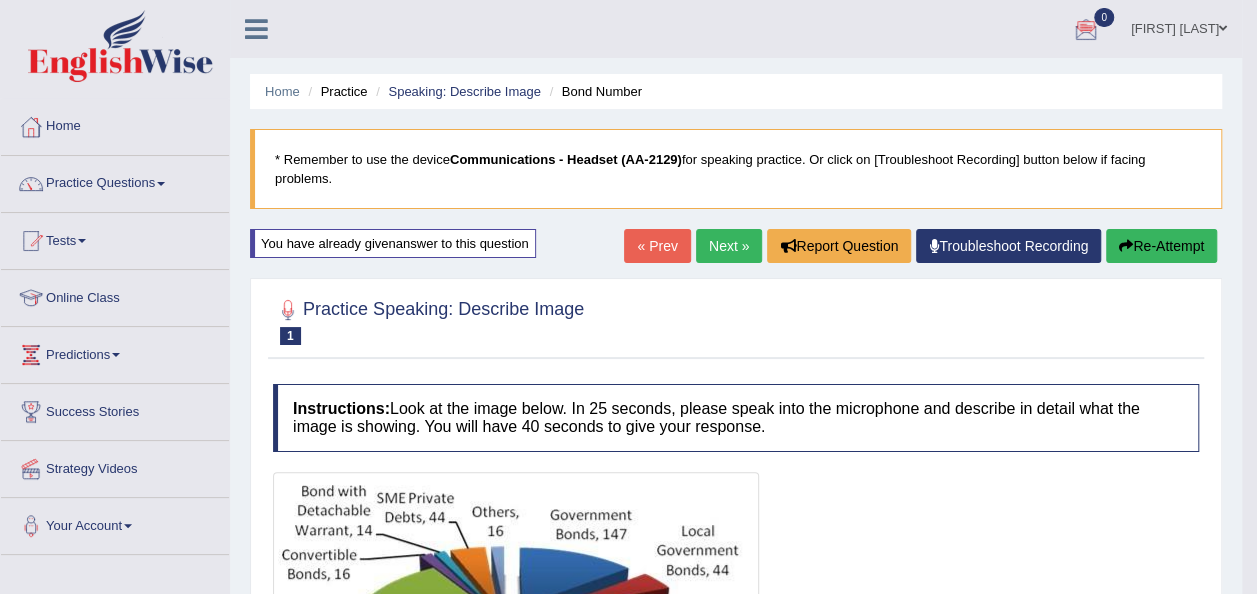 click on "Next »" at bounding box center [729, 246] 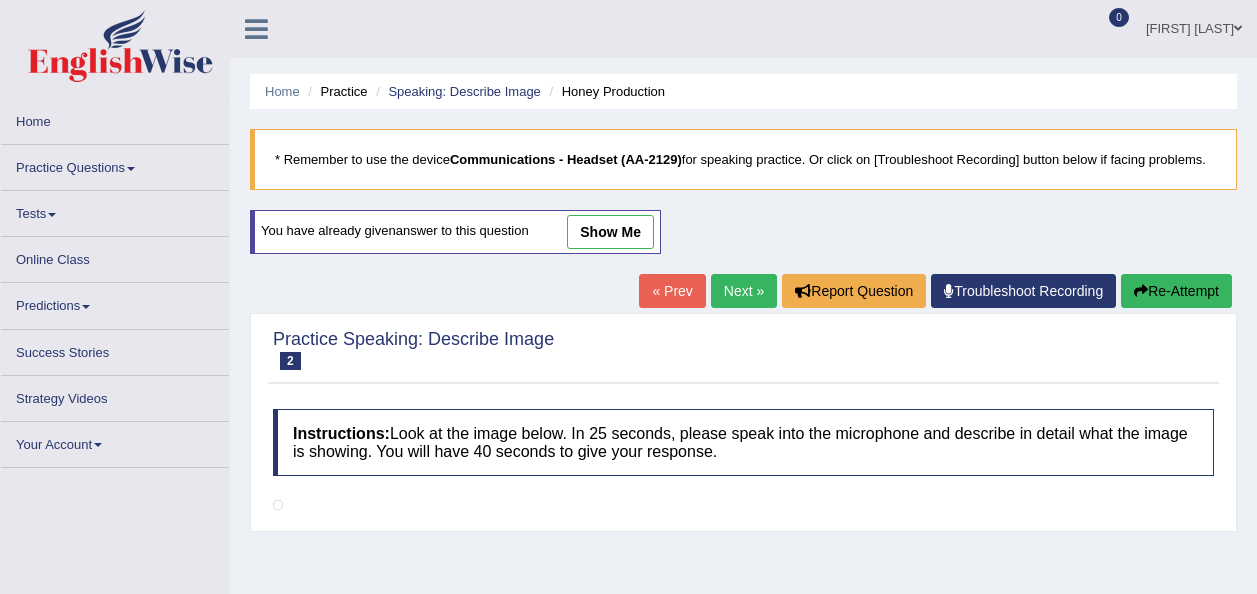 scroll, scrollTop: 39, scrollLeft: 0, axis: vertical 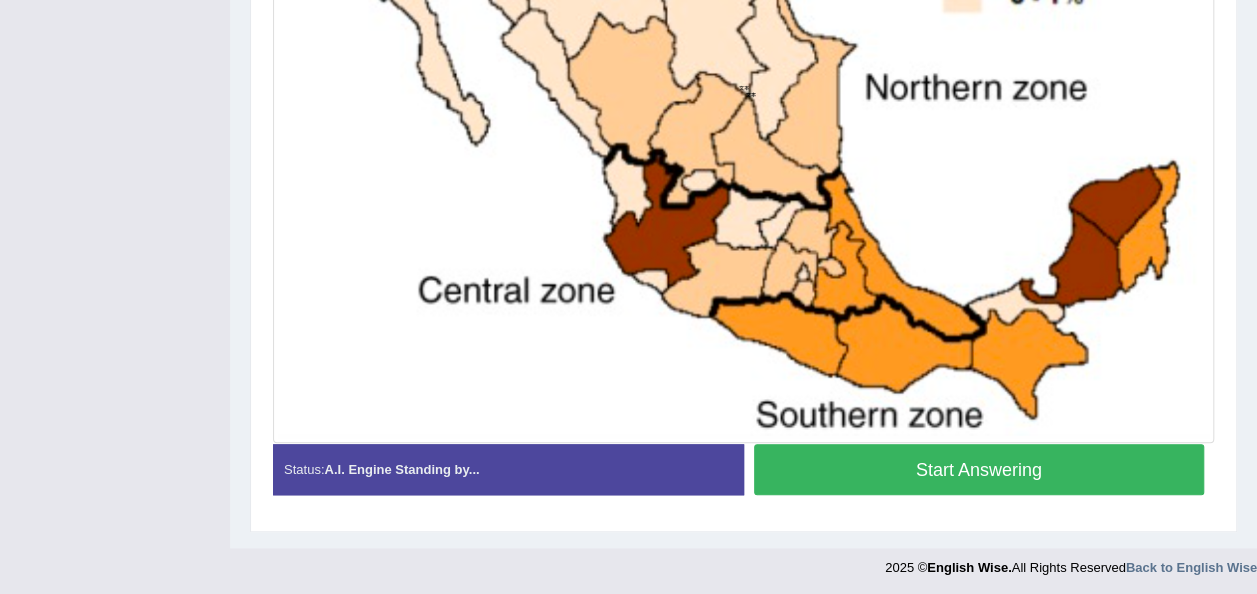 click on "Start Answering" at bounding box center (979, 469) 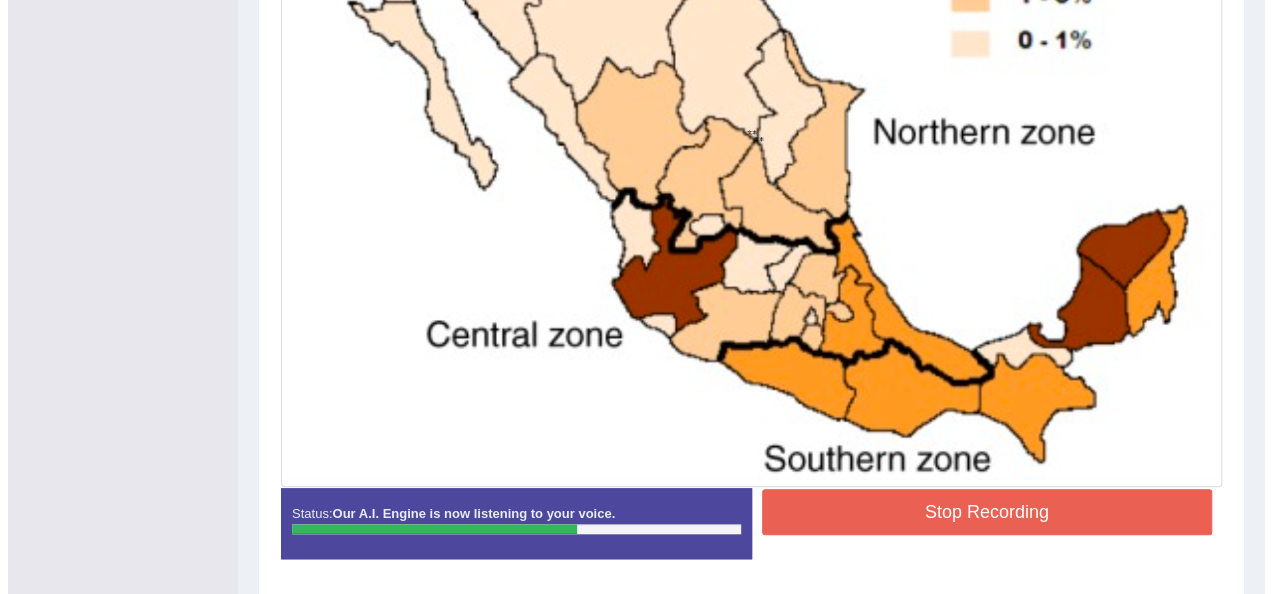 scroll, scrollTop: 740, scrollLeft: 0, axis: vertical 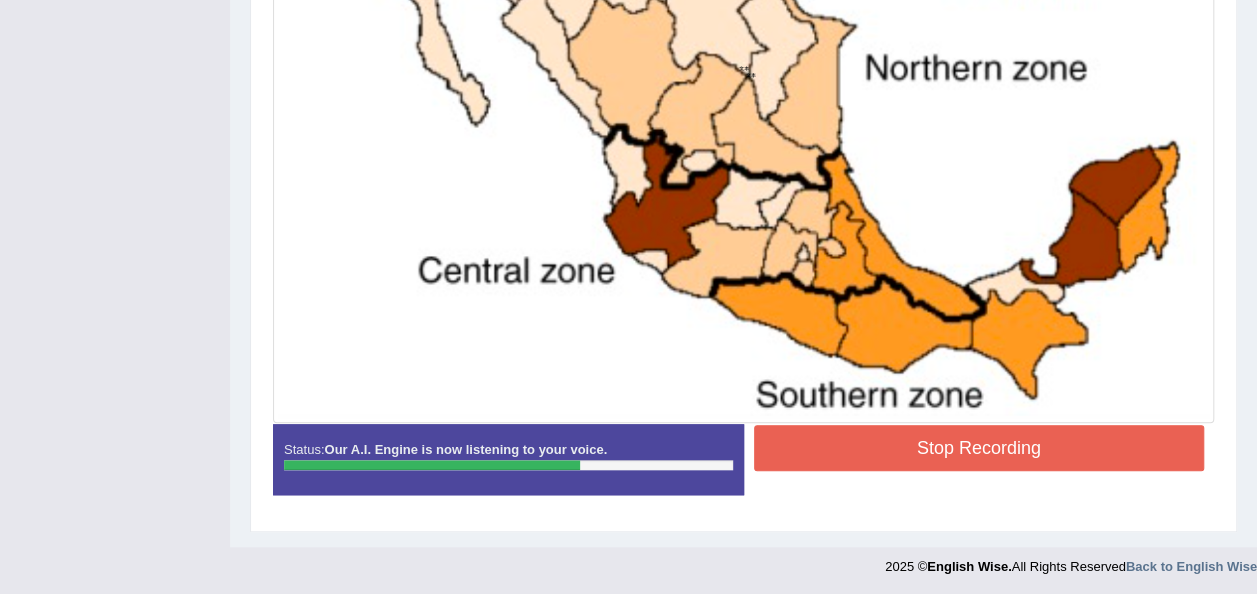 click on "Start Answering" at bounding box center (979, 424) 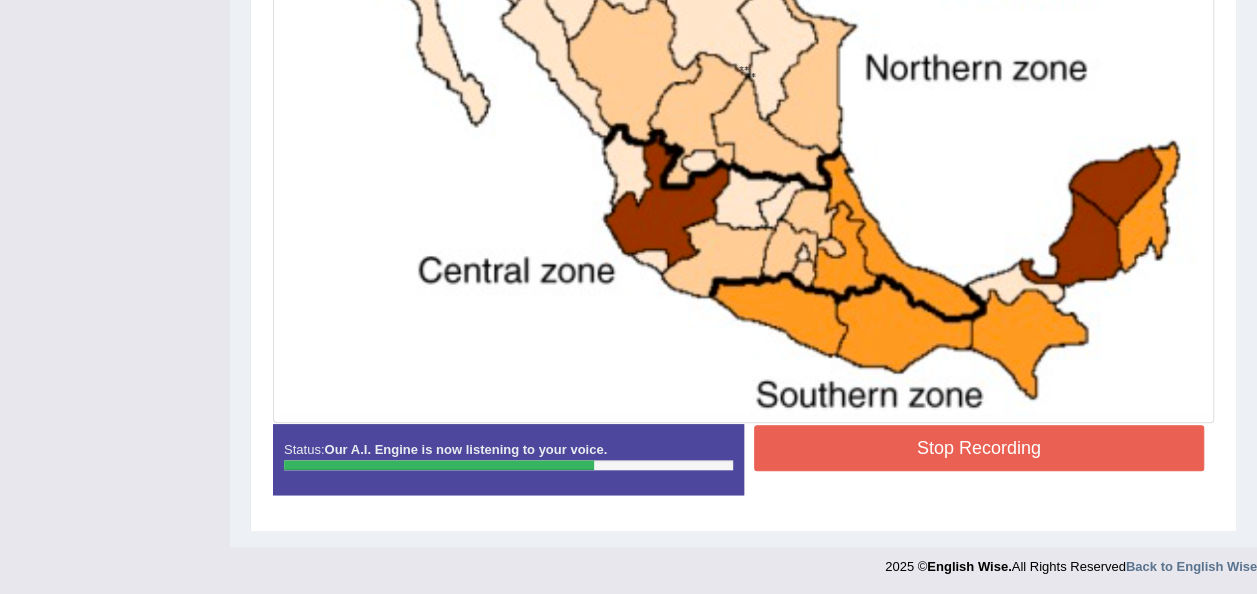 click on "Stop Recording" at bounding box center (979, 448) 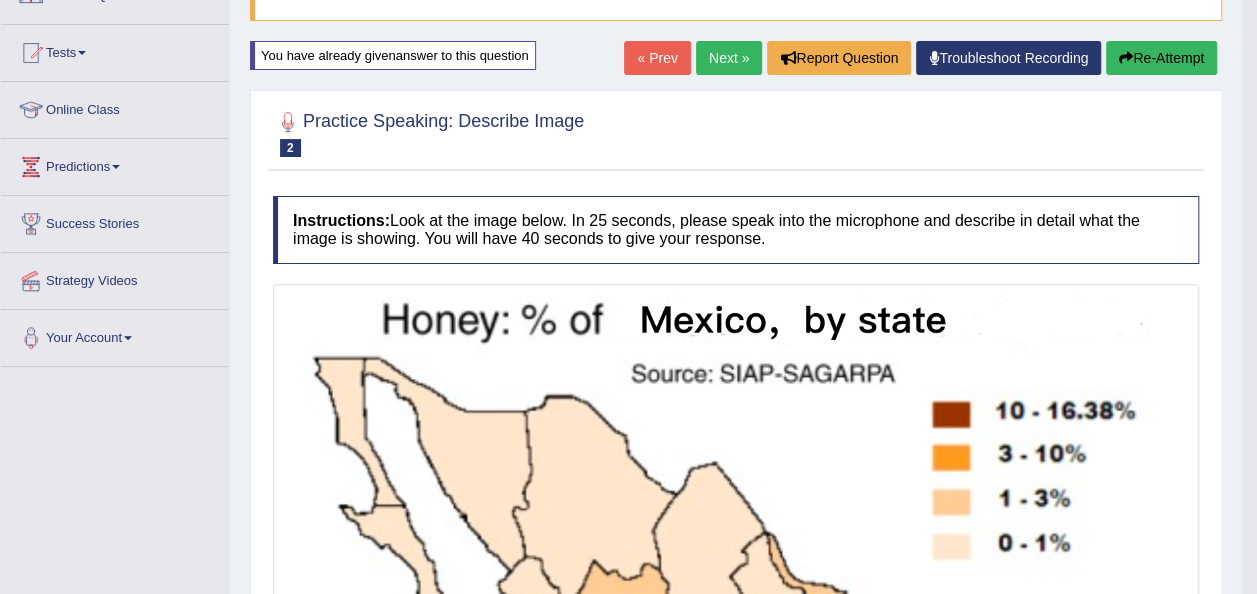 scroll, scrollTop: 186, scrollLeft: 0, axis: vertical 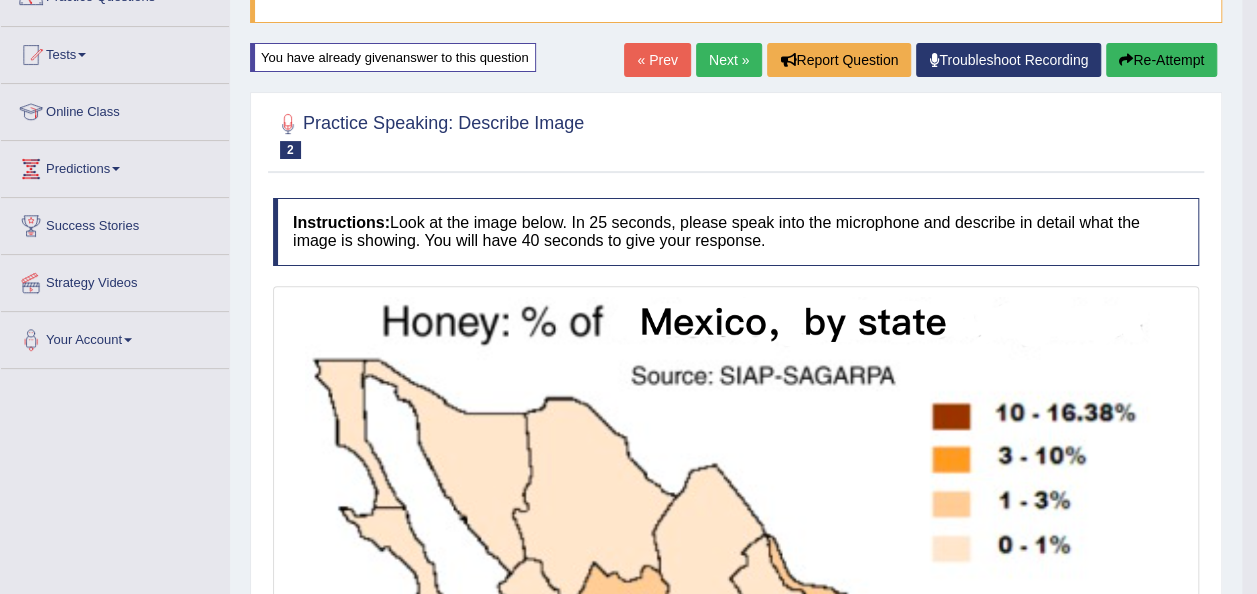 click on "Next »" at bounding box center [729, 60] 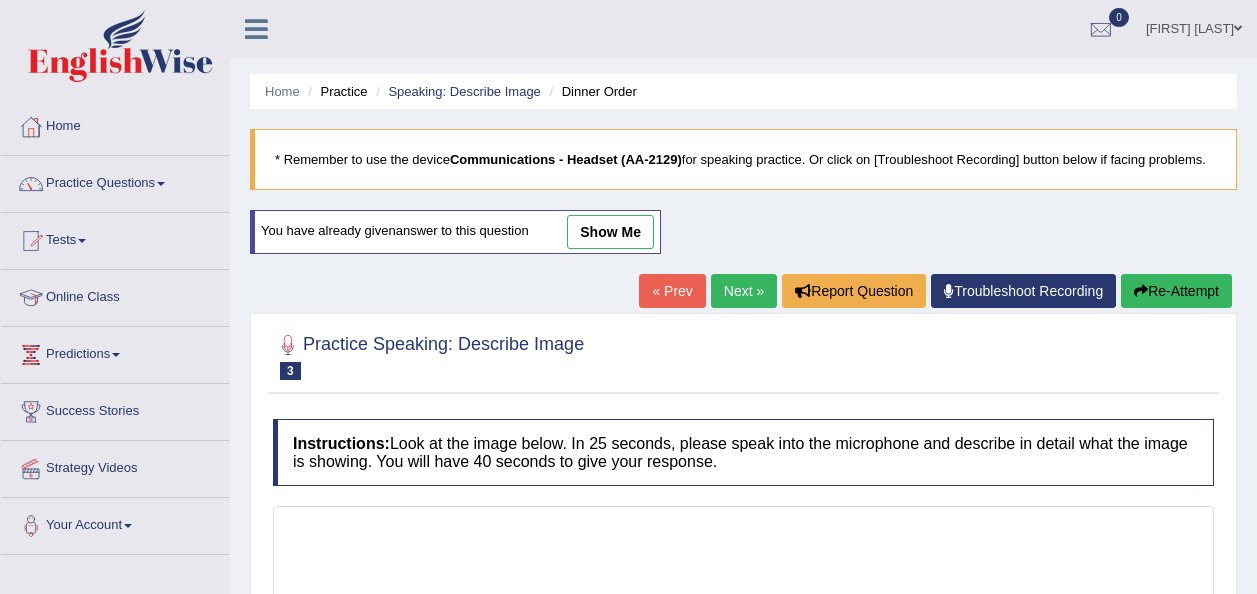 scroll, scrollTop: 0, scrollLeft: 0, axis: both 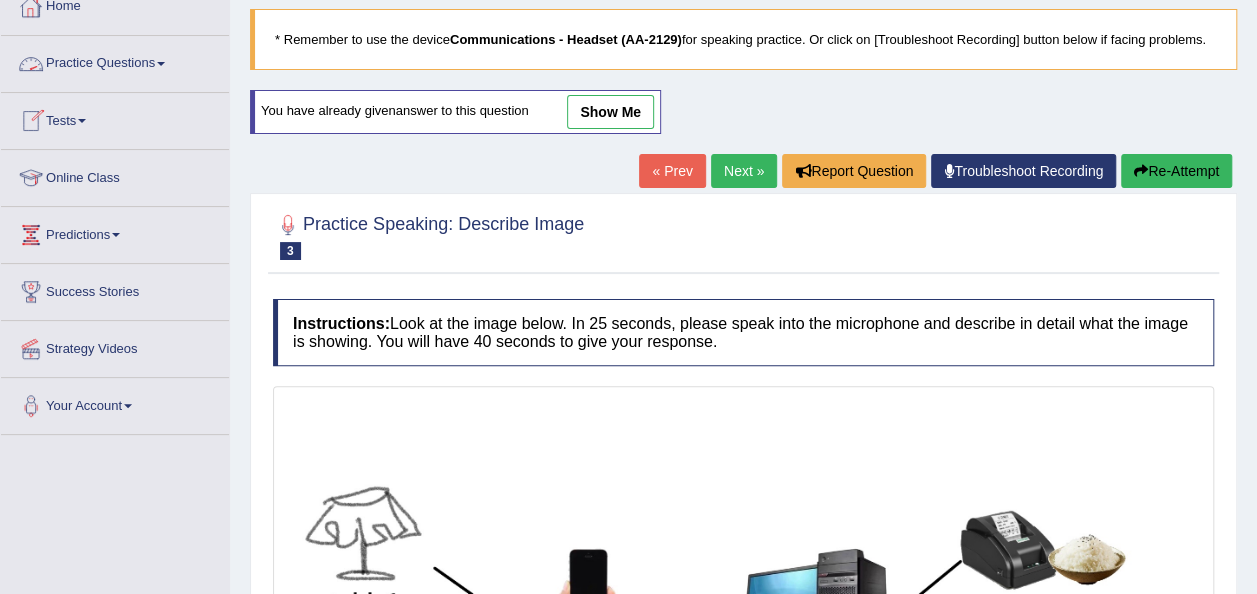 click on "Practice Questions" at bounding box center [115, 61] 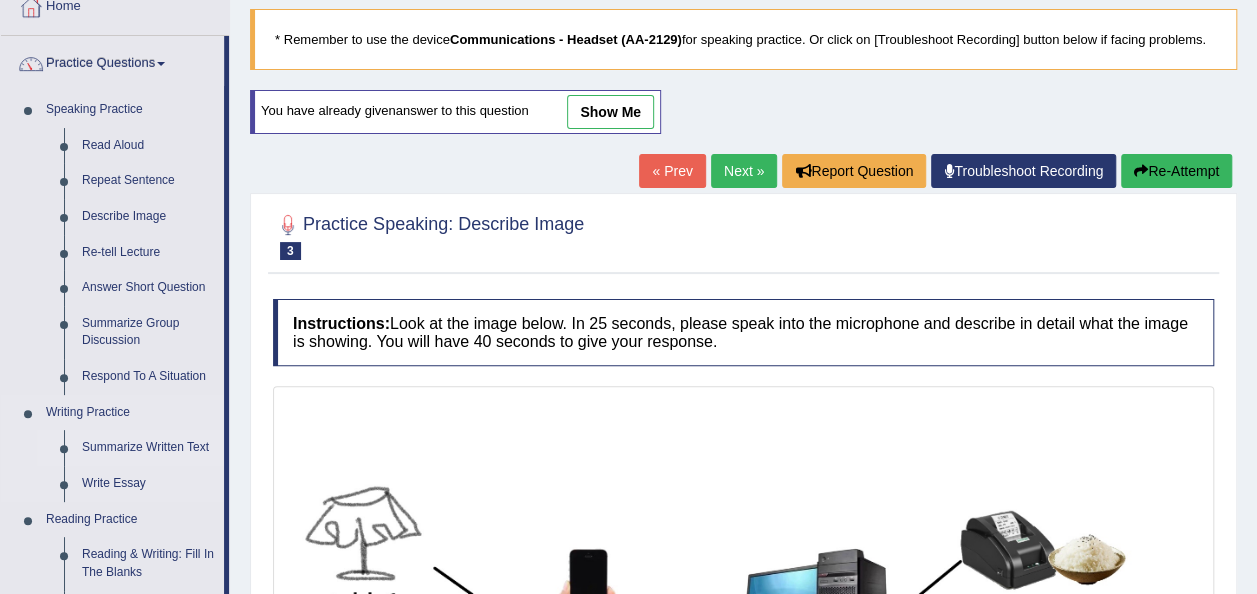click on "Summarize Written Text" at bounding box center (148, 448) 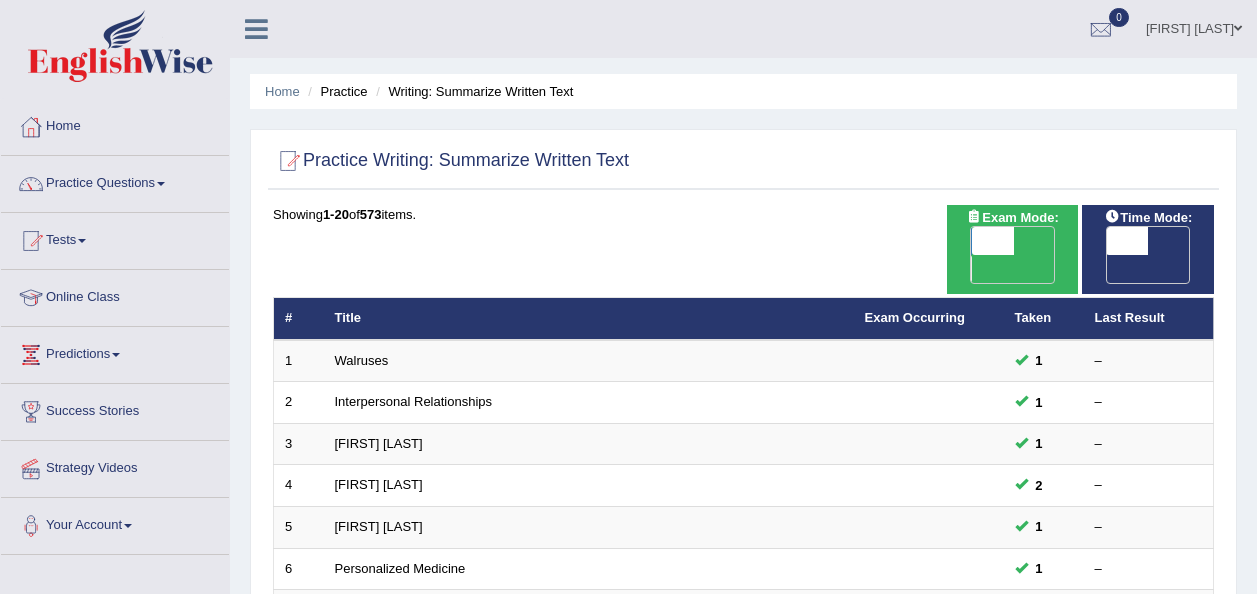 scroll, scrollTop: 0, scrollLeft: 0, axis: both 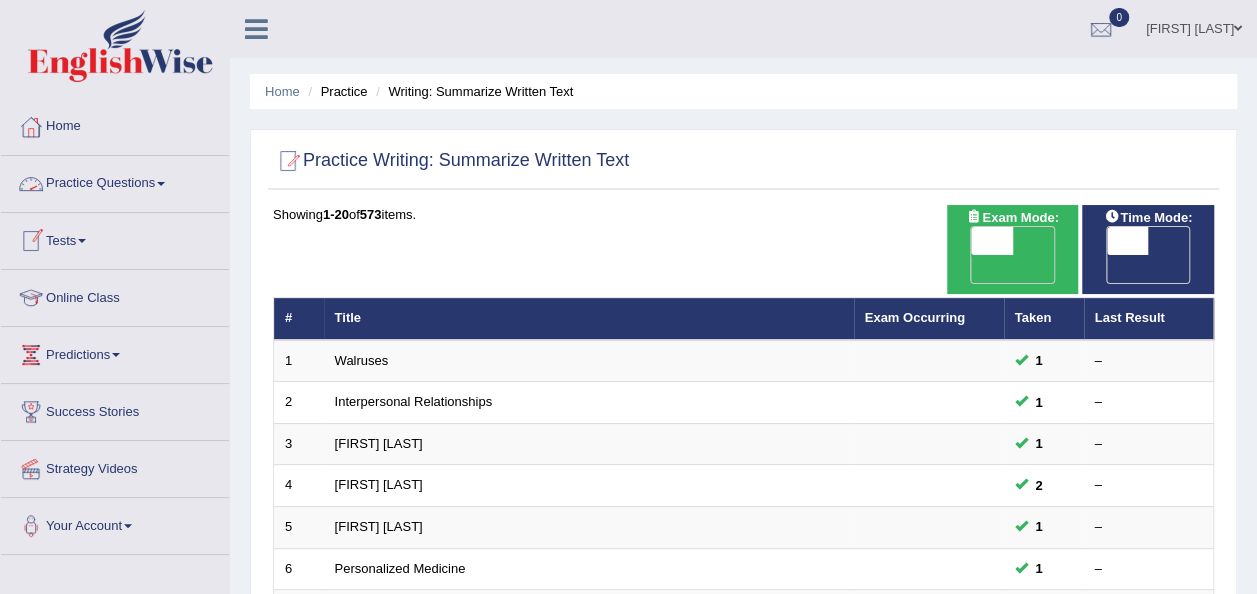 click on "Practice Questions" at bounding box center [115, 181] 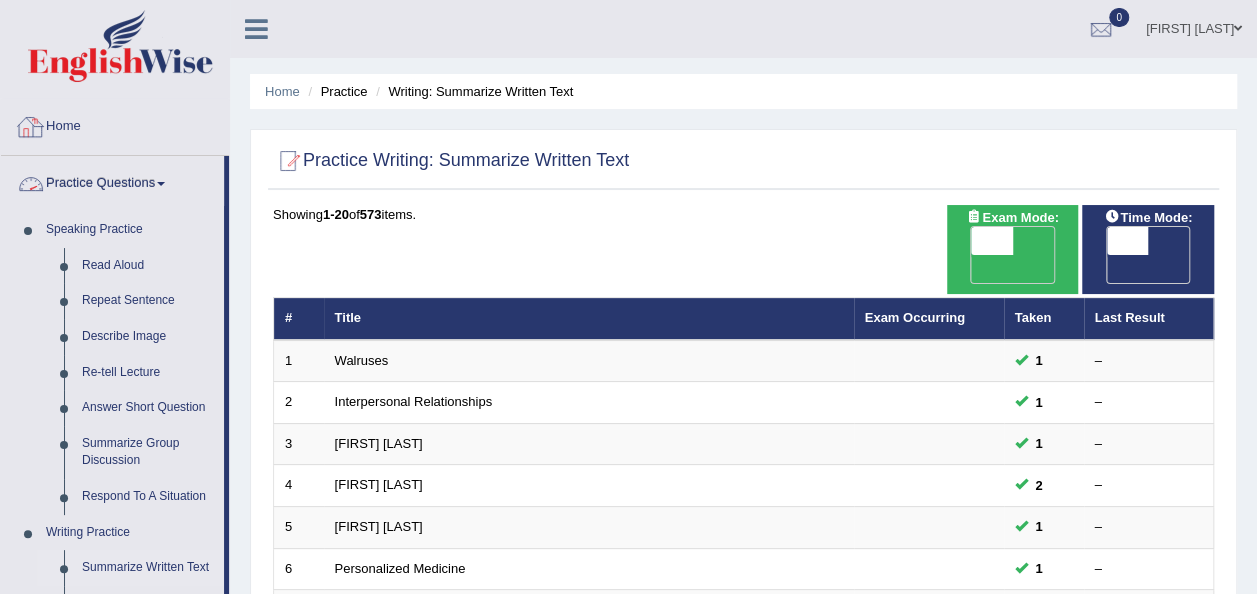 click on "Home" at bounding box center (115, 124) 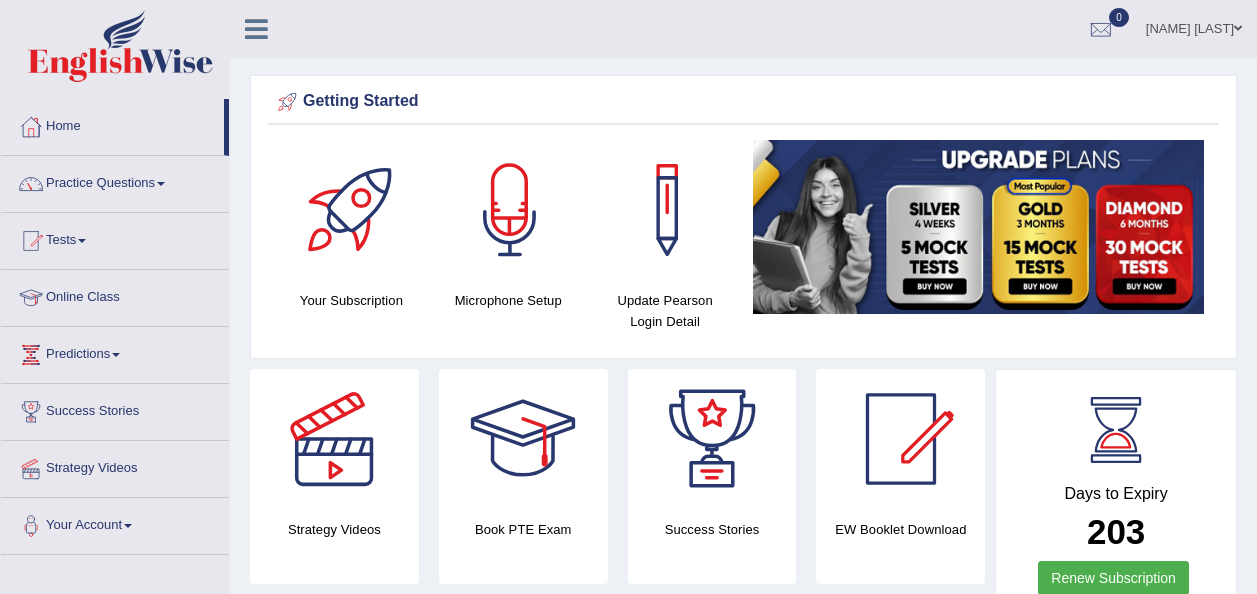 scroll, scrollTop: 0, scrollLeft: 0, axis: both 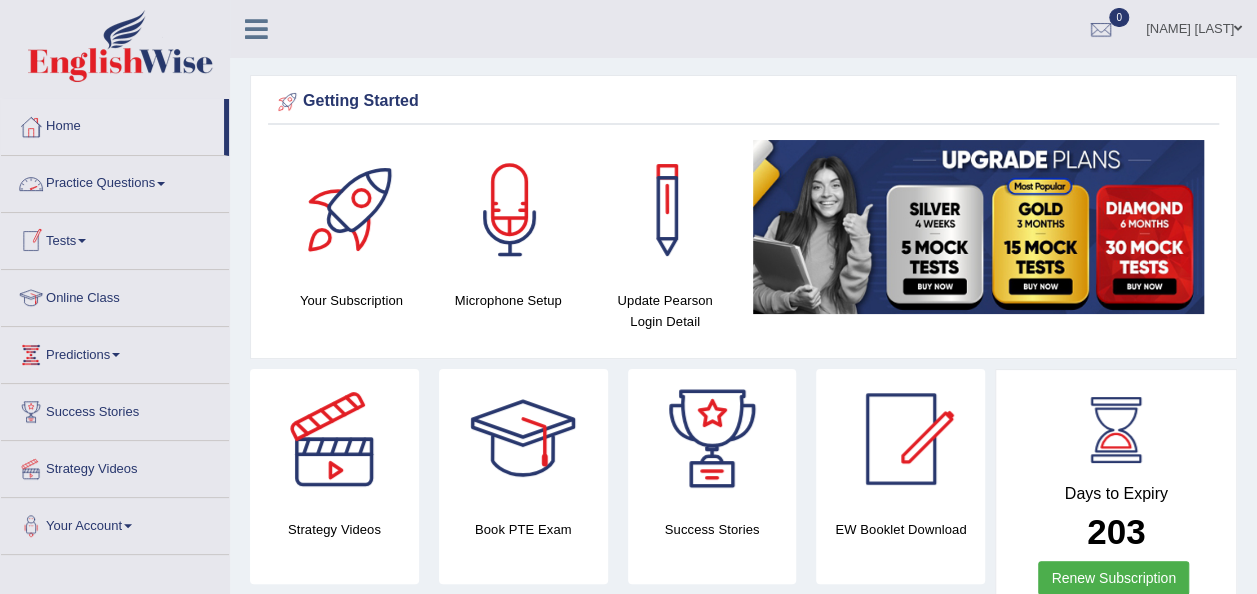 click on "Practice Questions" at bounding box center (115, 181) 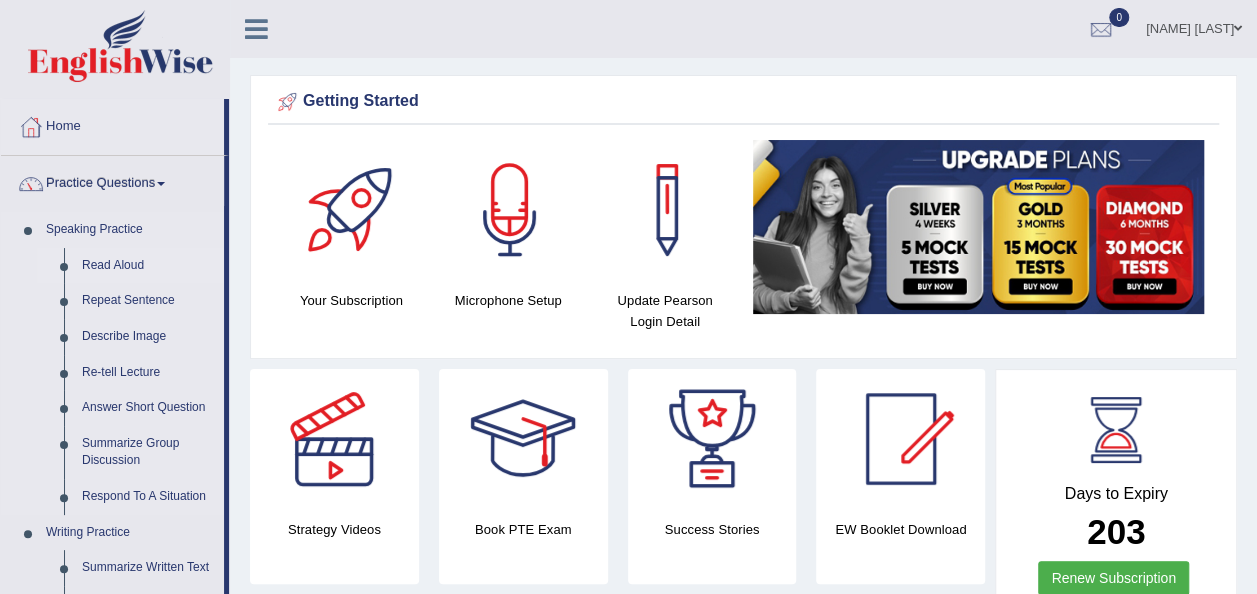click on "Read Aloud" at bounding box center [148, 266] 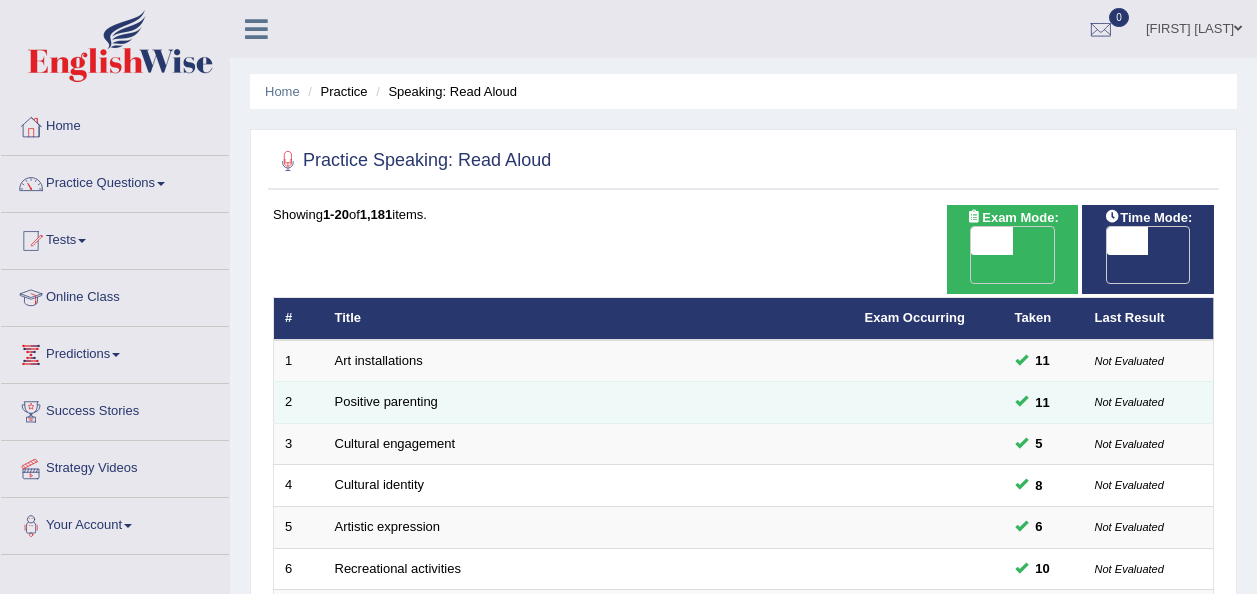 scroll, scrollTop: 0, scrollLeft: 0, axis: both 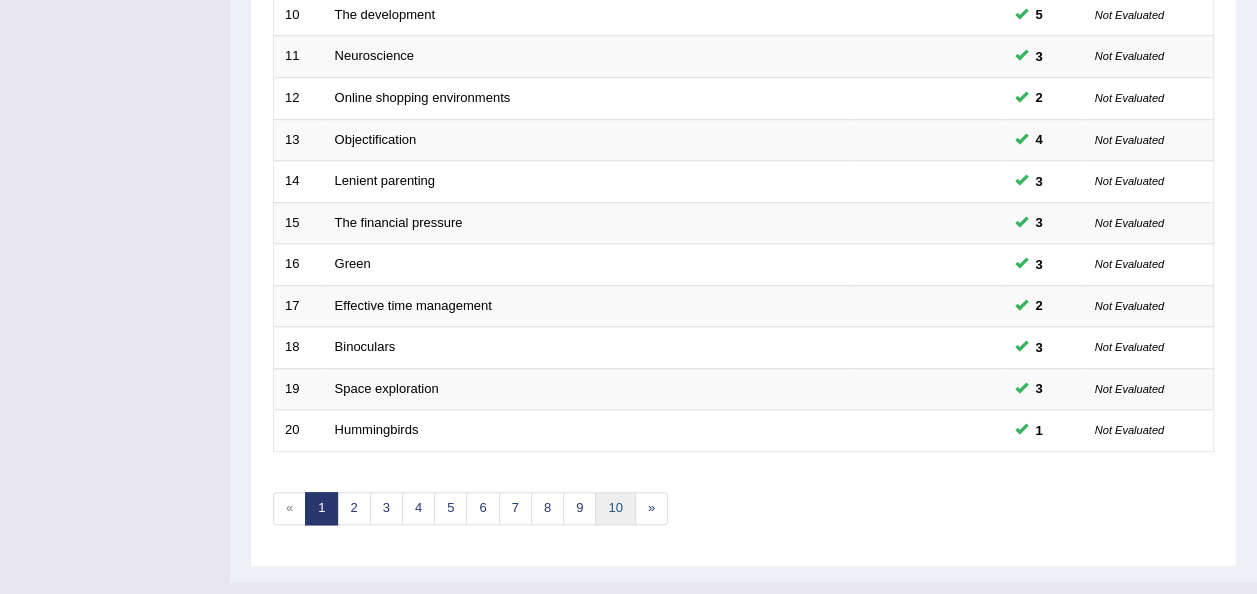click on "10" at bounding box center (615, 508) 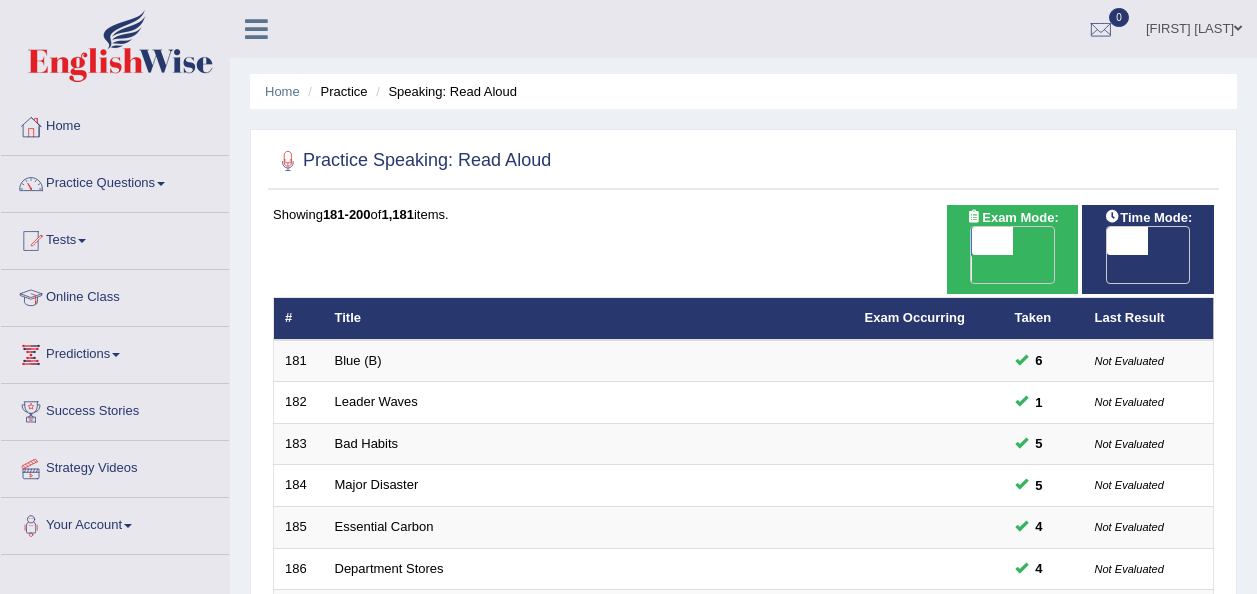 scroll, scrollTop: 0, scrollLeft: 0, axis: both 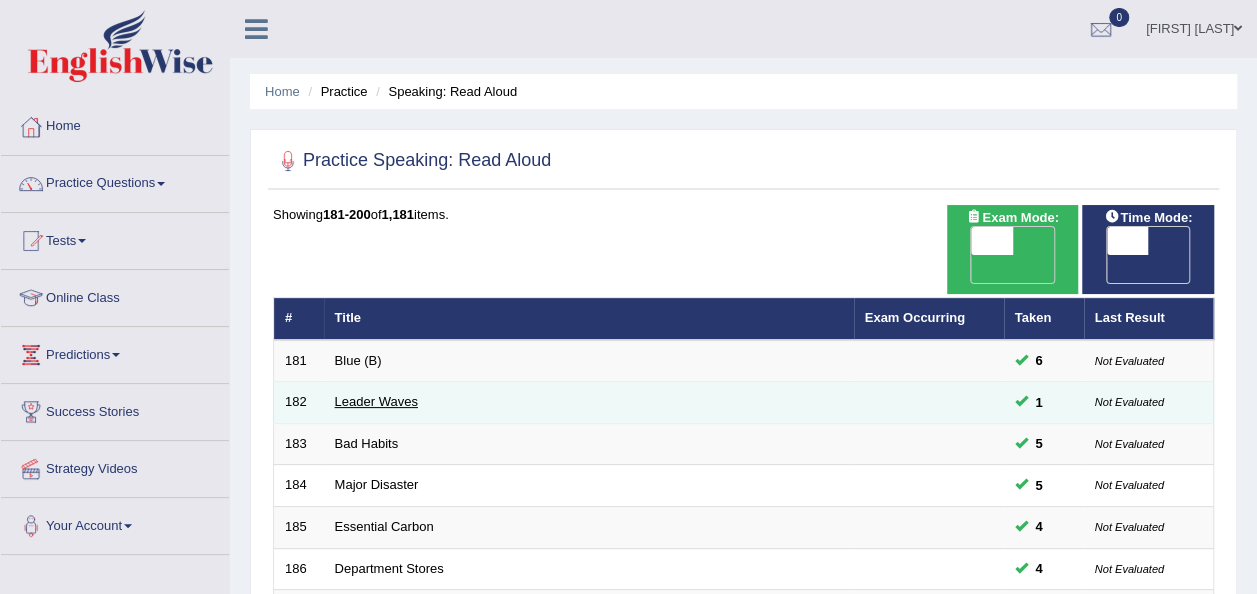click on "Leader Waves" at bounding box center (376, 401) 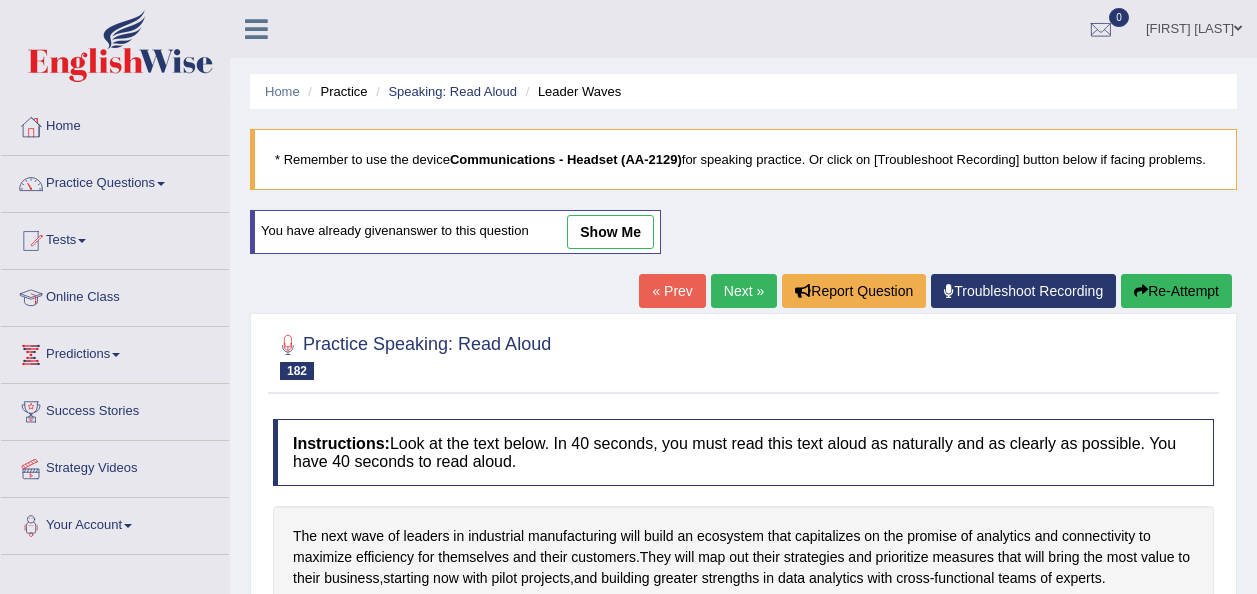 scroll, scrollTop: 0, scrollLeft: 0, axis: both 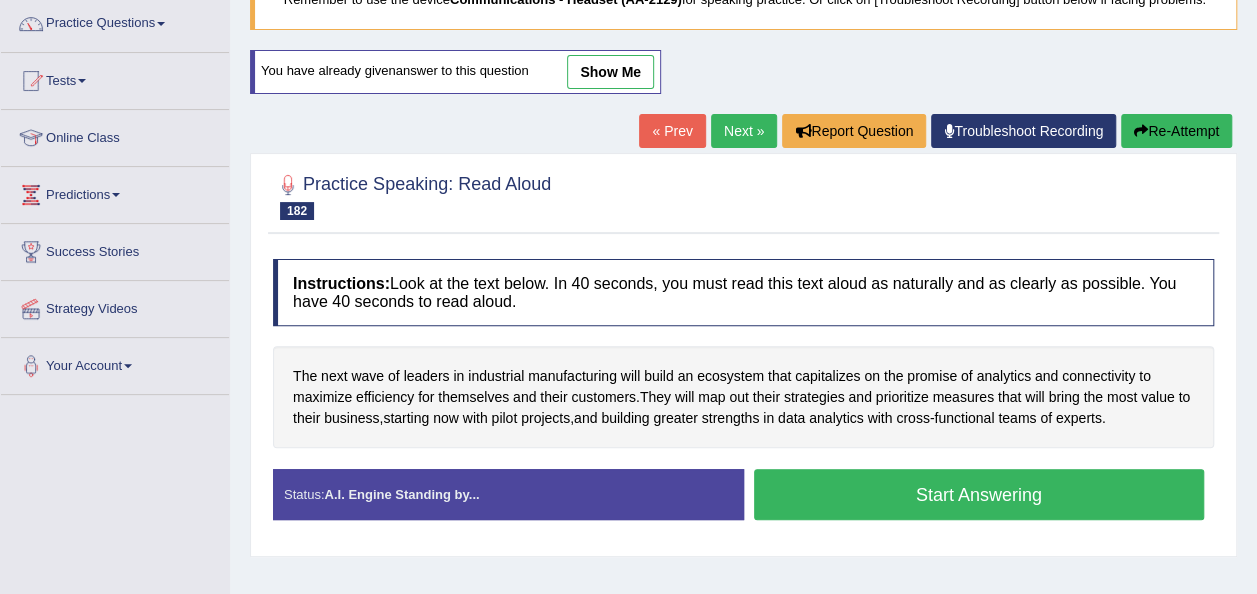 click on "Start Answering" at bounding box center [979, 494] 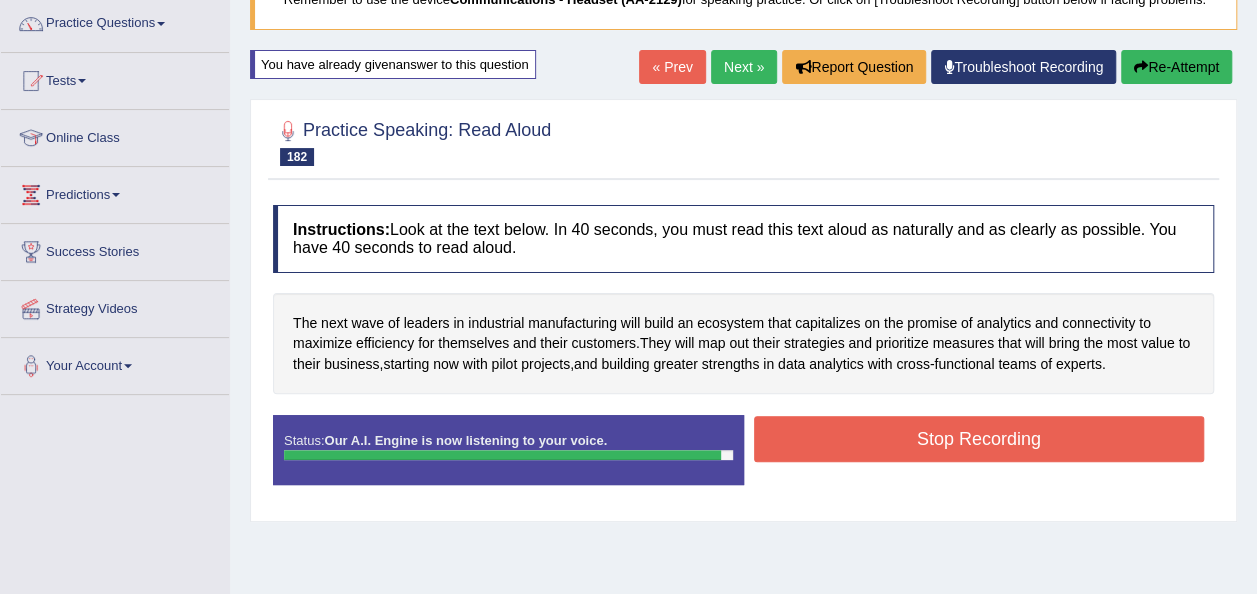 click on "Stop Recording" at bounding box center [979, 439] 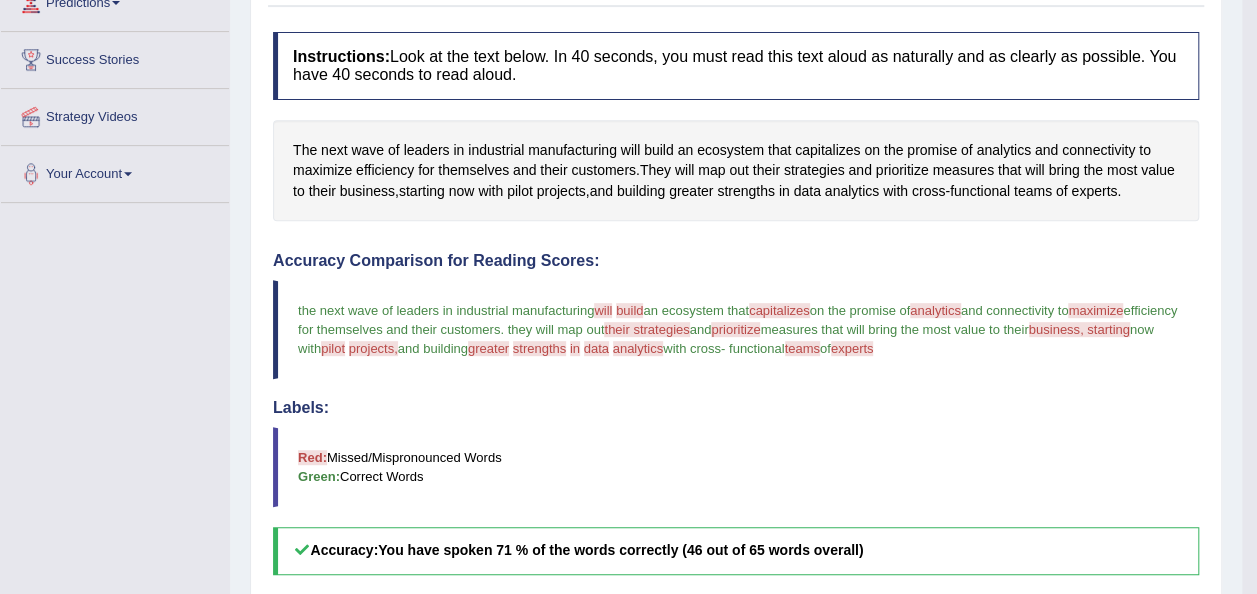 scroll, scrollTop: 280, scrollLeft: 0, axis: vertical 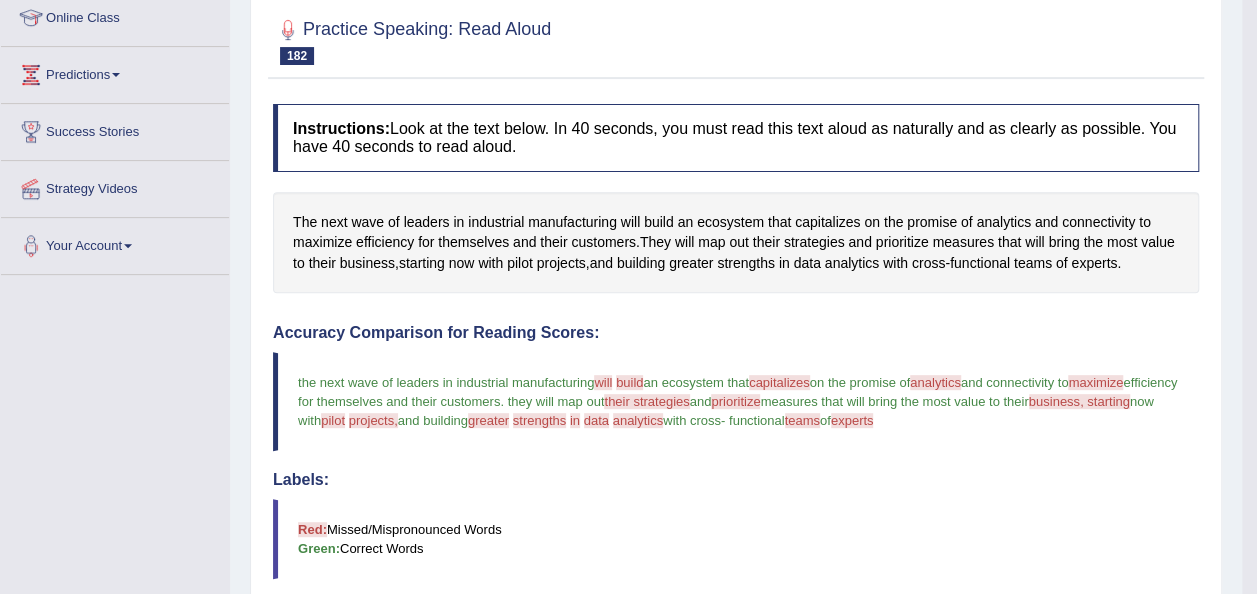 click on "will" at bounding box center (630, 222) 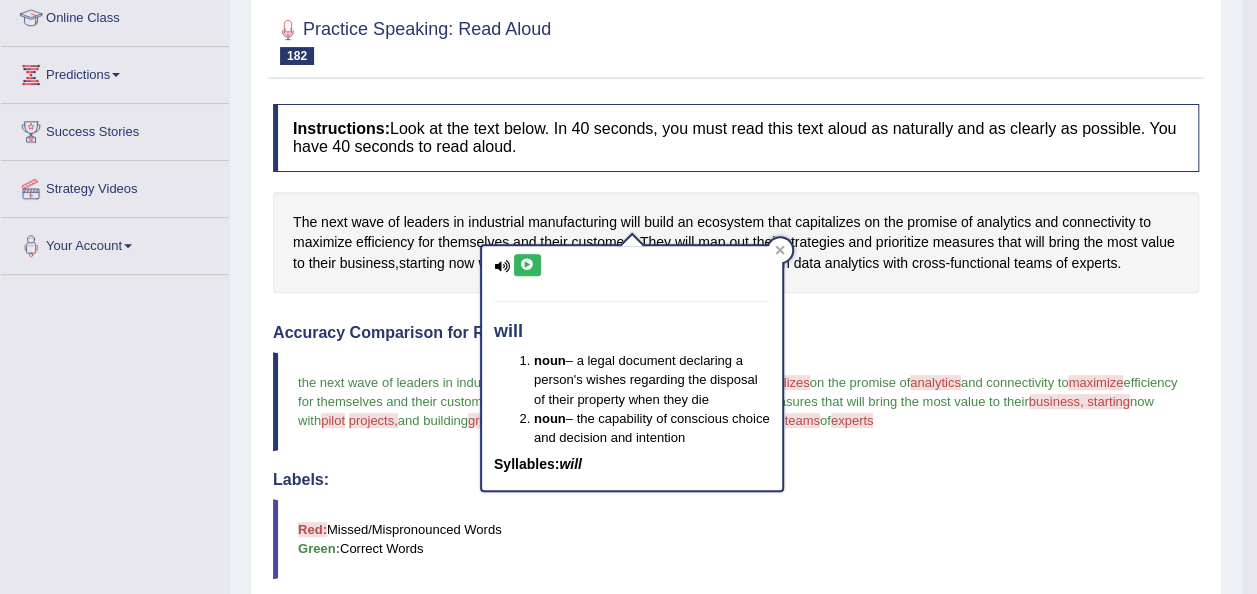 click on "Toggle navigation
Home
Practice Questions   Speaking Practice Read Aloud
Repeat Sentence
Describe Image
Re-tell Lecture
Answer Short Question
Summarize Group Discussion
Respond To A Situation
Writing Practice  Summarize Written Text
Write Essay
Reading Practice  Reading & Writing: Fill In The Blanks
Choose Multiple Answers
Re-order Paragraphs
Fill In The Blanks
Choose Single Answer
Listening Practice  Summarize Spoken Text
Highlight Incorrect Words
Highlight Correct Summary
Select Missing Word
Choose Single Answer
Choose Multiple Answers
Fill In The Blanks
Write From Dictation
Pronunciation
Tests  Take Practice Sectional Test" at bounding box center (628, 17) 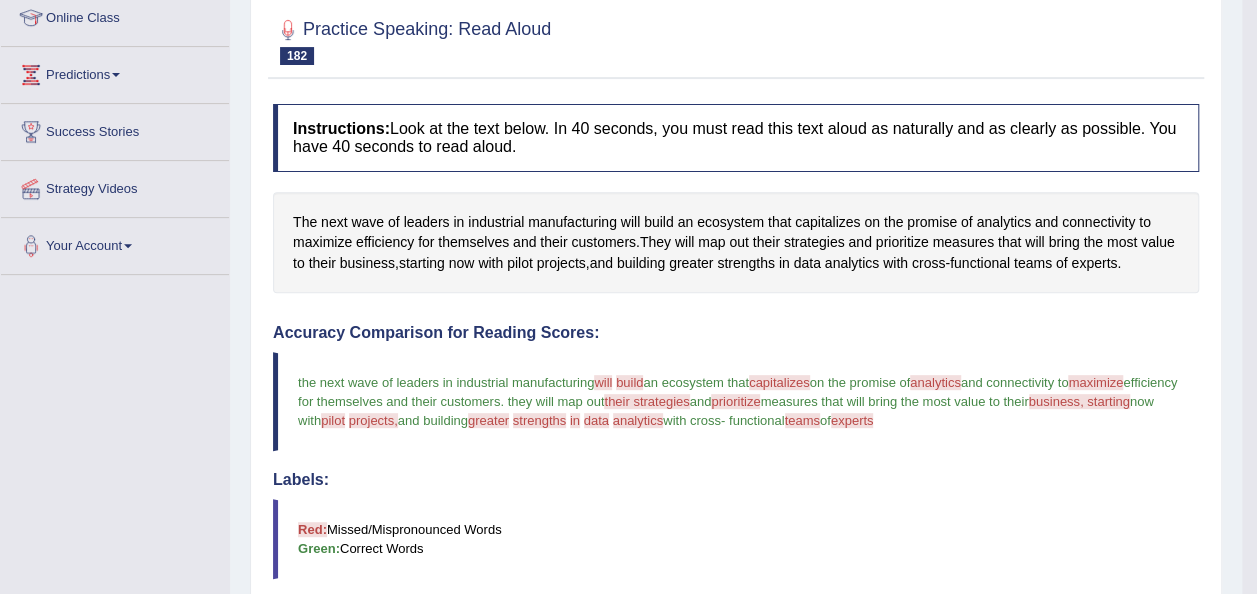 click on "Red:  Missed/Mispronounced Words
Green:  Correct Words" at bounding box center (736, 539) 